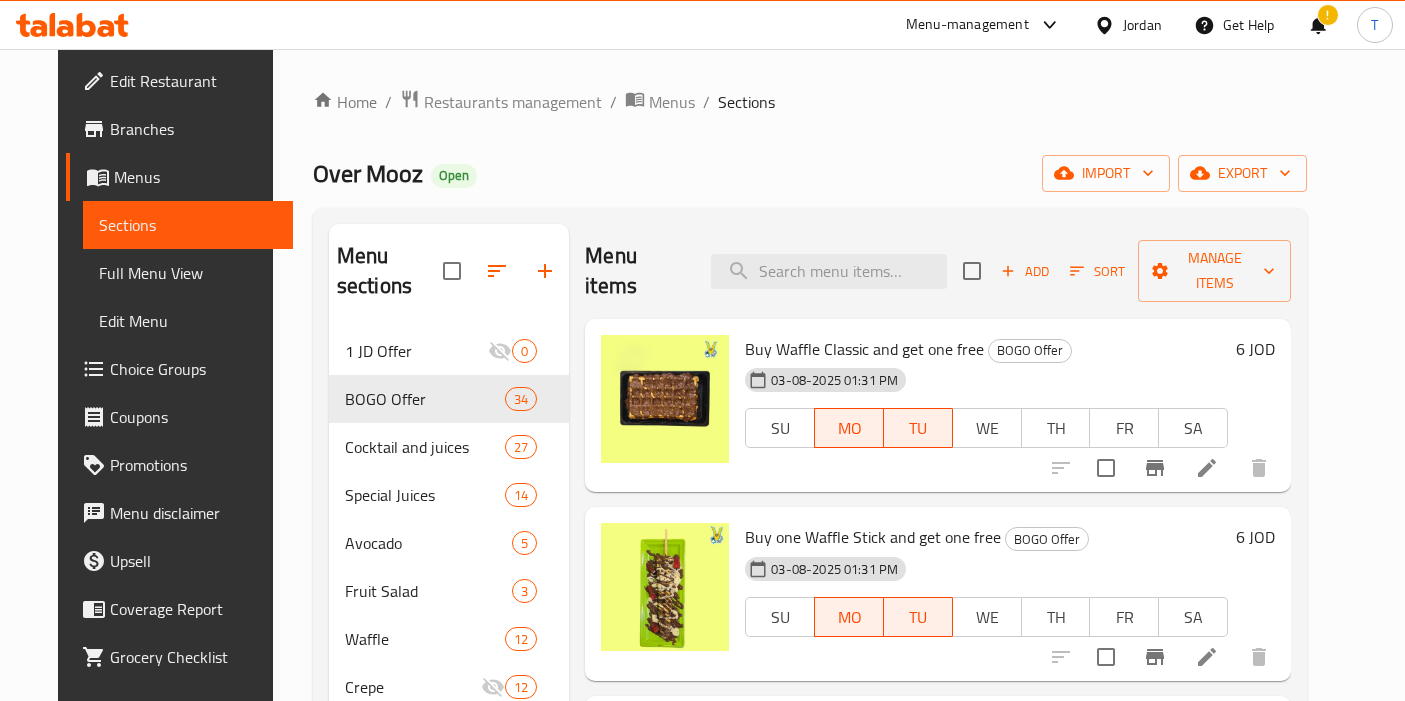 scroll, scrollTop: 0, scrollLeft: 0, axis: both 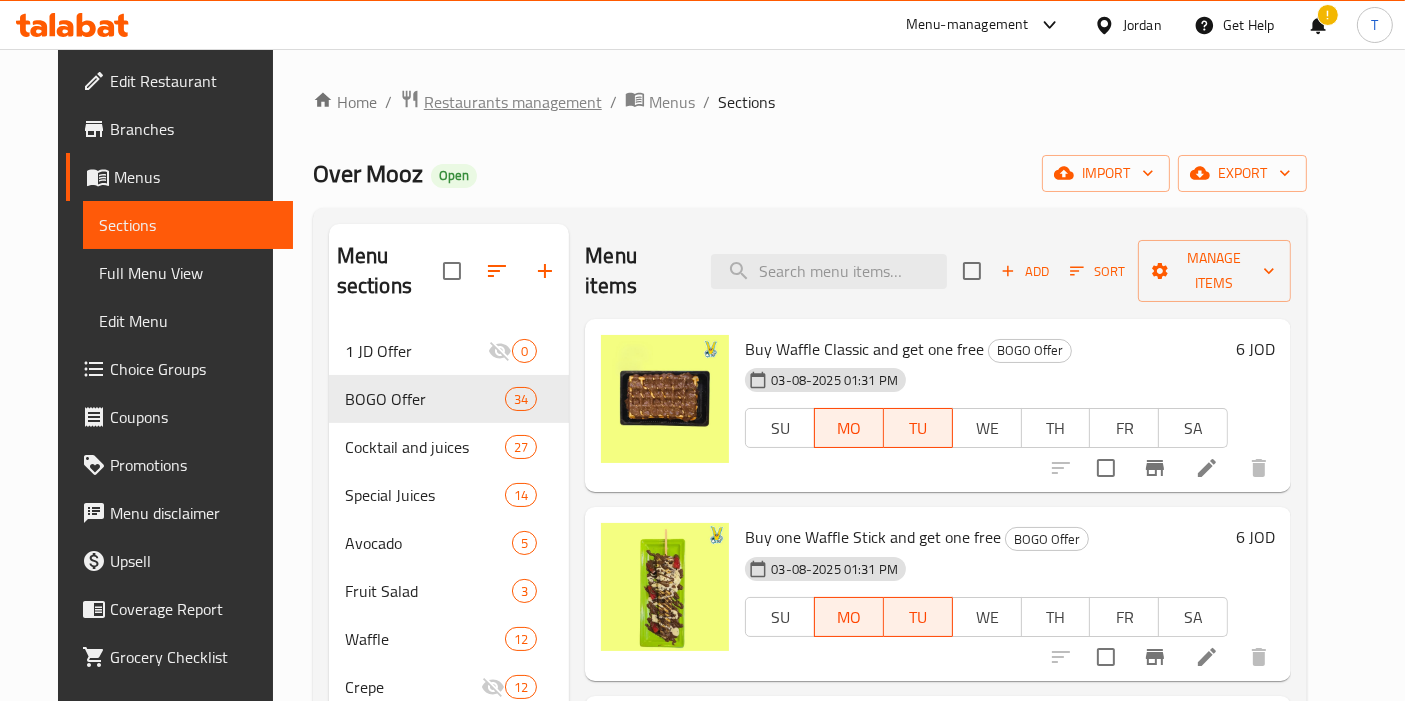 click on "Restaurants management" at bounding box center (513, 102) 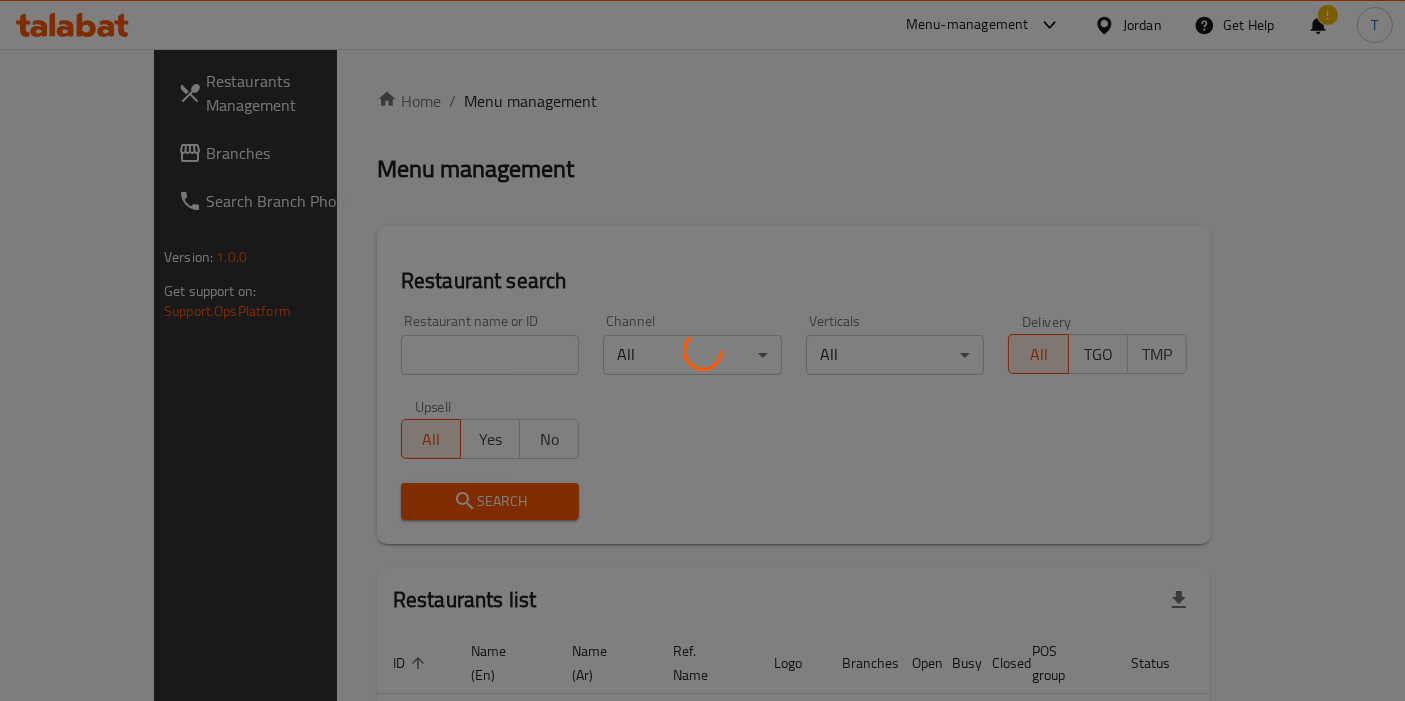 click at bounding box center (702, 350) 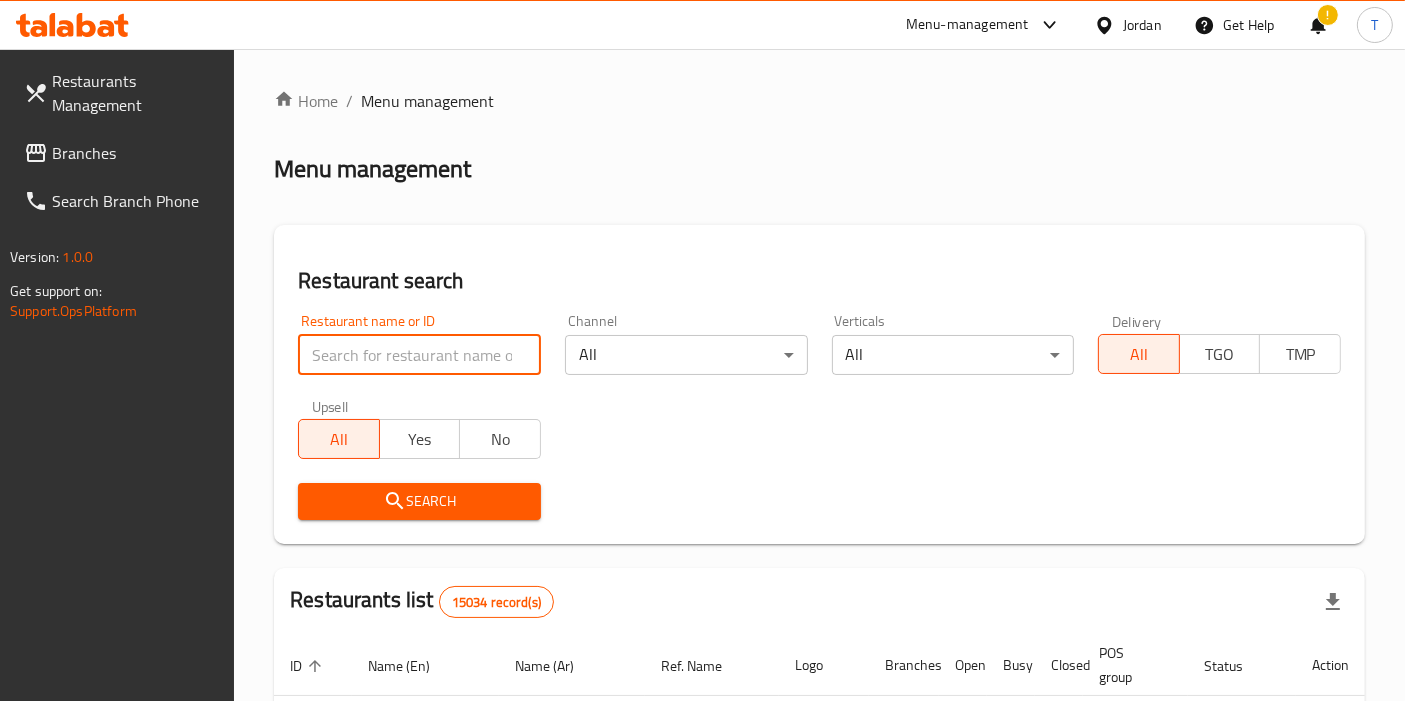 click at bounding box center [419, 355] 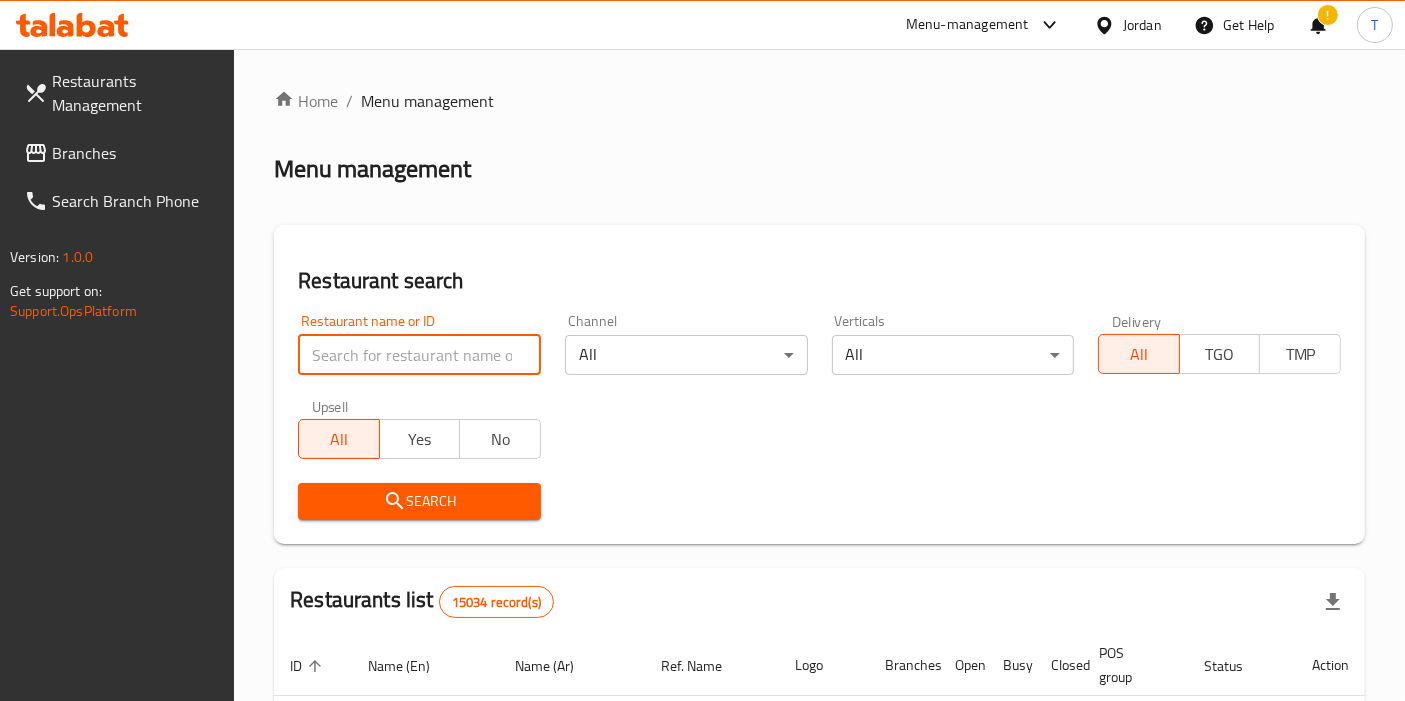 type on "ة" 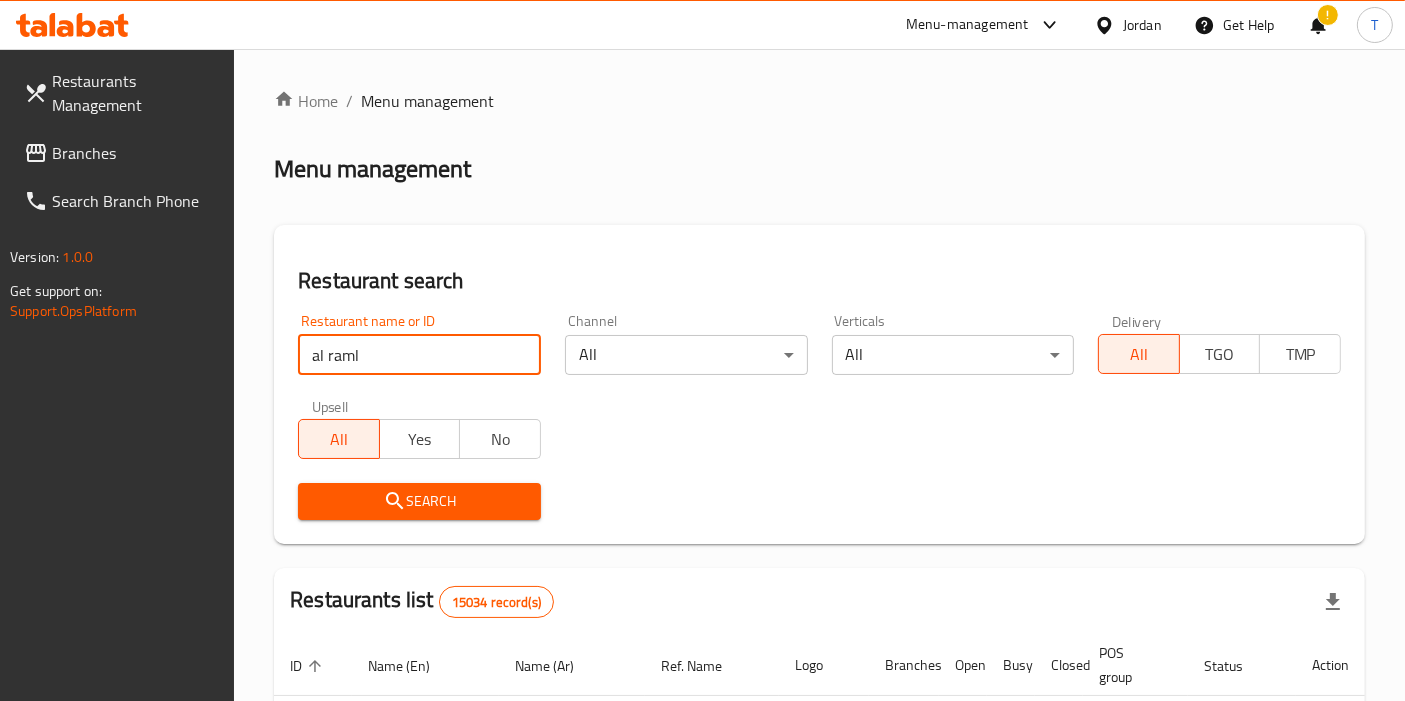 type on "al ramleh" 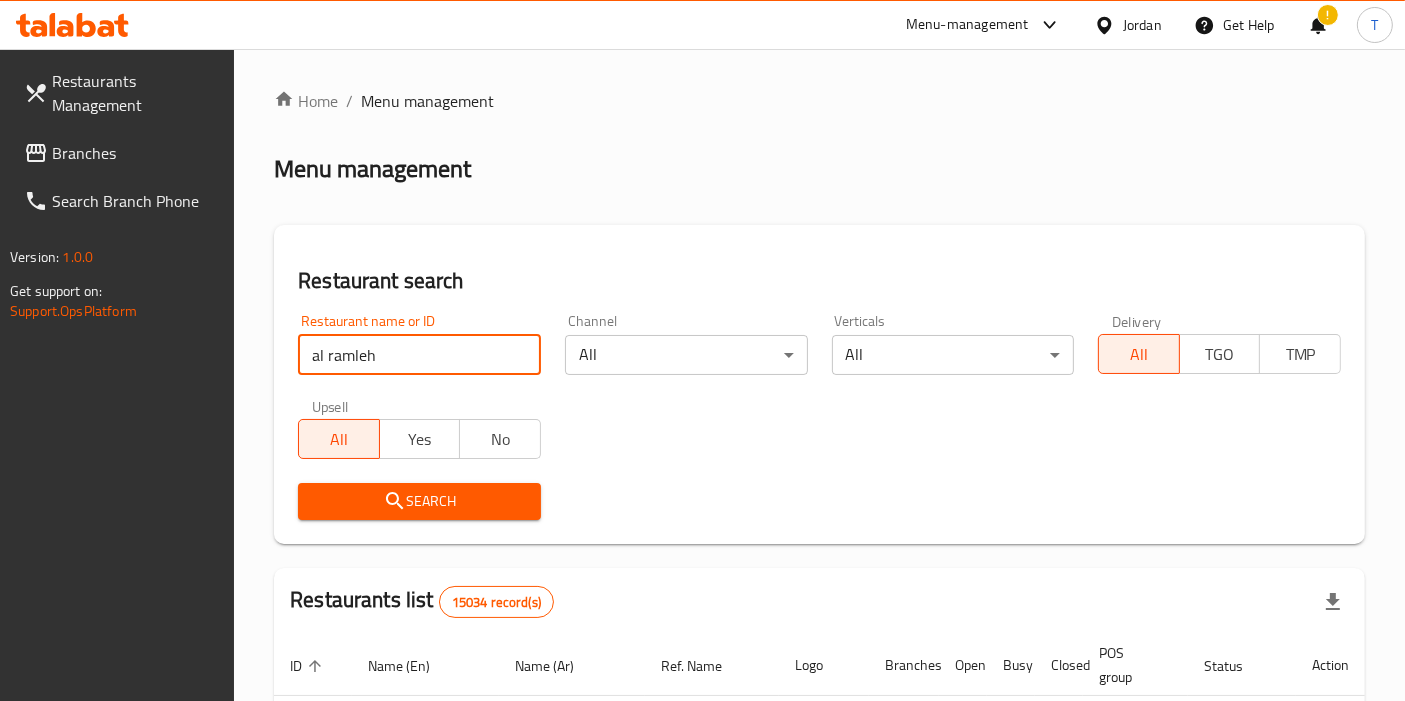 click on "Search" at bounding box center [419, 501] 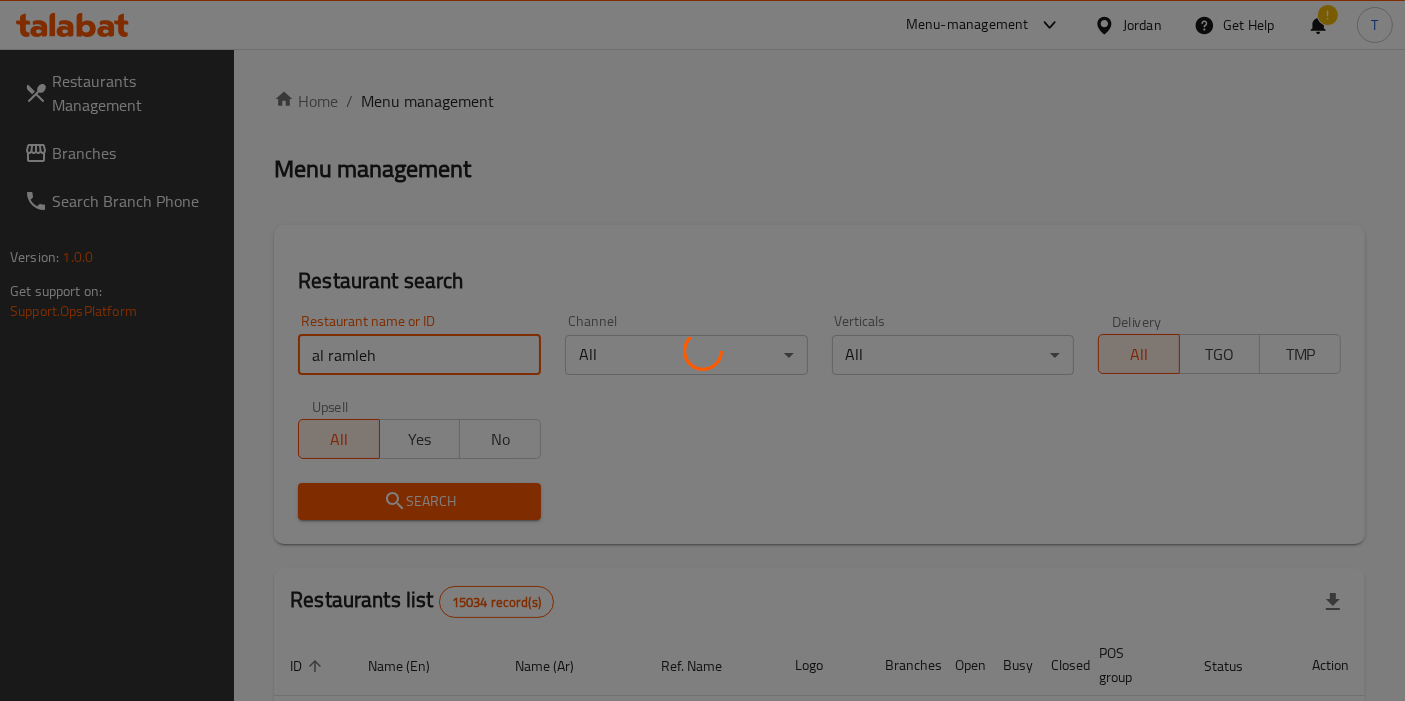 click on "Search" at bounding box center (419, 501) 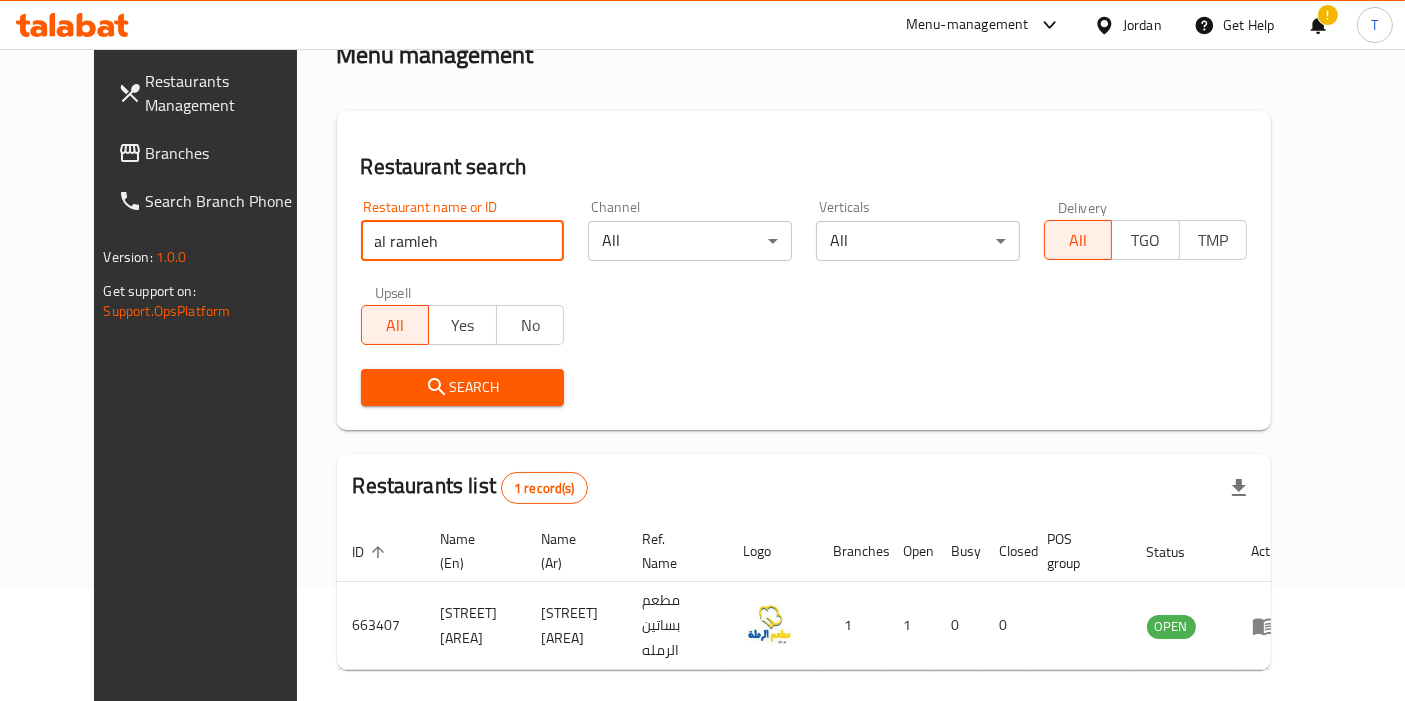 scroll, scrollTop: 173, scrollLeft: 0, axis: vertical 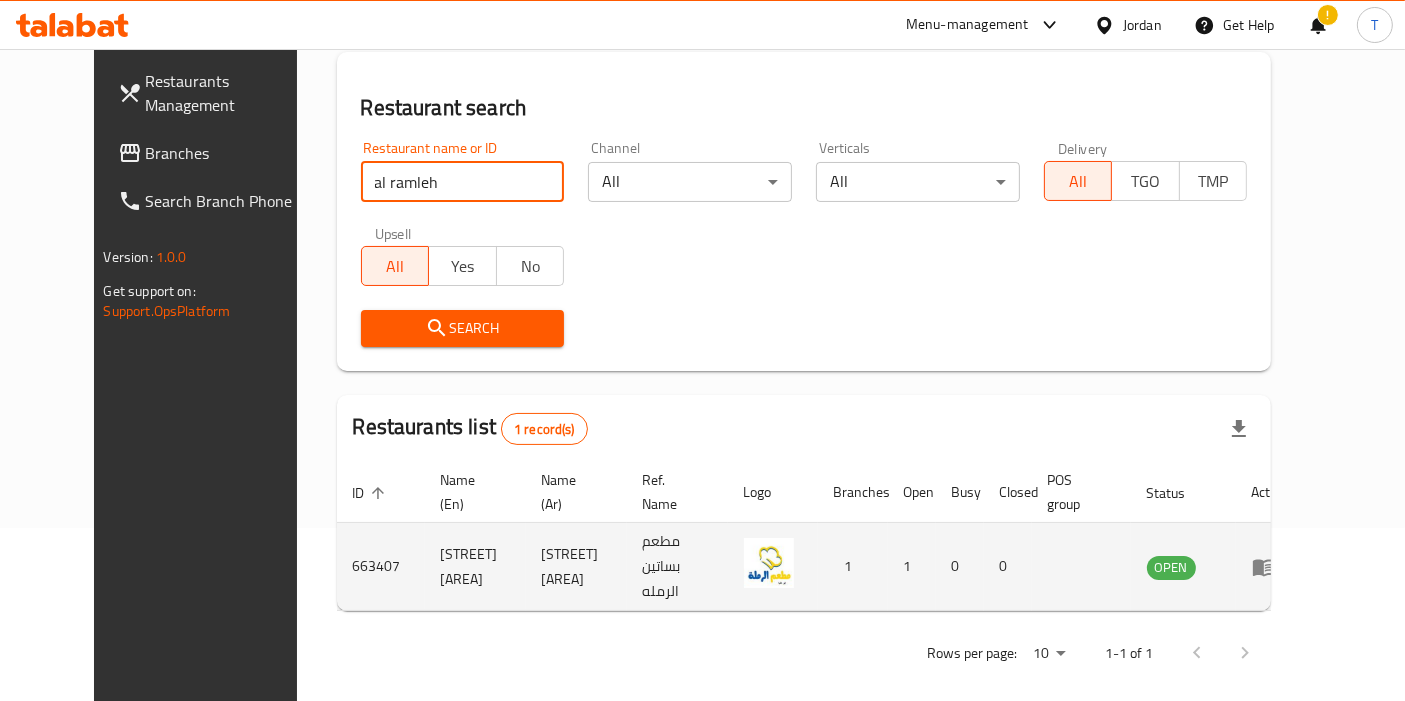 click 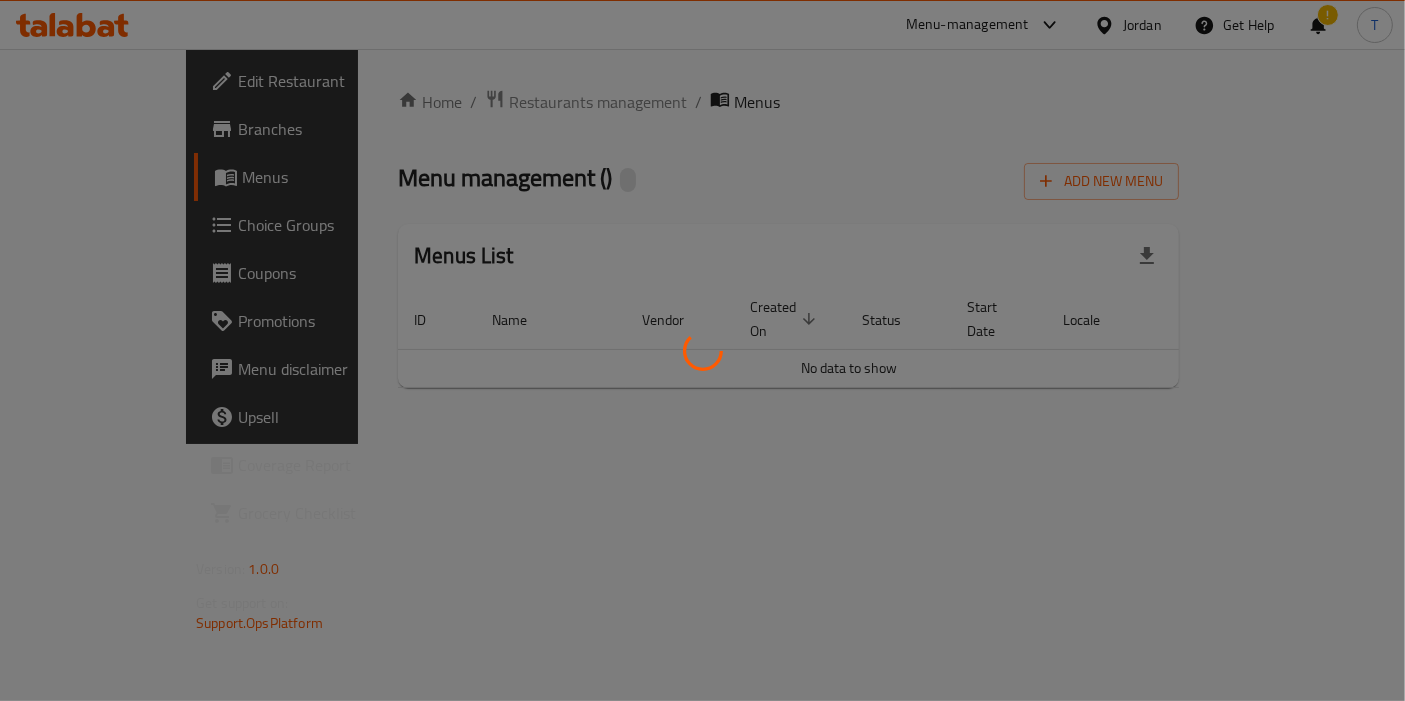 scroll, scrollTop: 0, scrollLeft: 0, axis: both 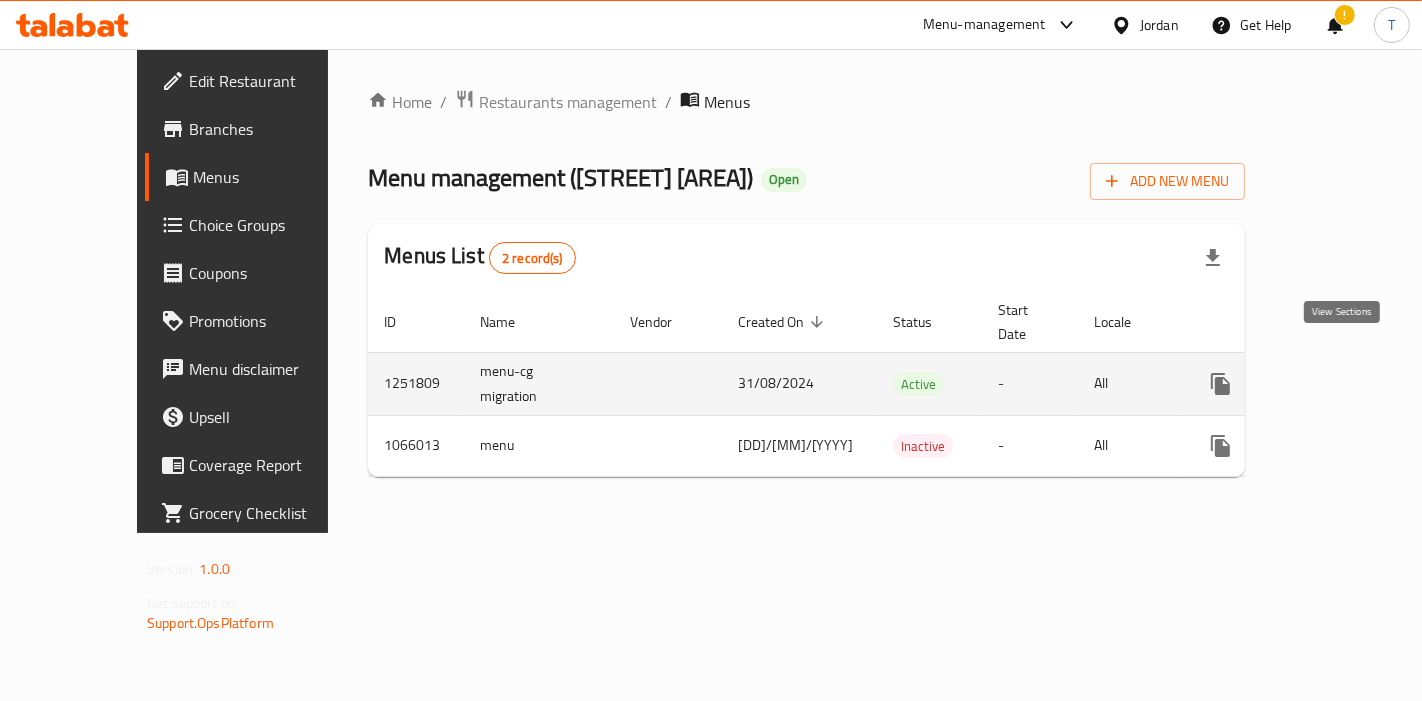 click at bounding box center [1365, 384] 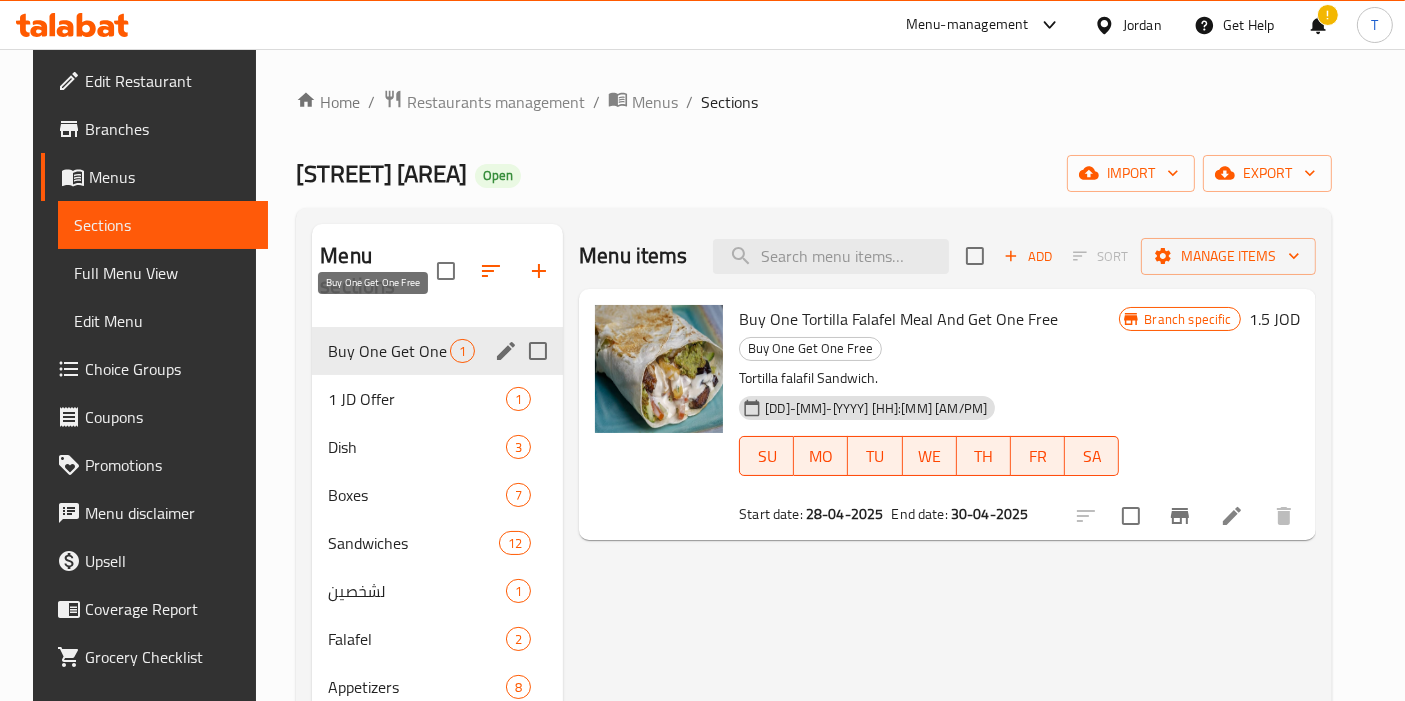 click on "Buy One Get One Free" at bounding box center [389, 351] 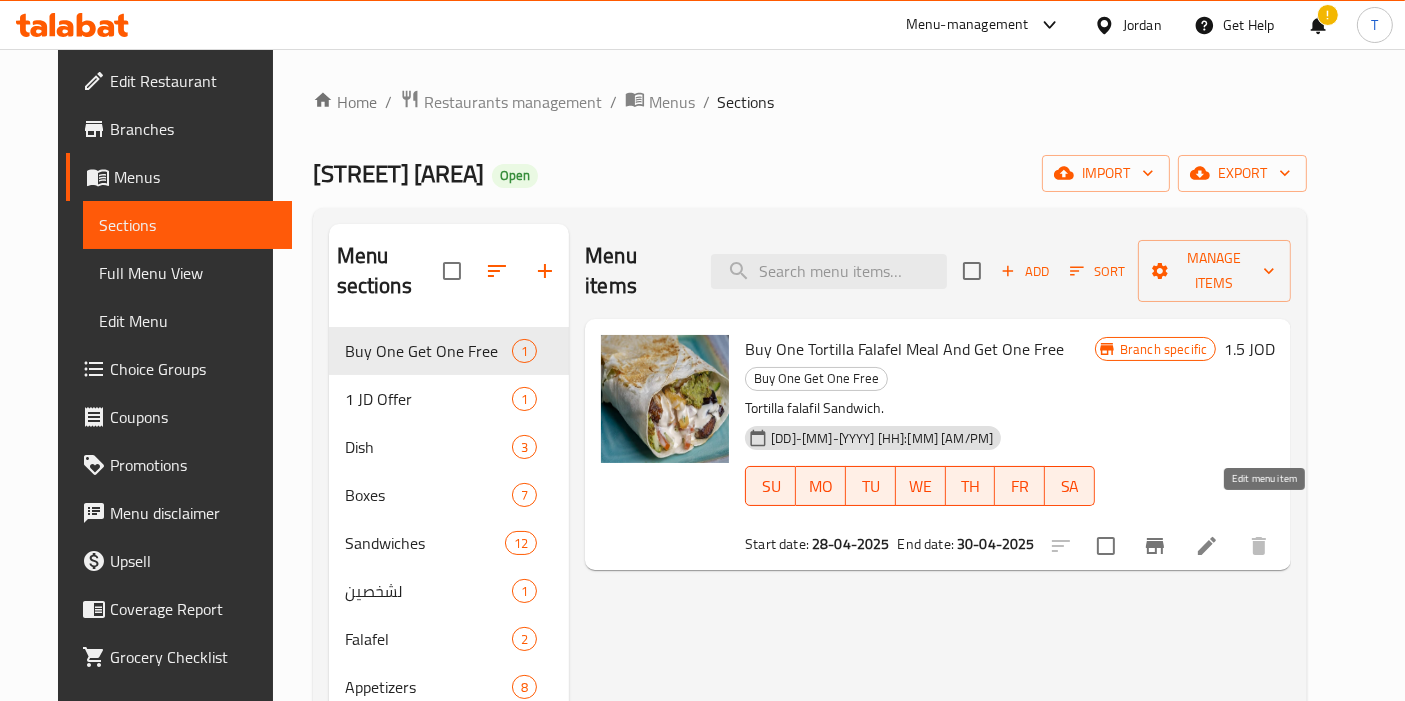 click 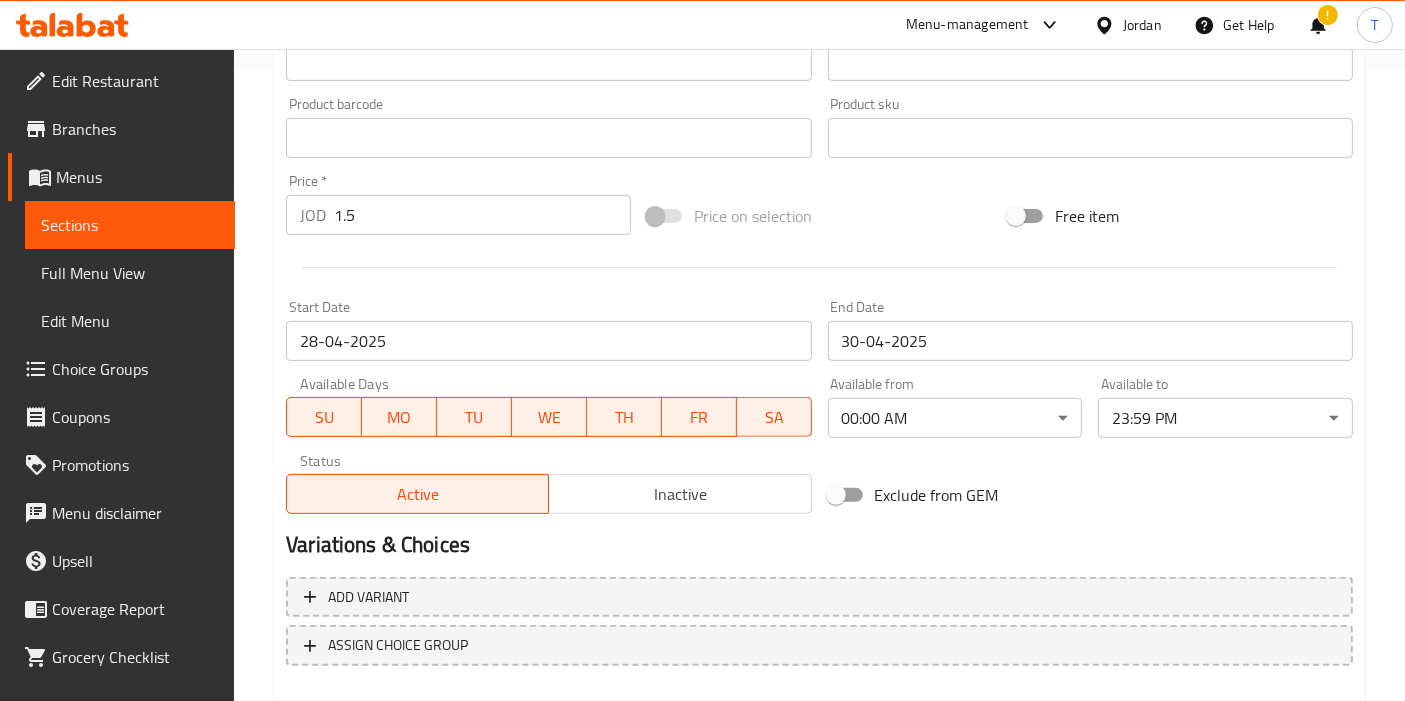 scroll, scrollTop: 666, scrollLeft: 0, axis: vertical 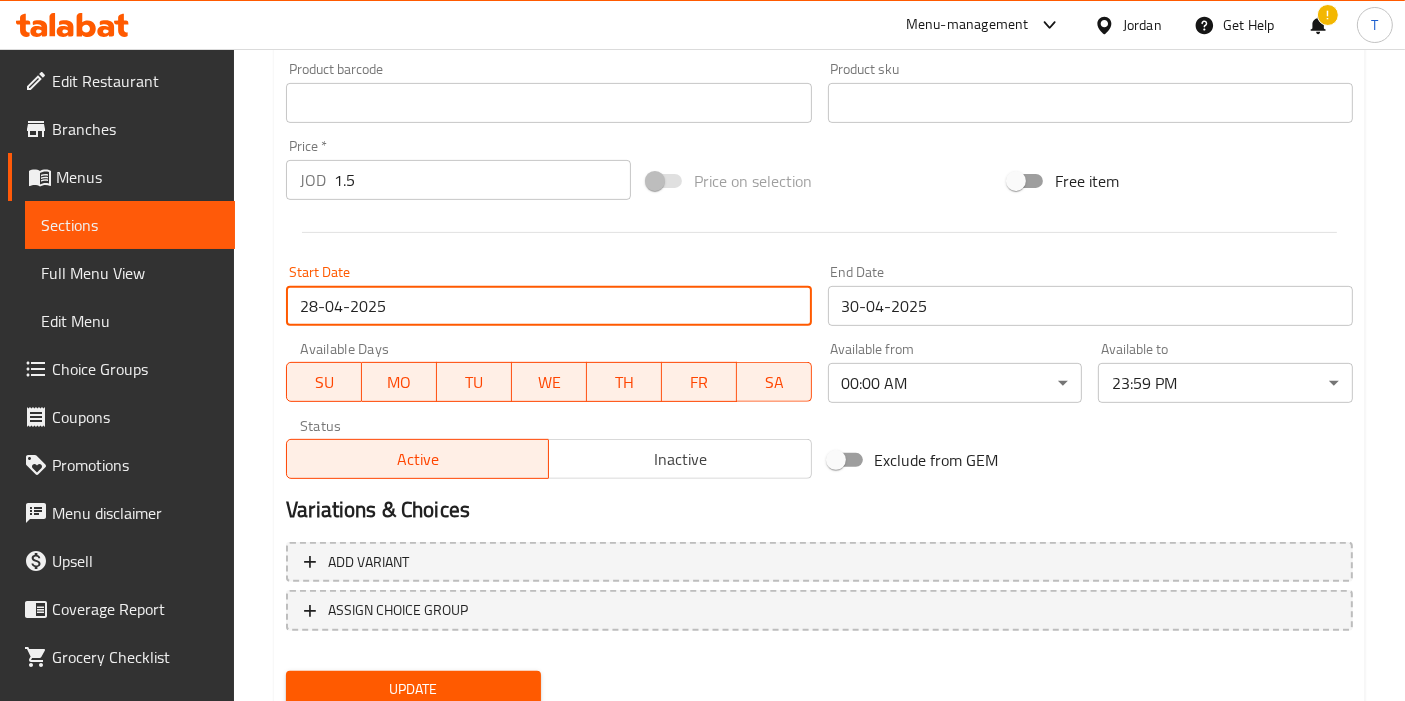 click on "28-04-2025" at bounding box center (548, 306) 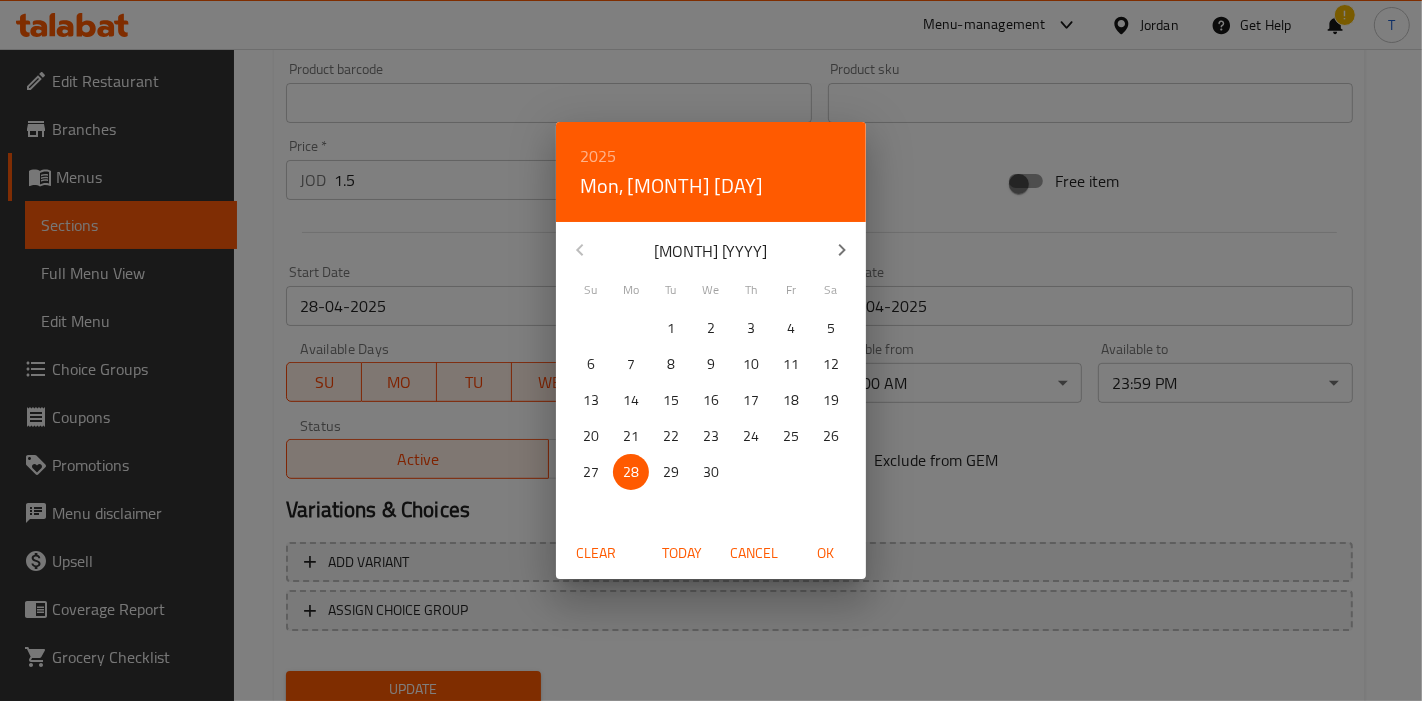 click at bounding box center [842, 250] 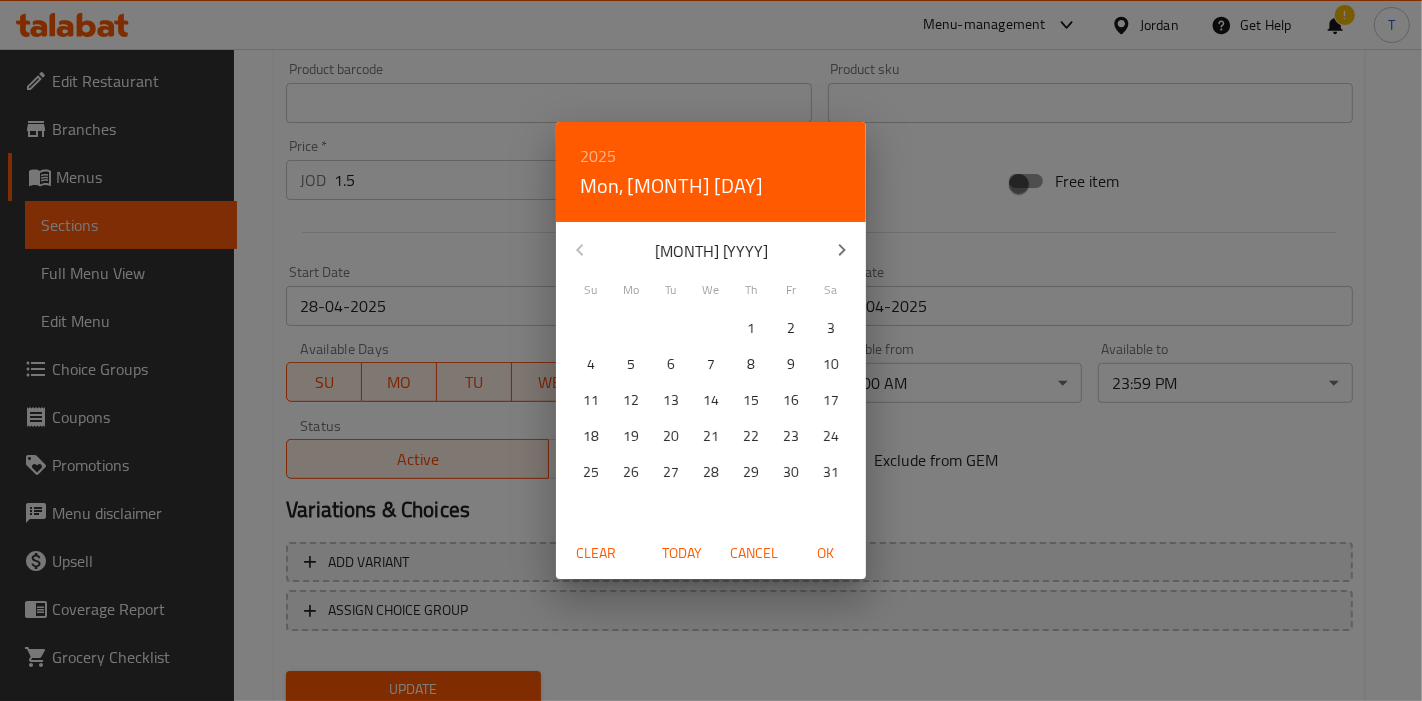 click at bounding box center (842, 250) 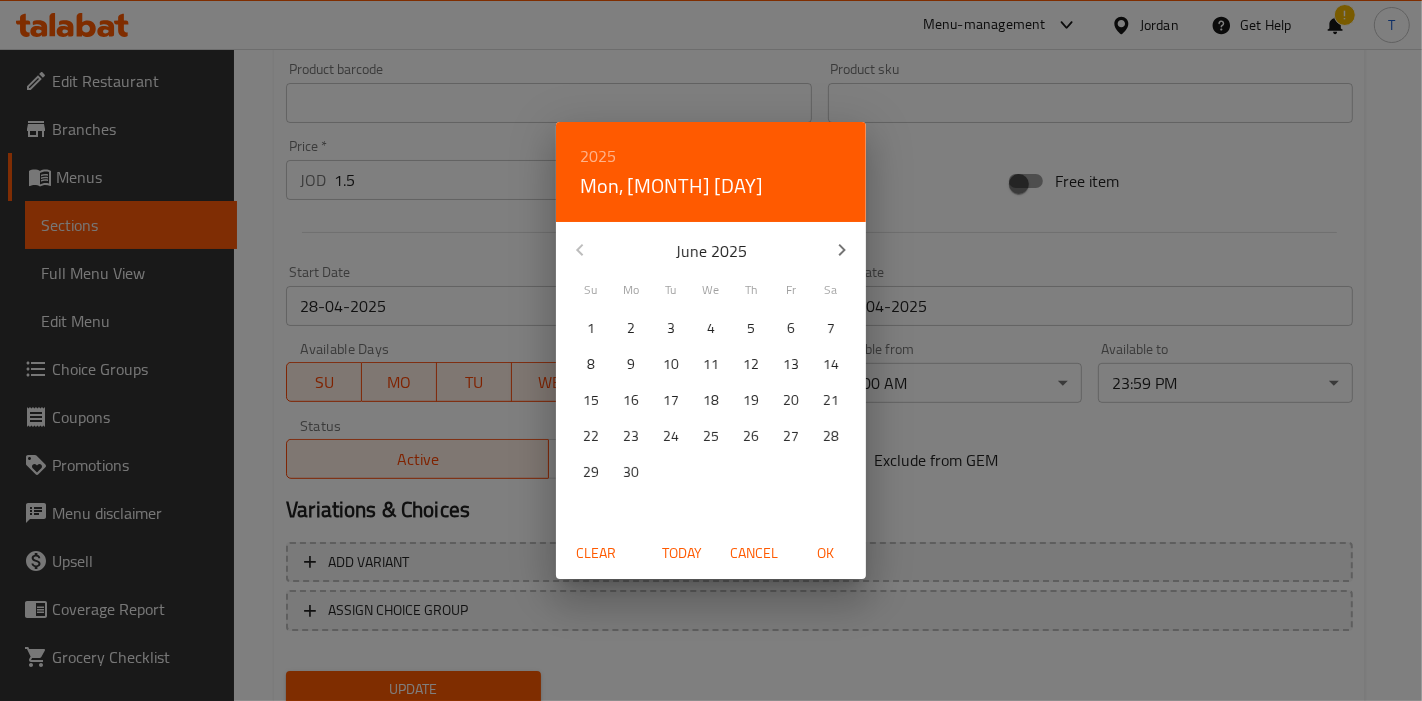 click at bounding box center (842, 250) 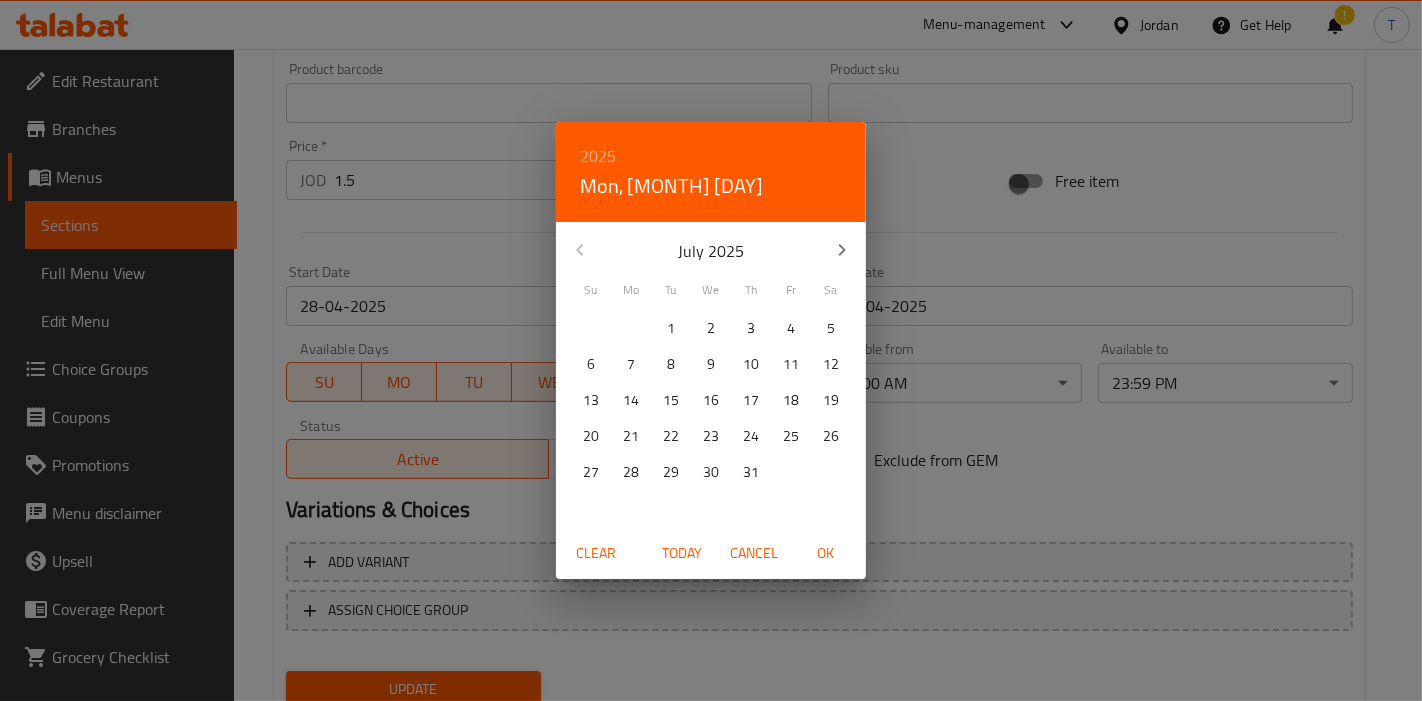 click at bounding box center (842, 250) 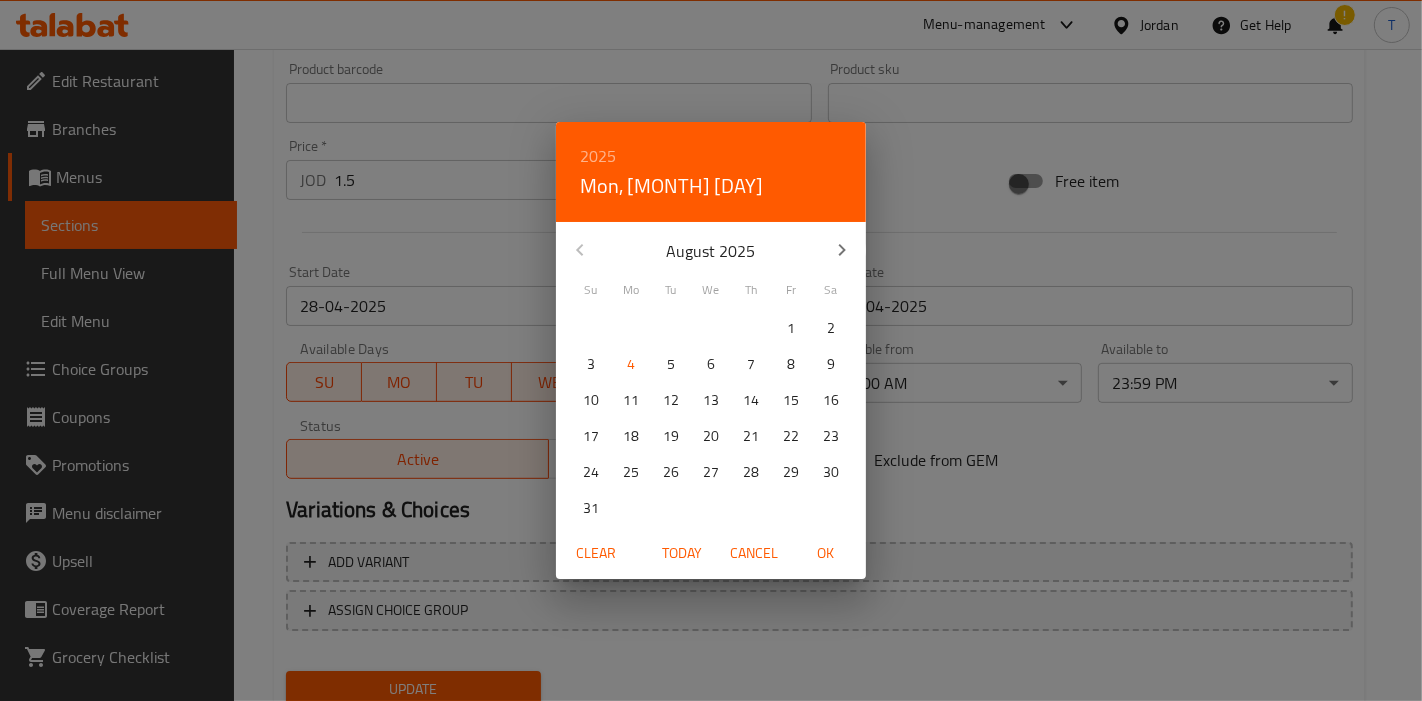 click on "1" at bounding box center [791, 328] 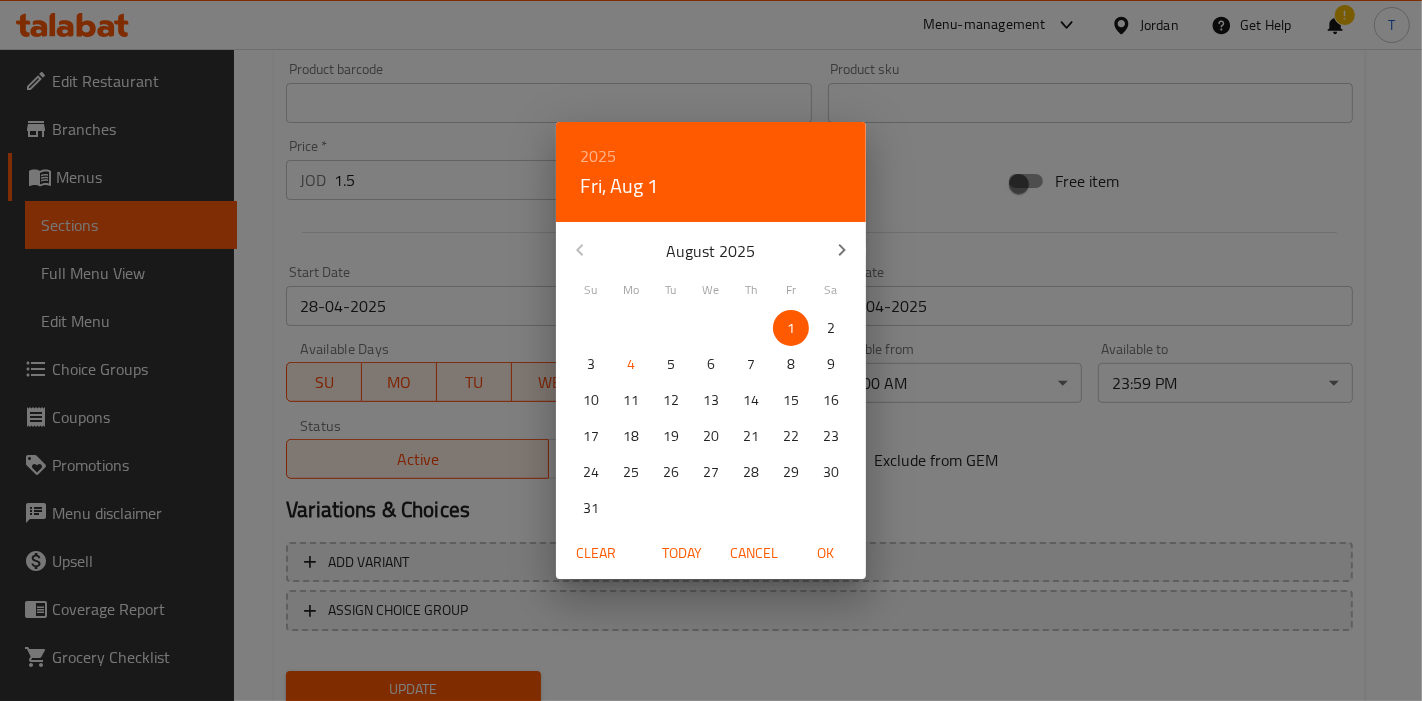 click on "OK" at bounding box center (826, 553) 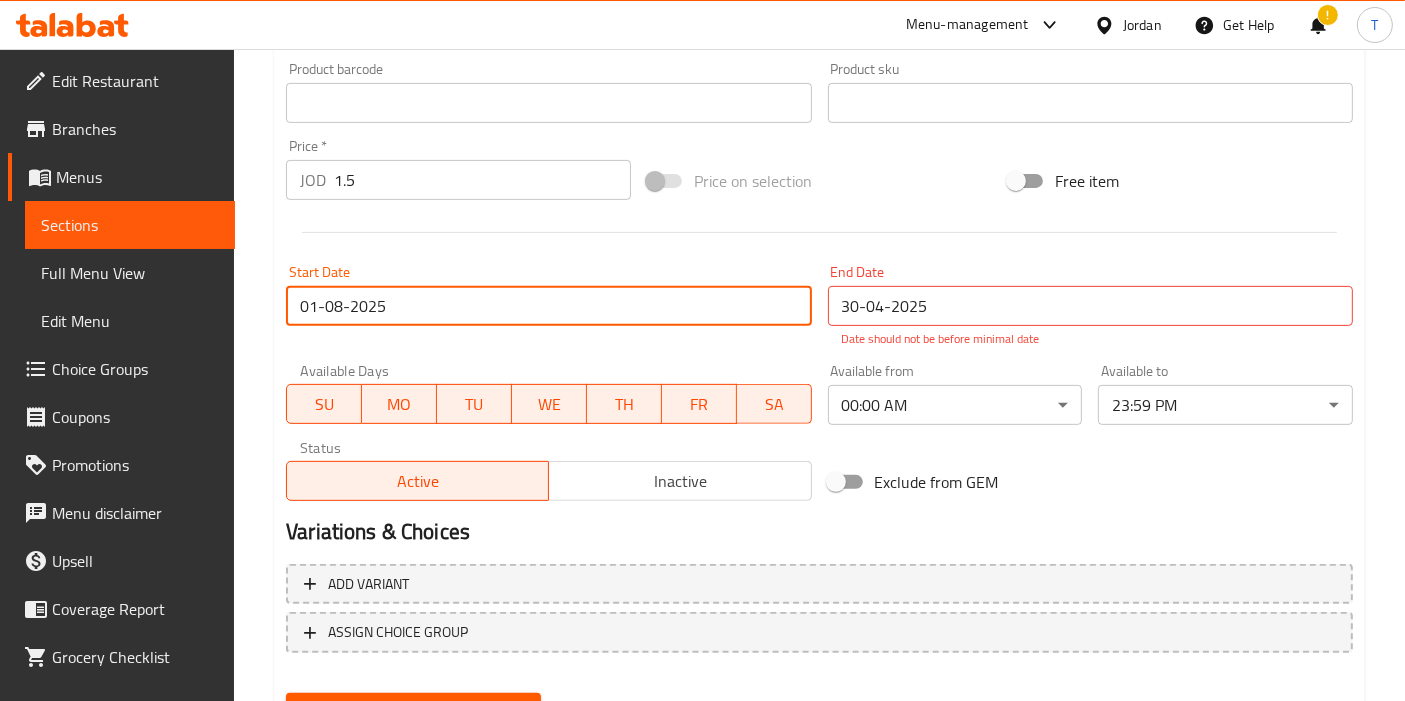 click on "30-04-2025" at bounding box center (1090, 306) 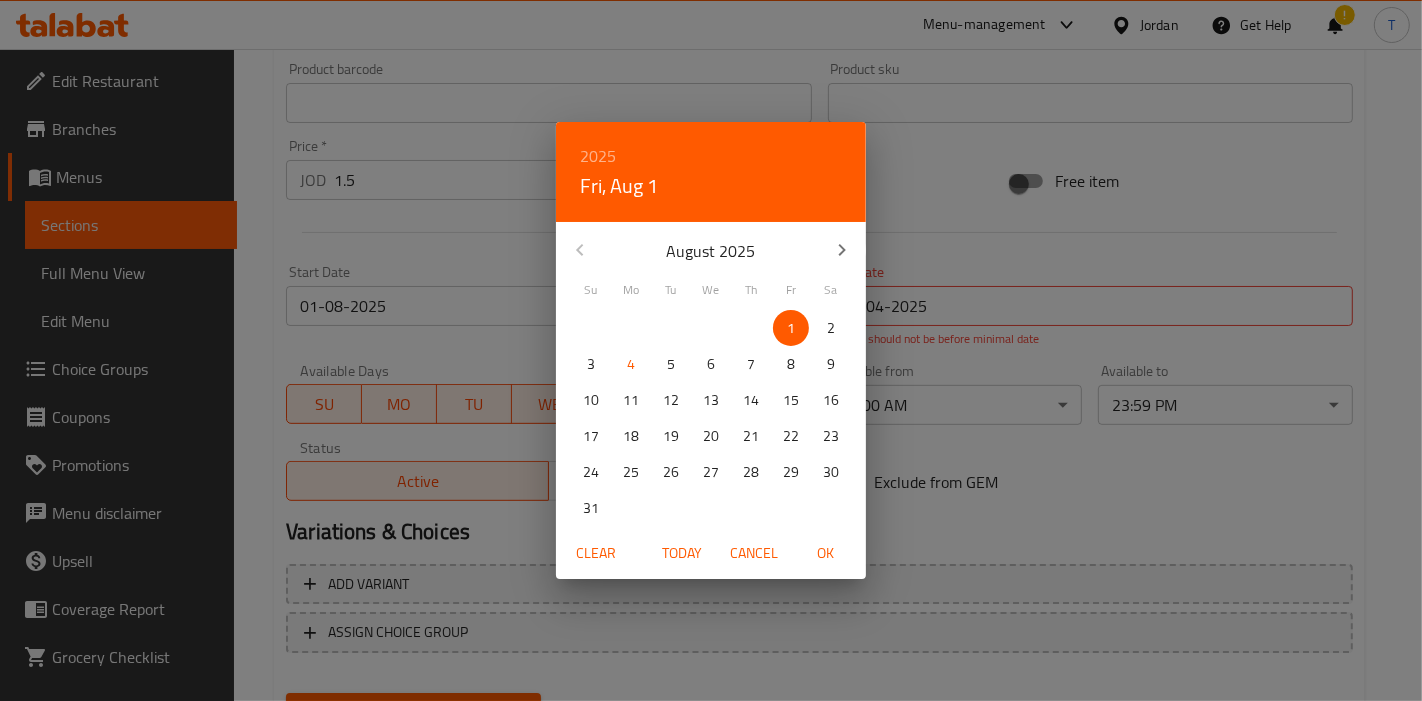 click on "31" at bounding box center [591, 508] 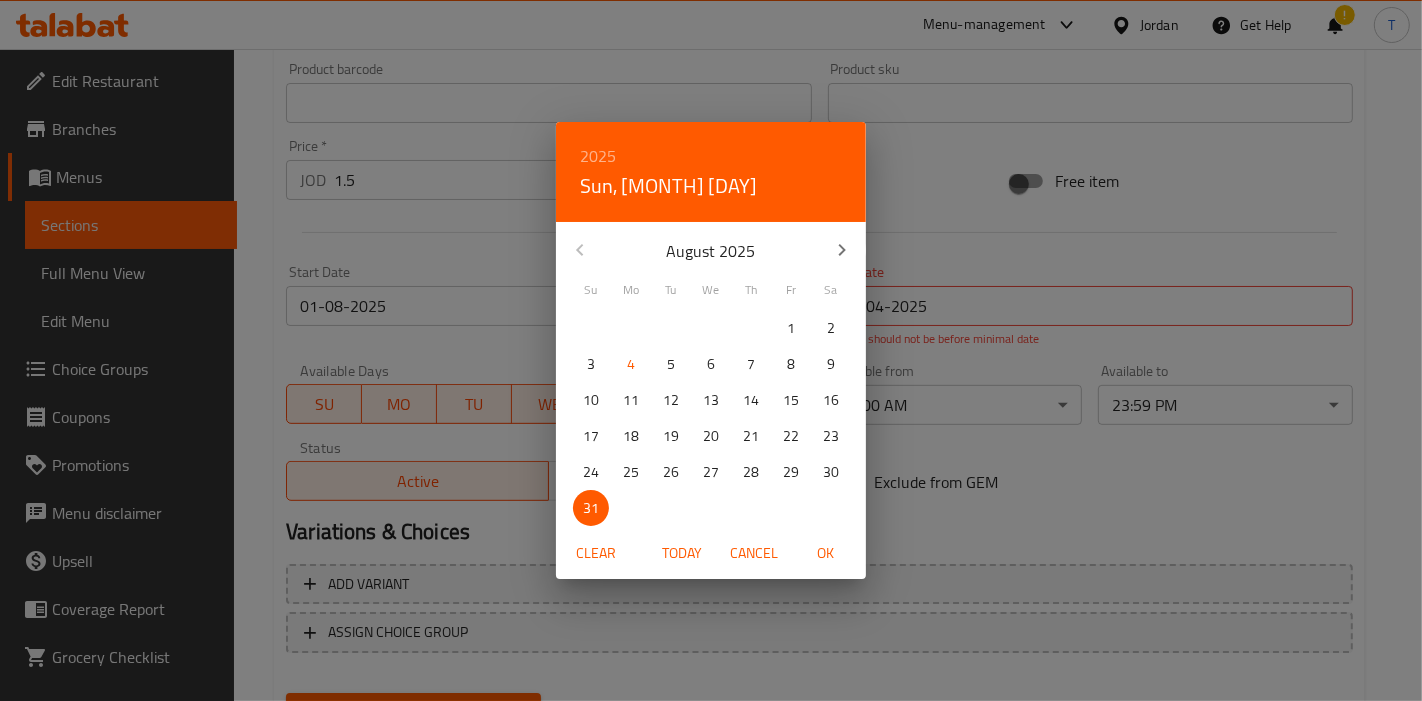 click on "OK" at bounding box center [826, 553] 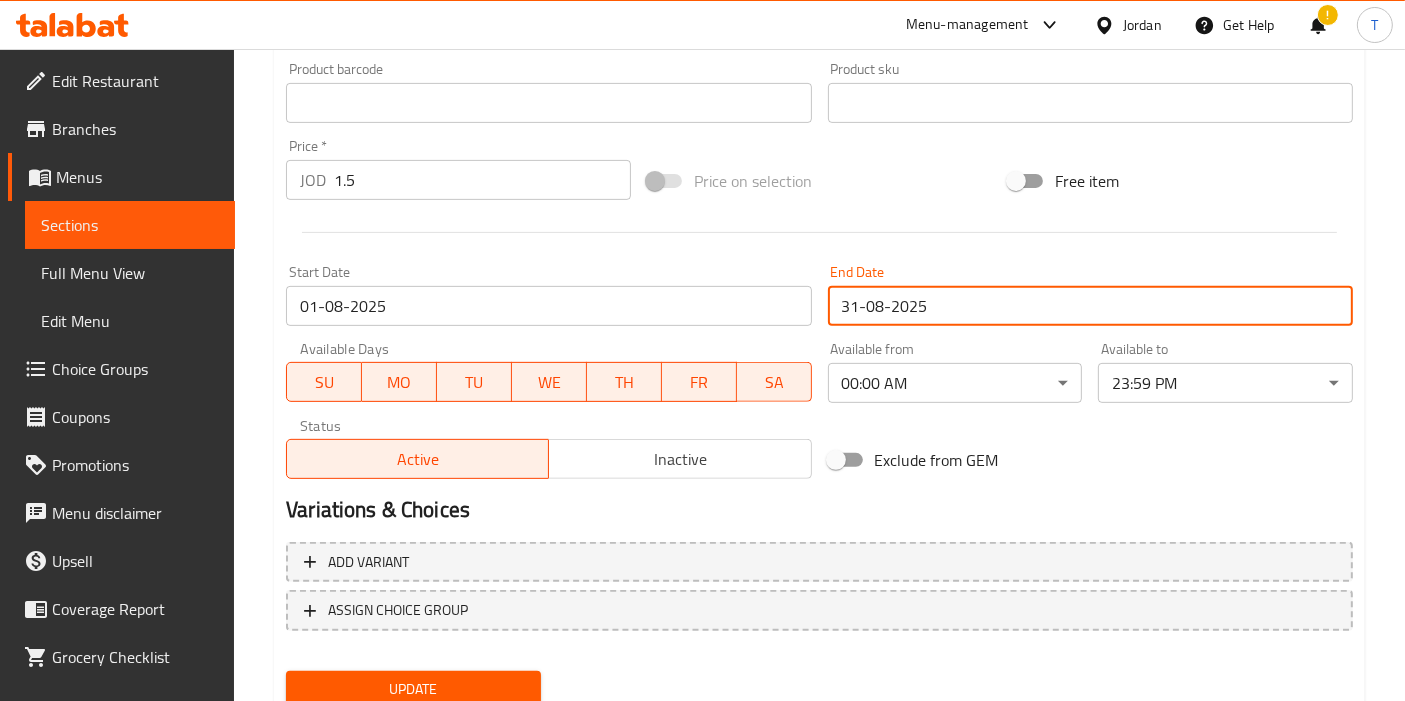 click on "Variations & Choices" at bounding box center [819, 510] 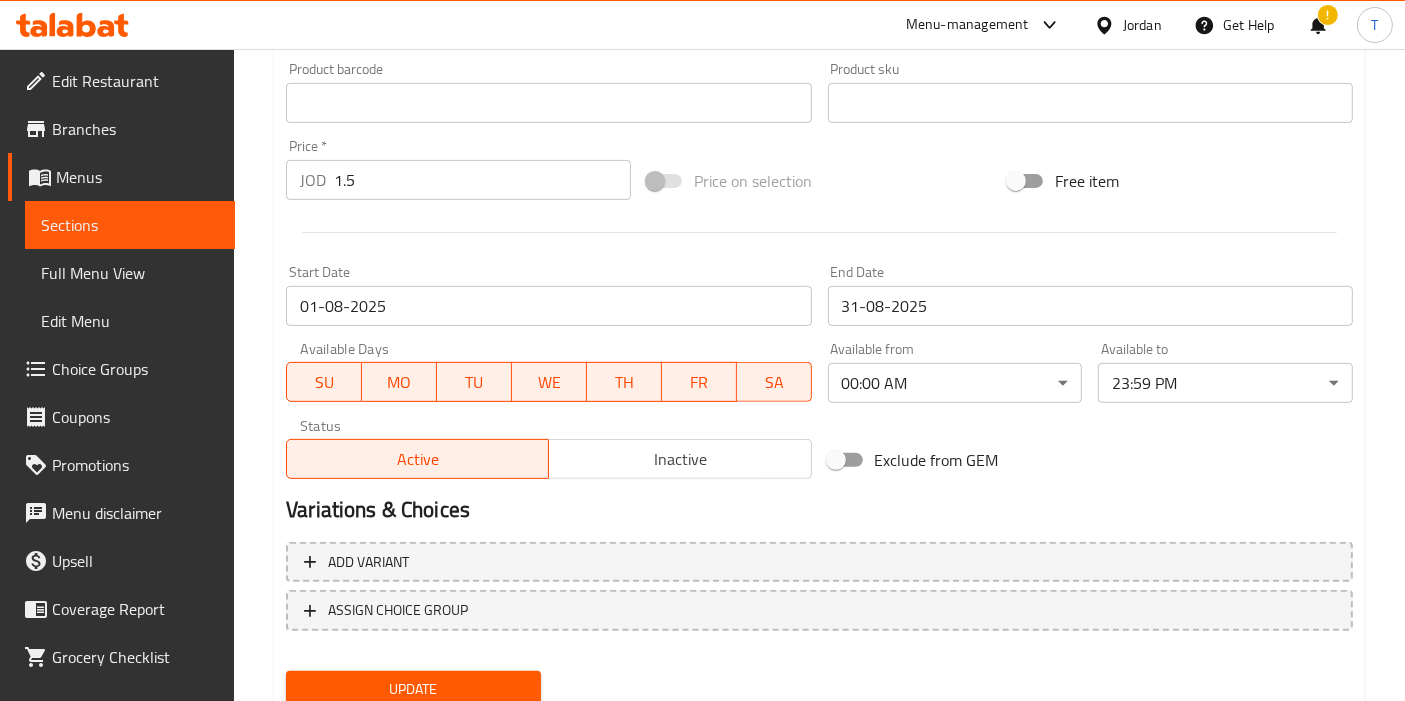 click on "SU" at bounding box center [324, 382] 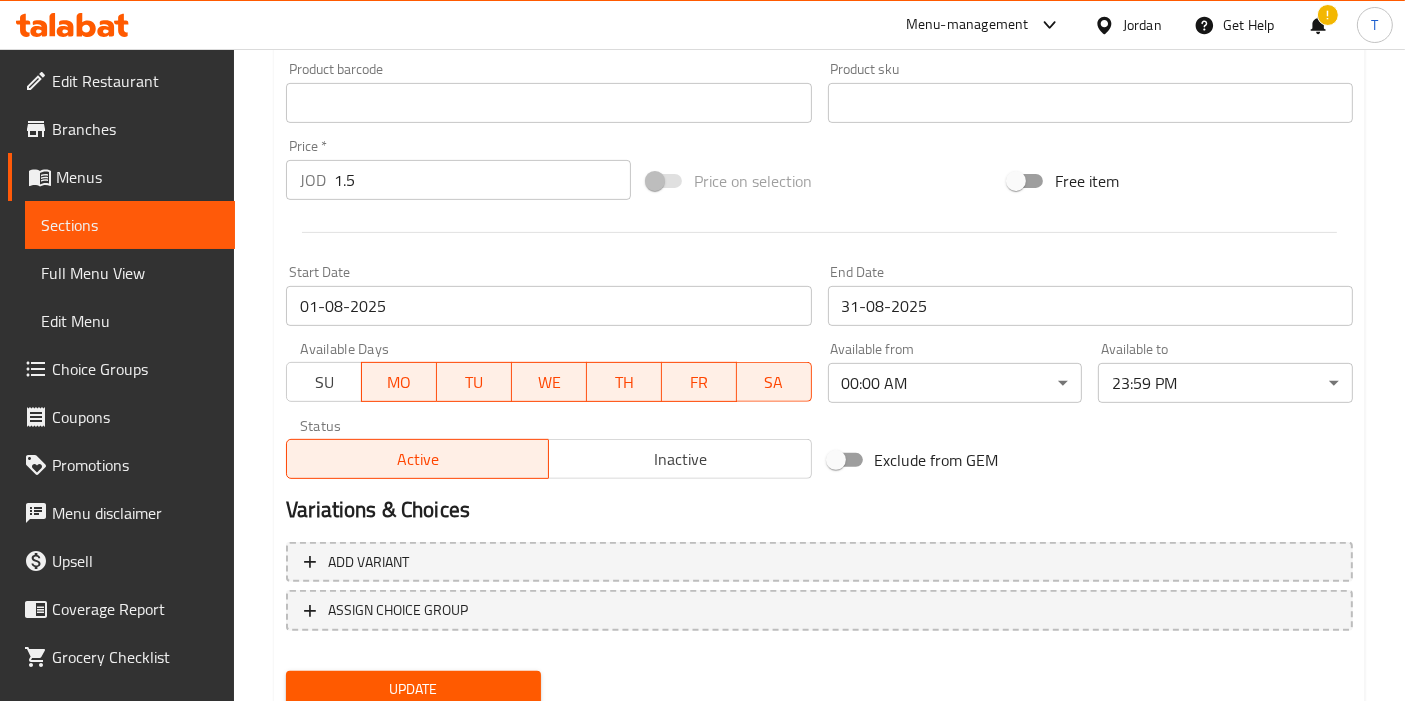 click on "WE" at bounding box center (549, 382) 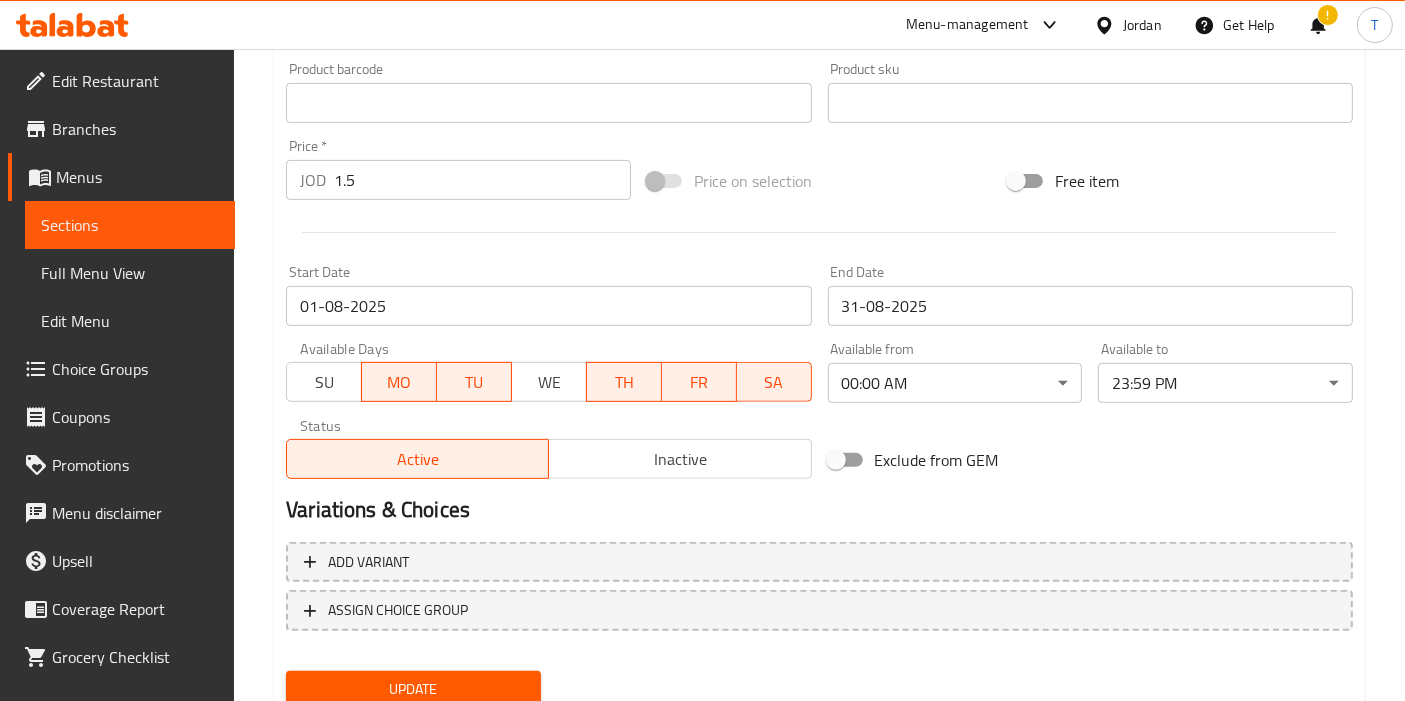 click on "TH" at bounding box center (624, 382) 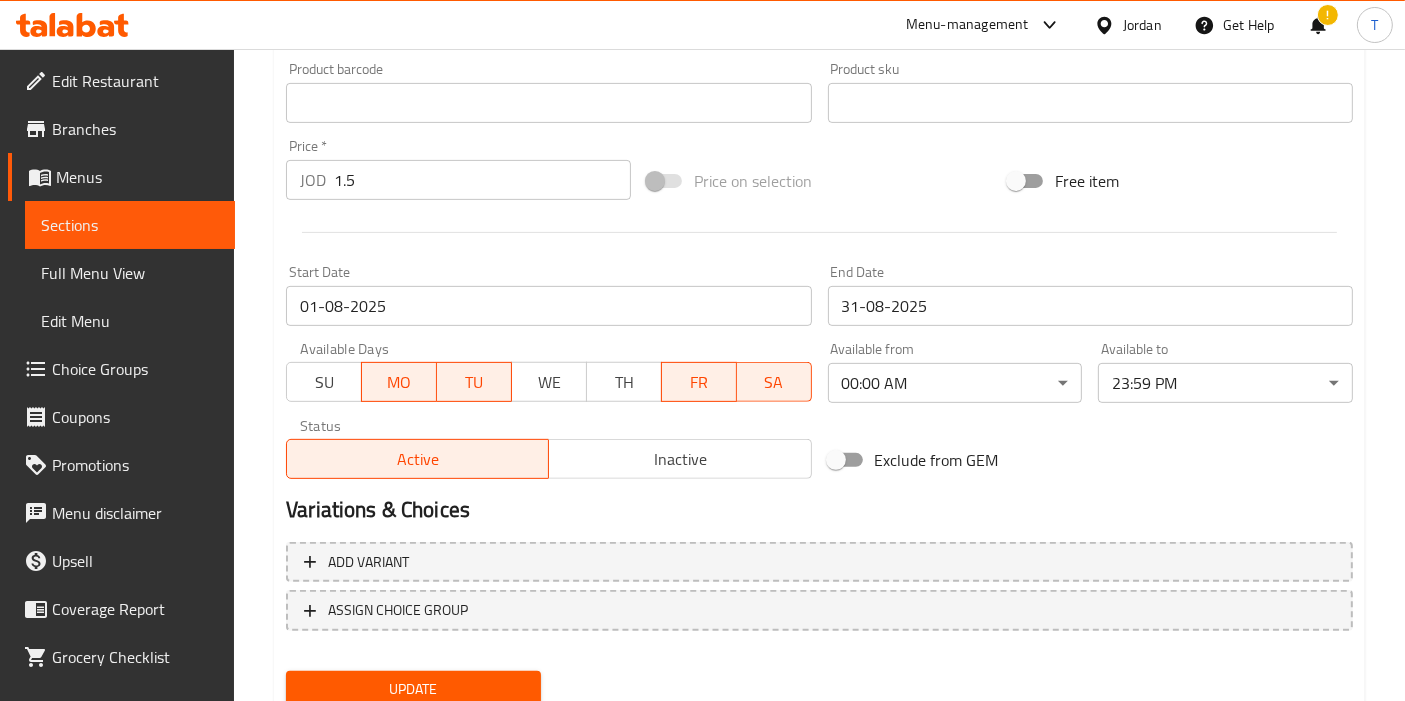 drag, startPoint x: 720, startPoint y: 390, endPoint x: 787, endPoint y: 387, distance: 67.06713 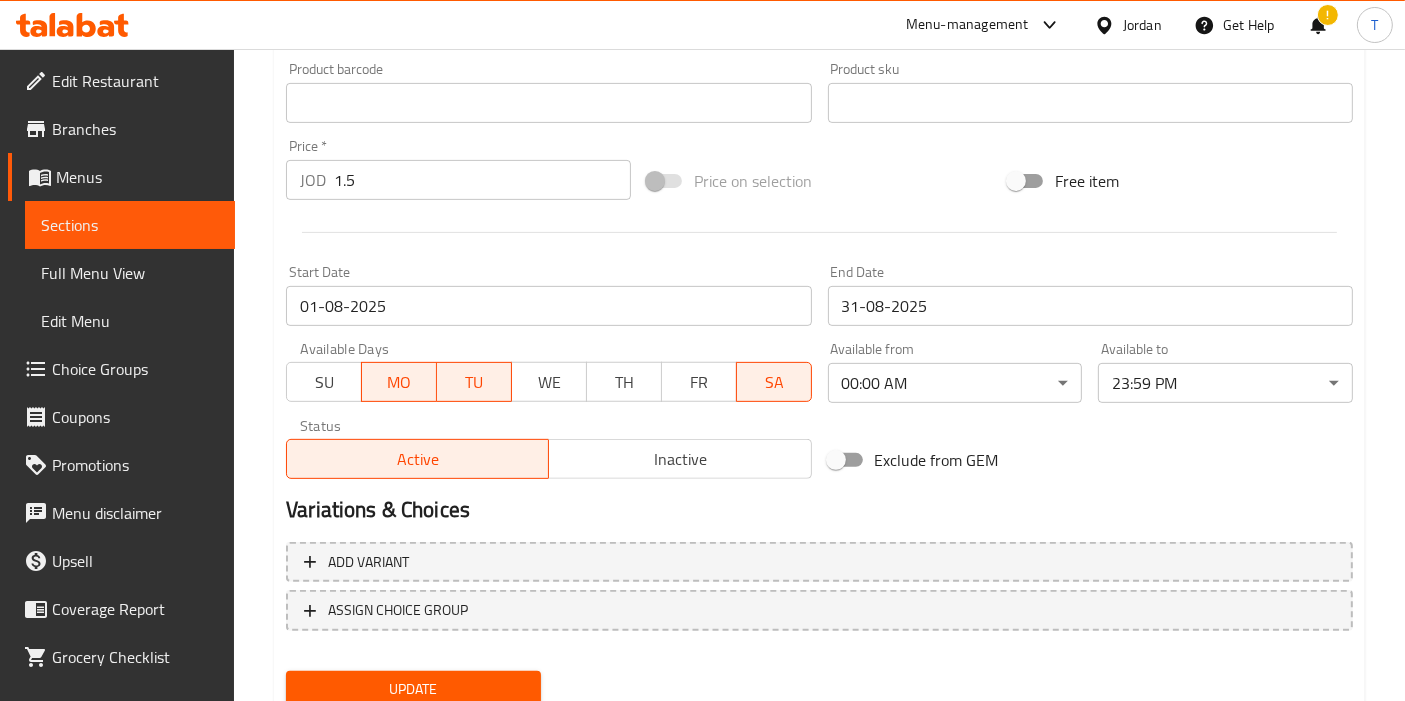 click on "SA" at bounding box center (774, 382) 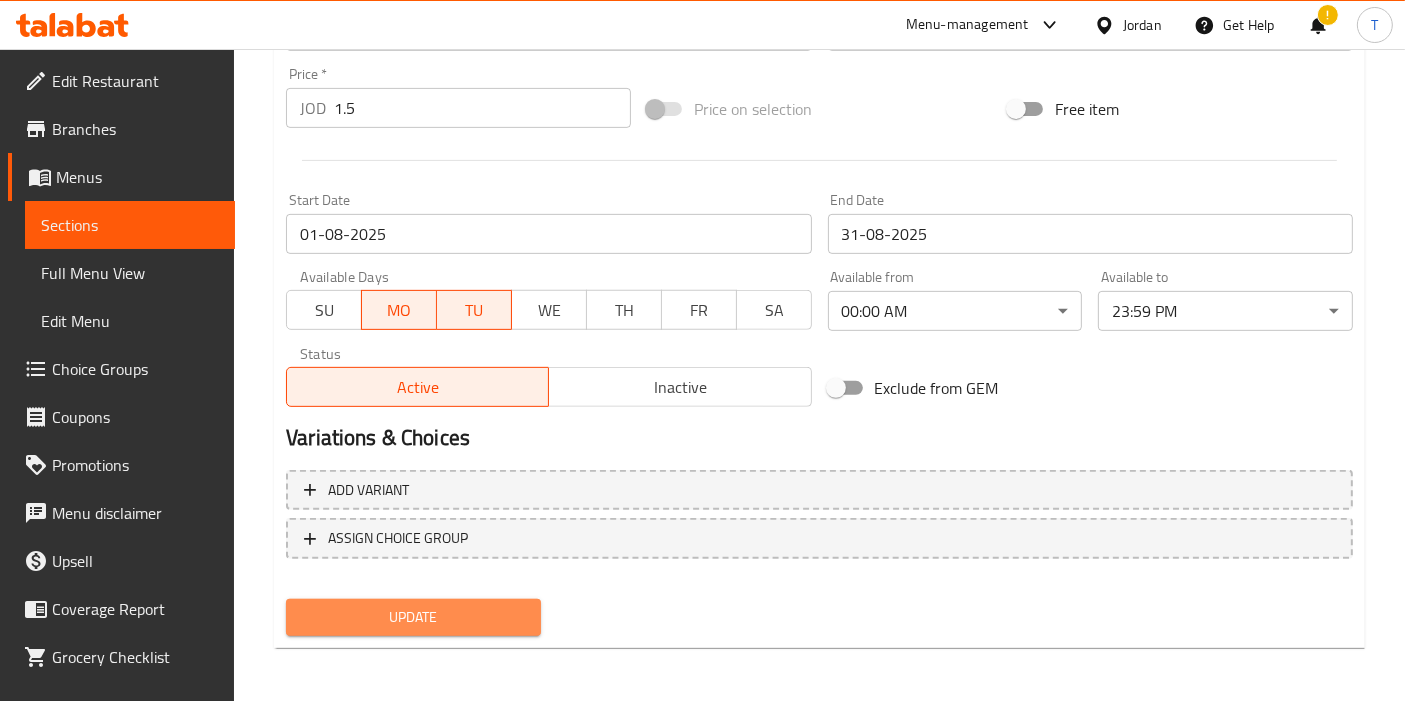 click on "Update" at bounding box center [413, 617] 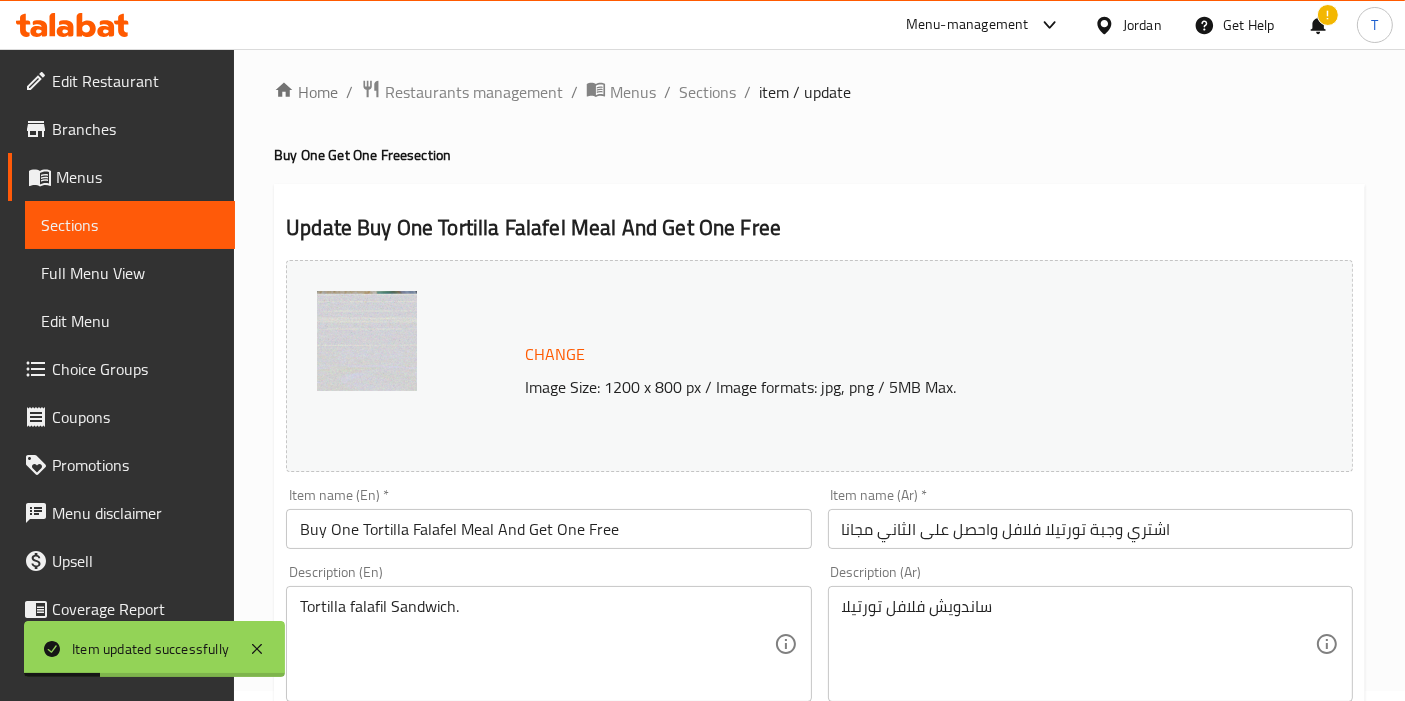 scroll, scrollTop: 0, scrollLeft: 0, axis: both 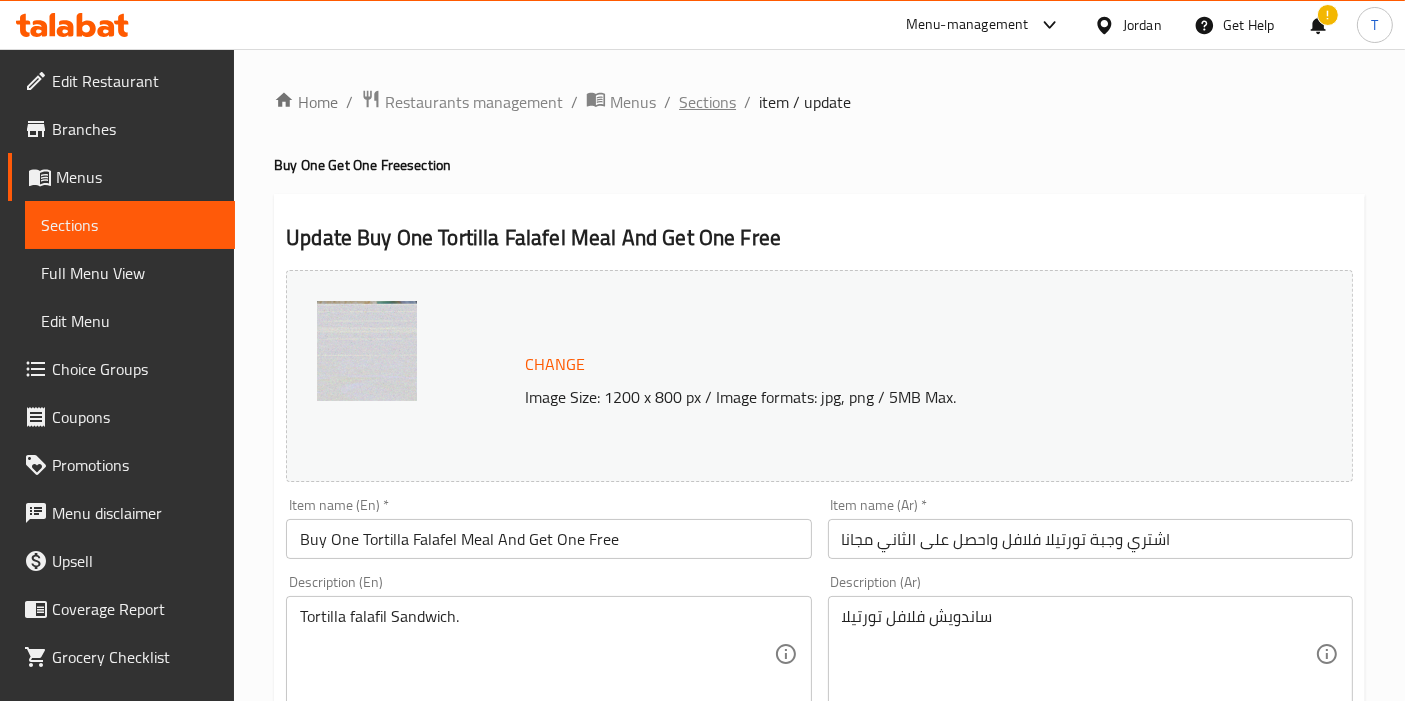 click on "Sections" at bounding box center [707, 102] 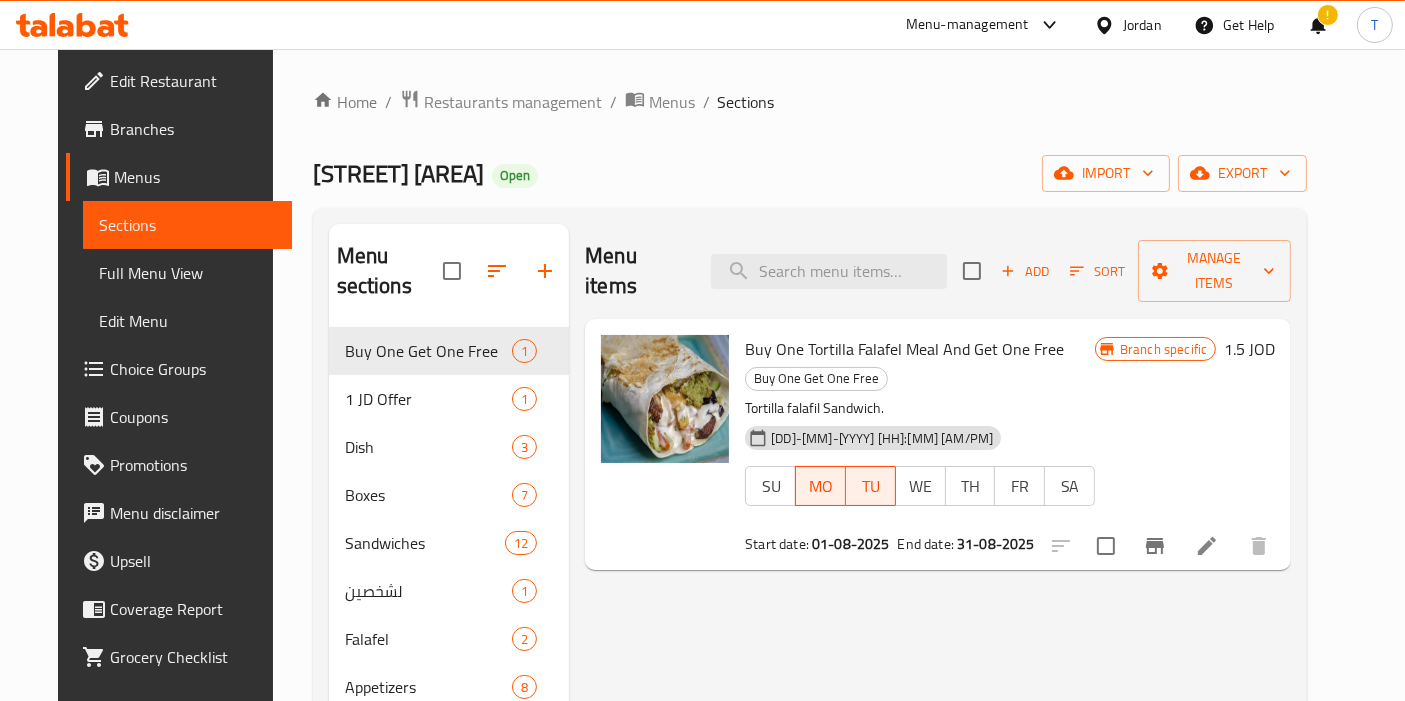 click 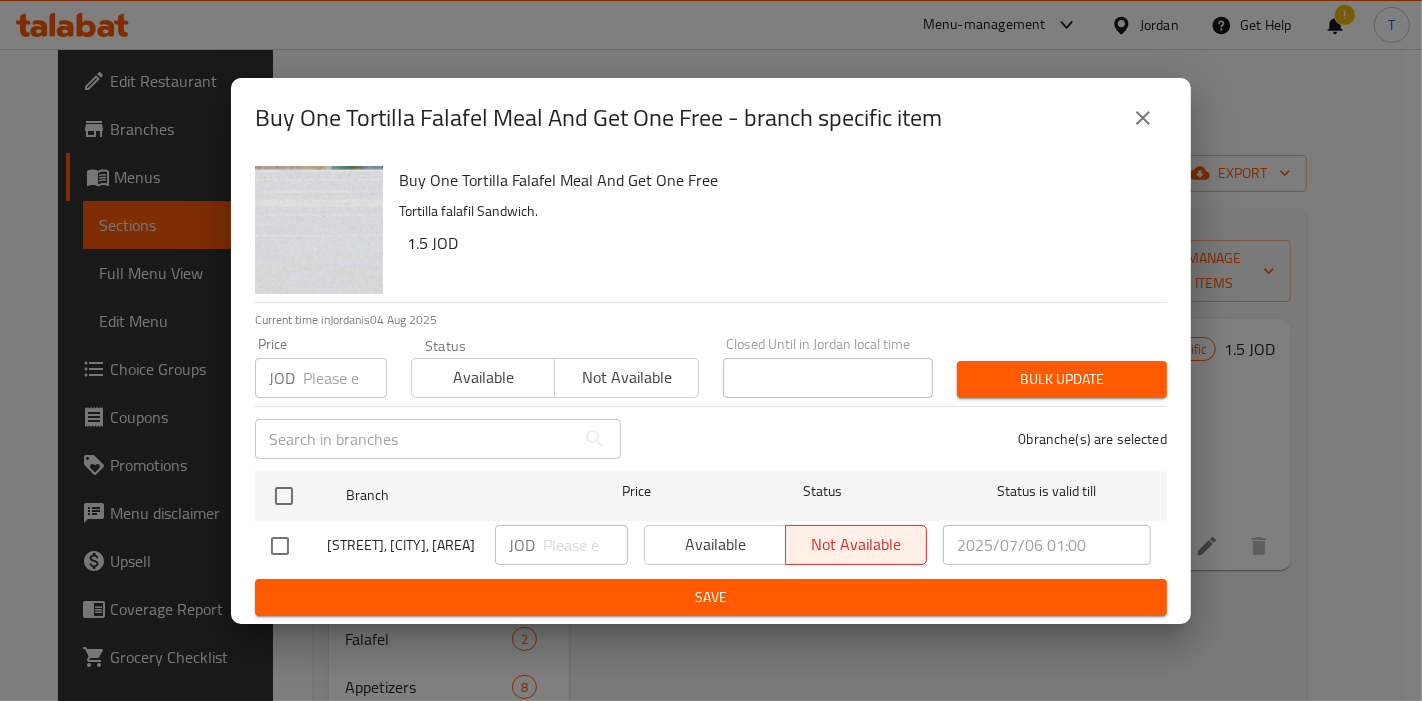 click on "Available Not available" at bounding box center [785, 545] 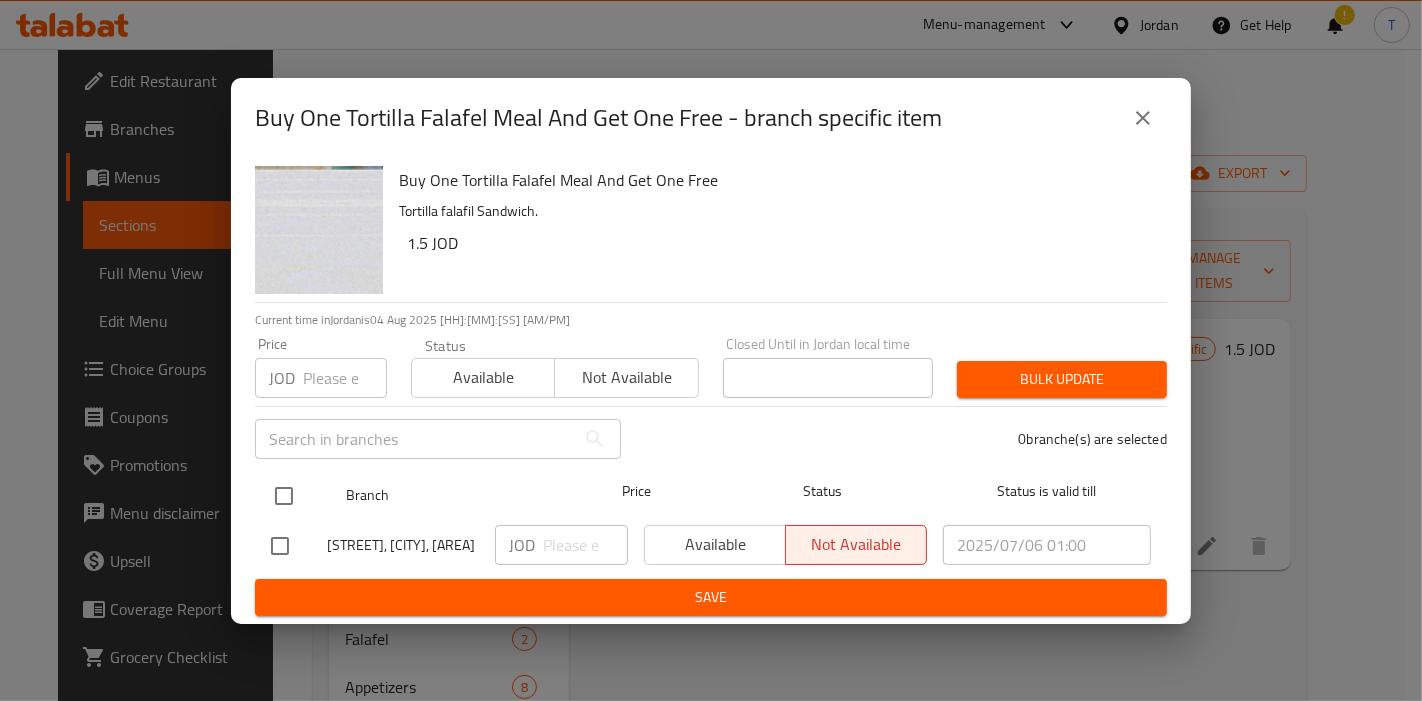 click at bounding box center [284, 496] 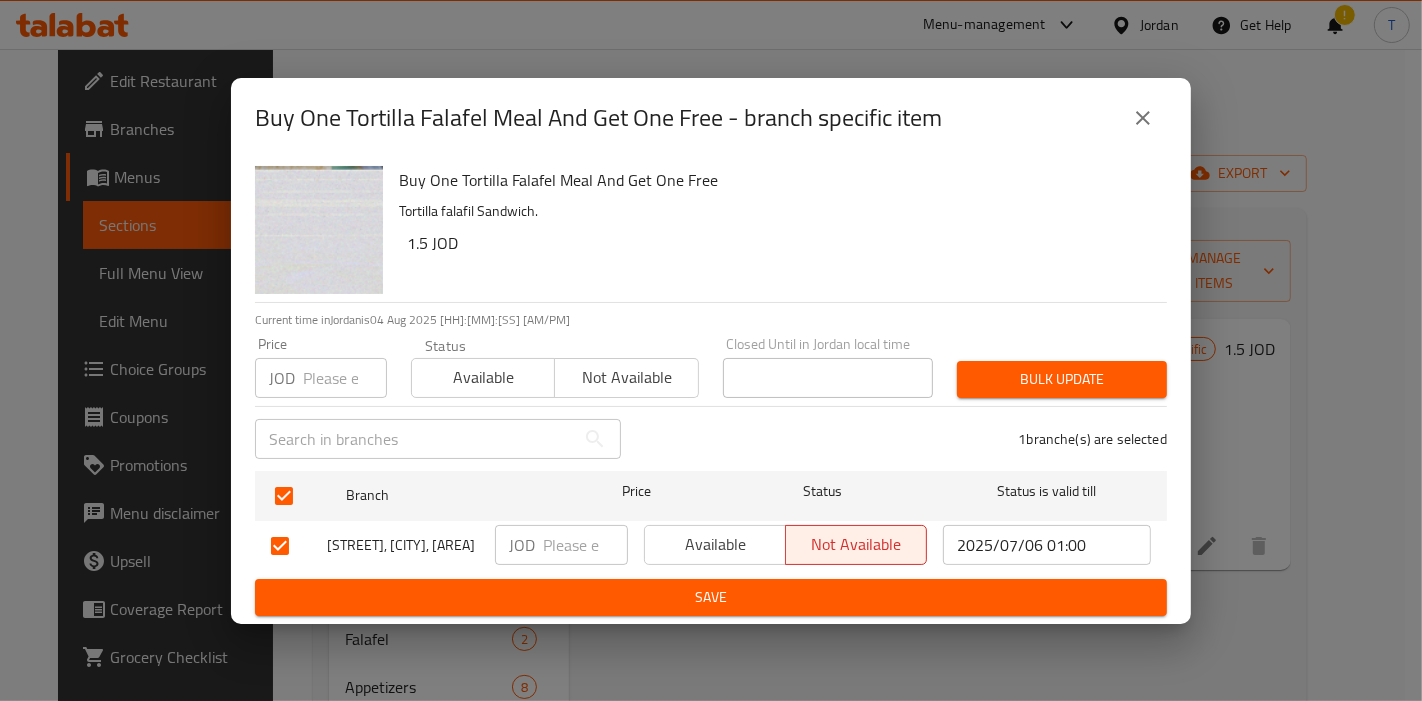 click on "Available" at bounding box center [715, 544] 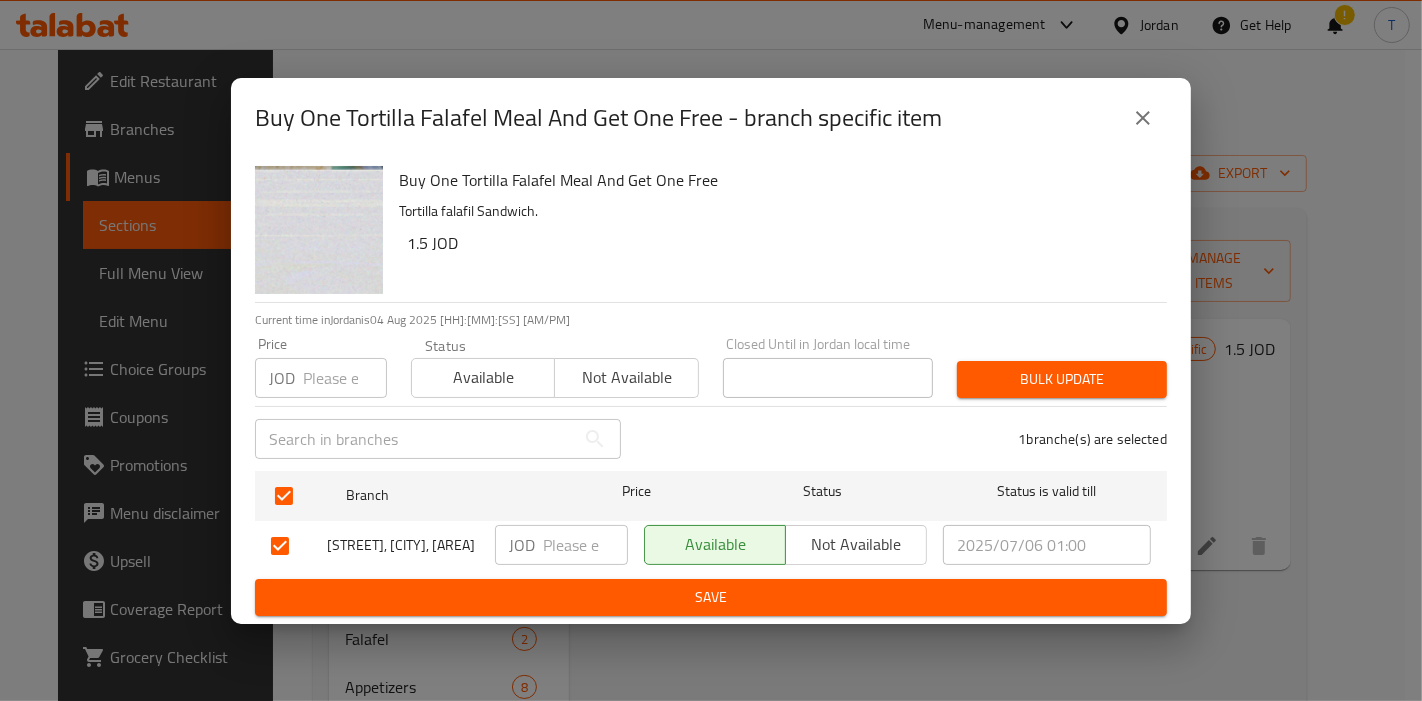 click on "Save" at bounding box center [711, 597] 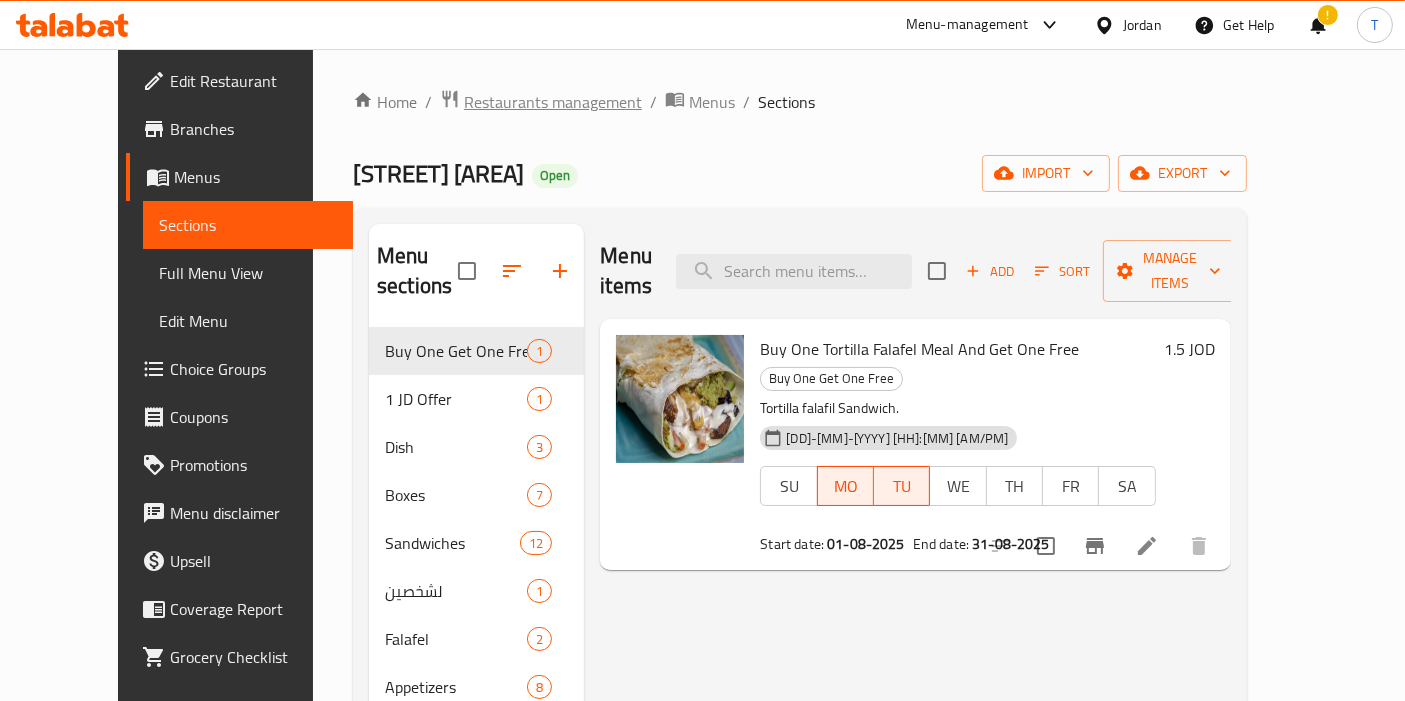 click on "Restaurants management" at bounding box center [553, 102] 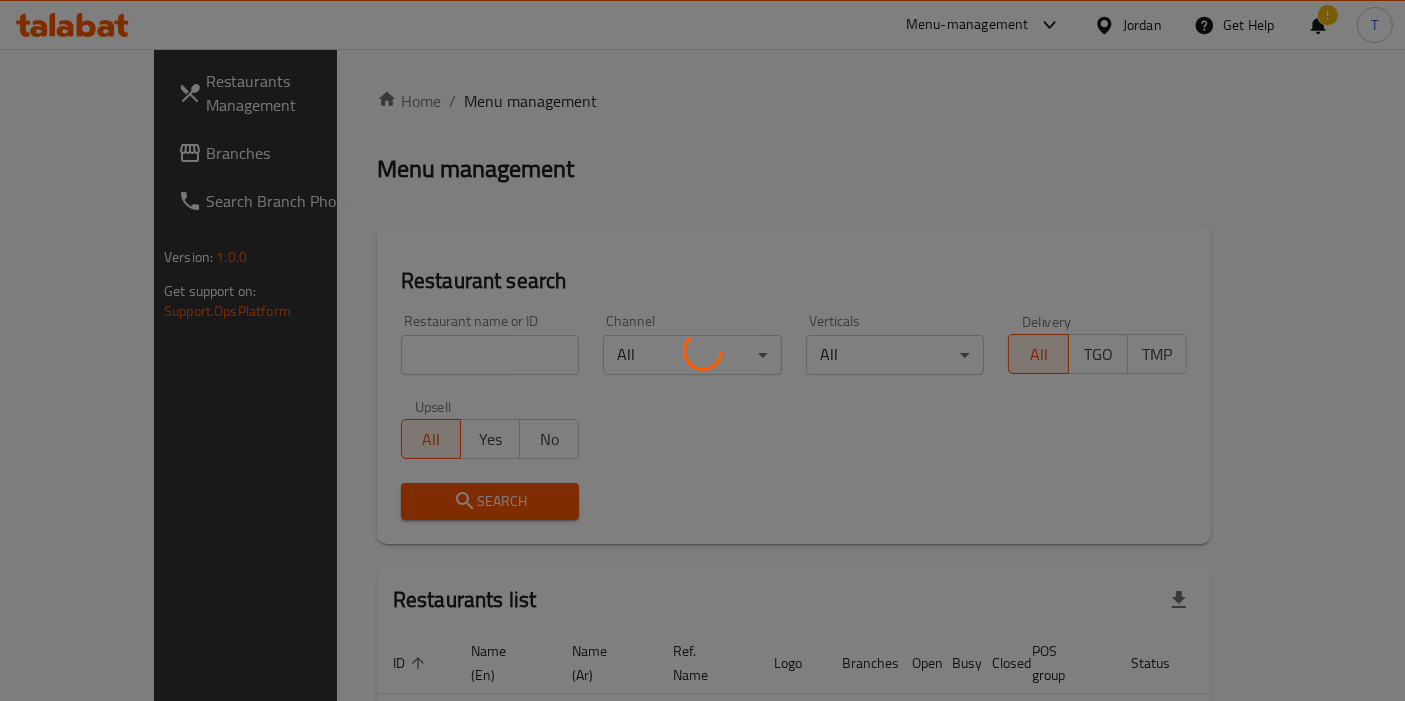 click at bounding box center [702, 350] 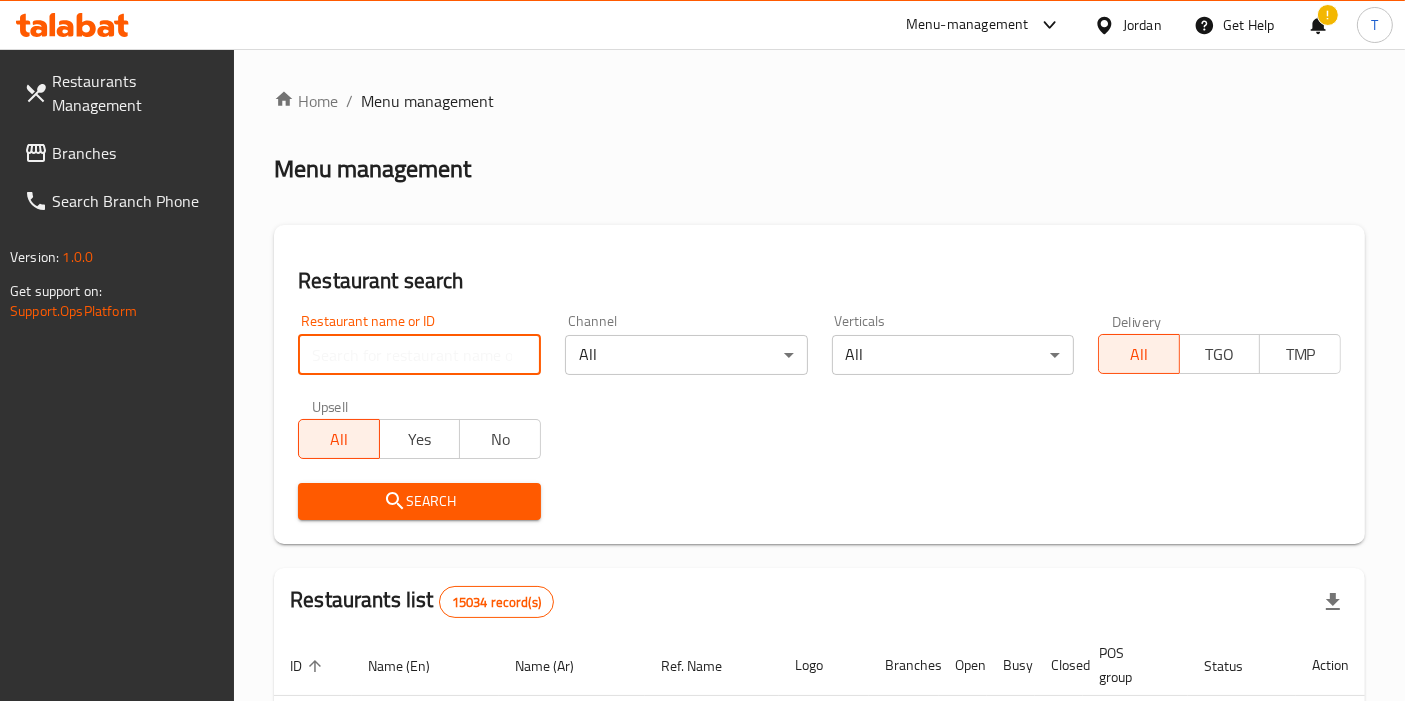 drag, startPoint x: 441, startPoint y: 352, endPoint x: 396, endPoint y: 342, distance: 46.09772 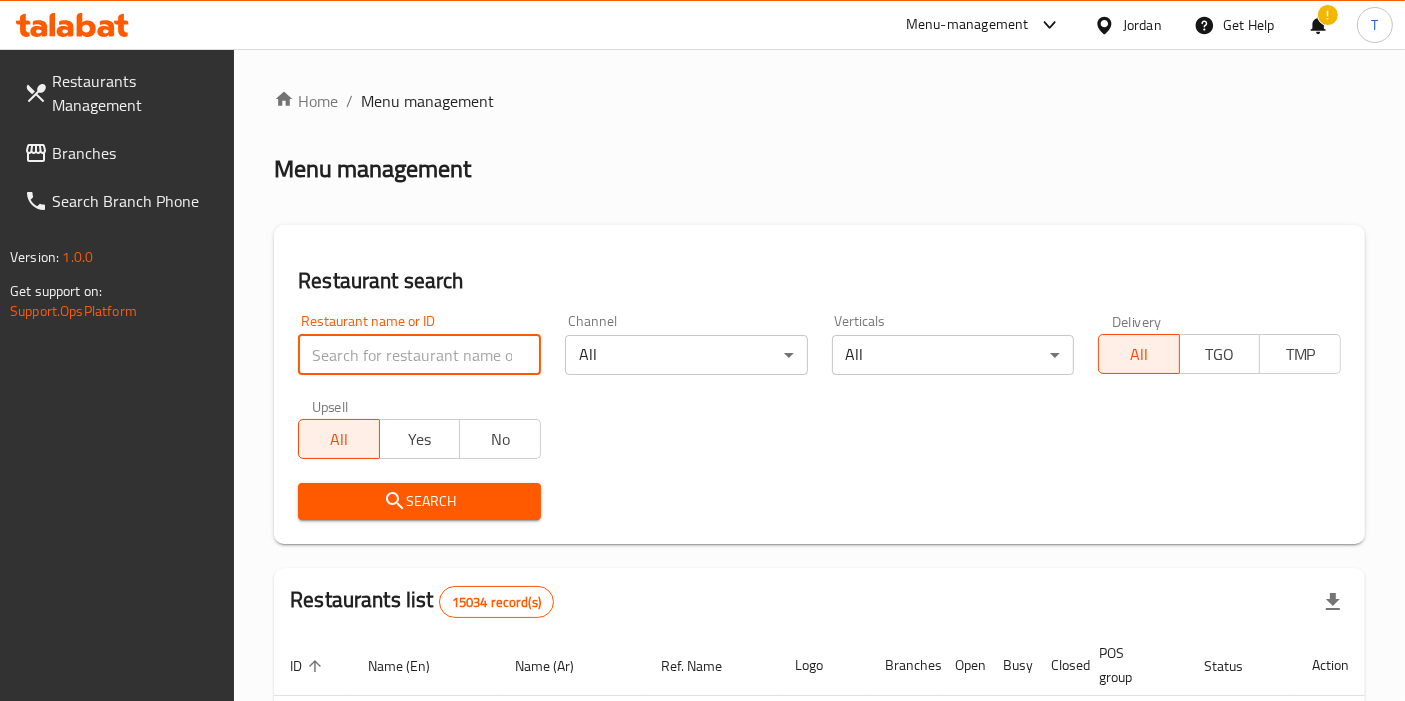 click at bounding box center [419, 355] 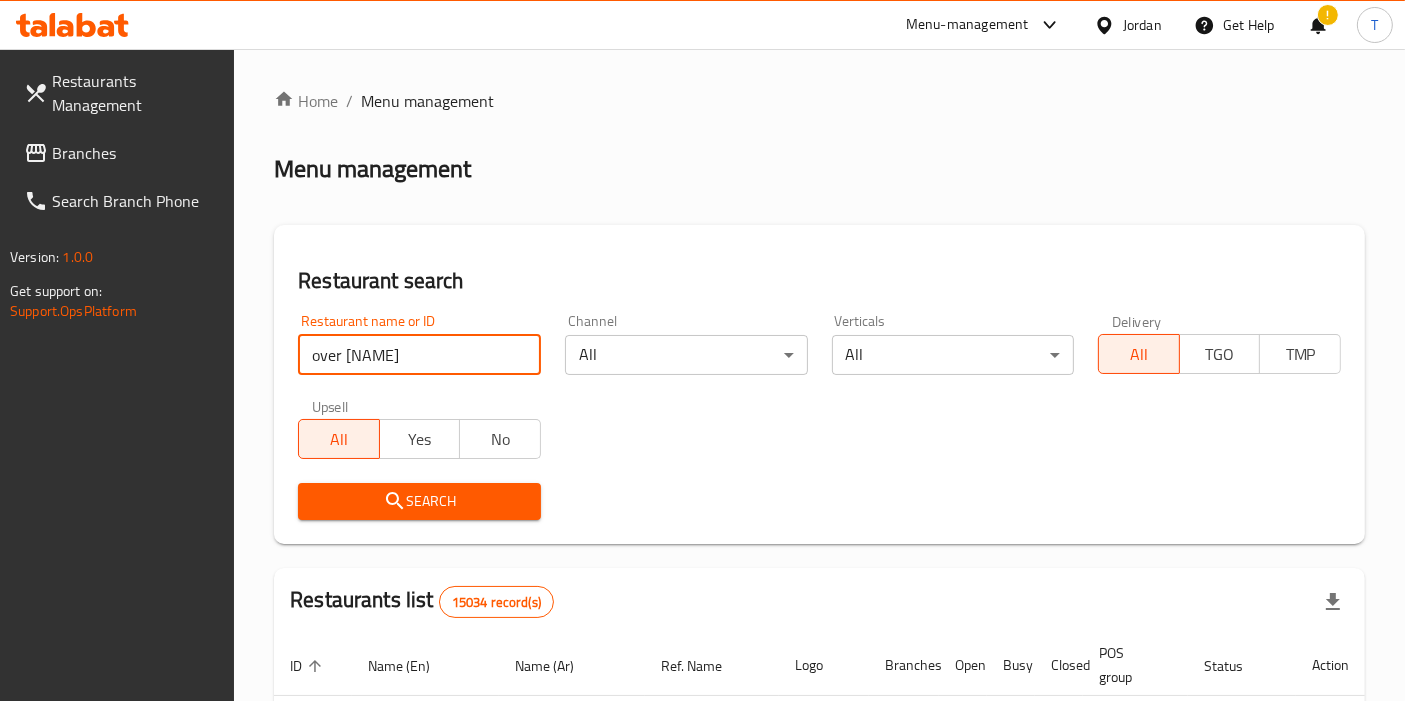 type on "over mooz" 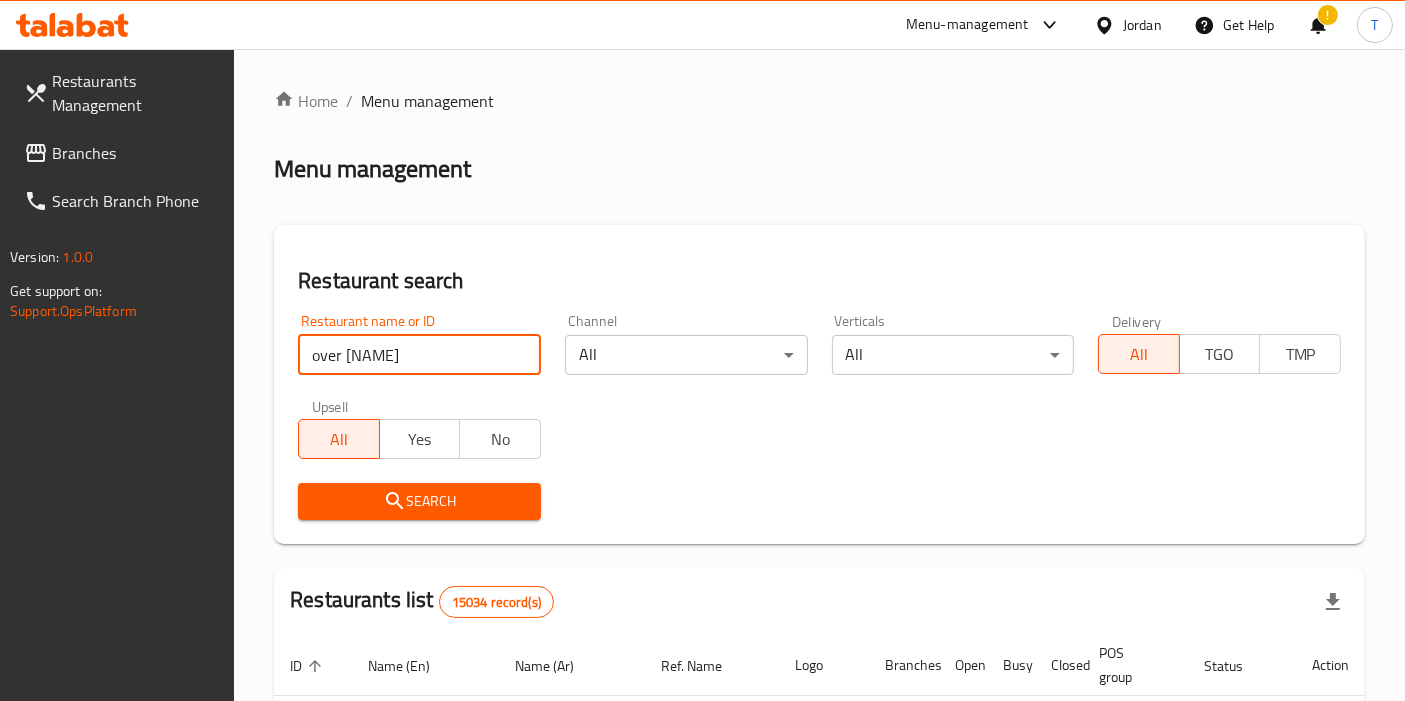 click on "Search" at bounding box center [419, 501] 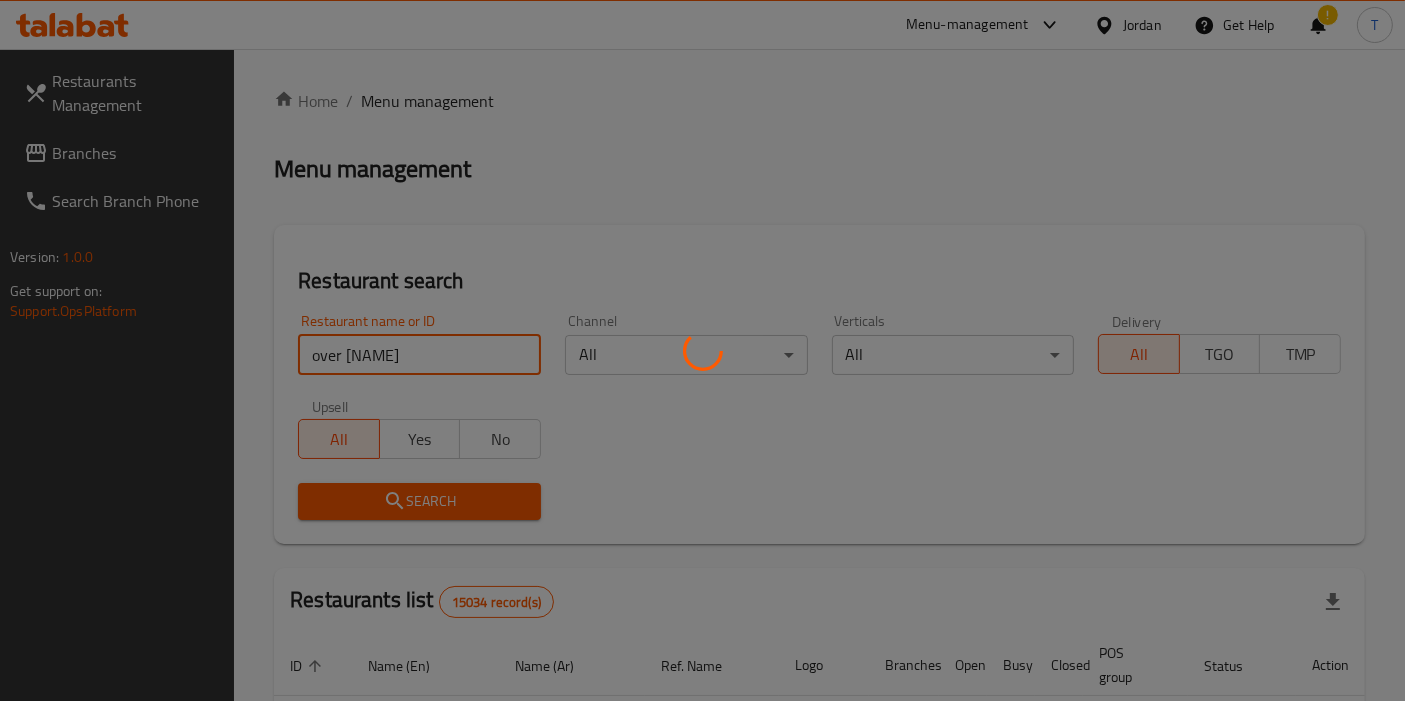 click on "Search" at bounding box center [419, 501] 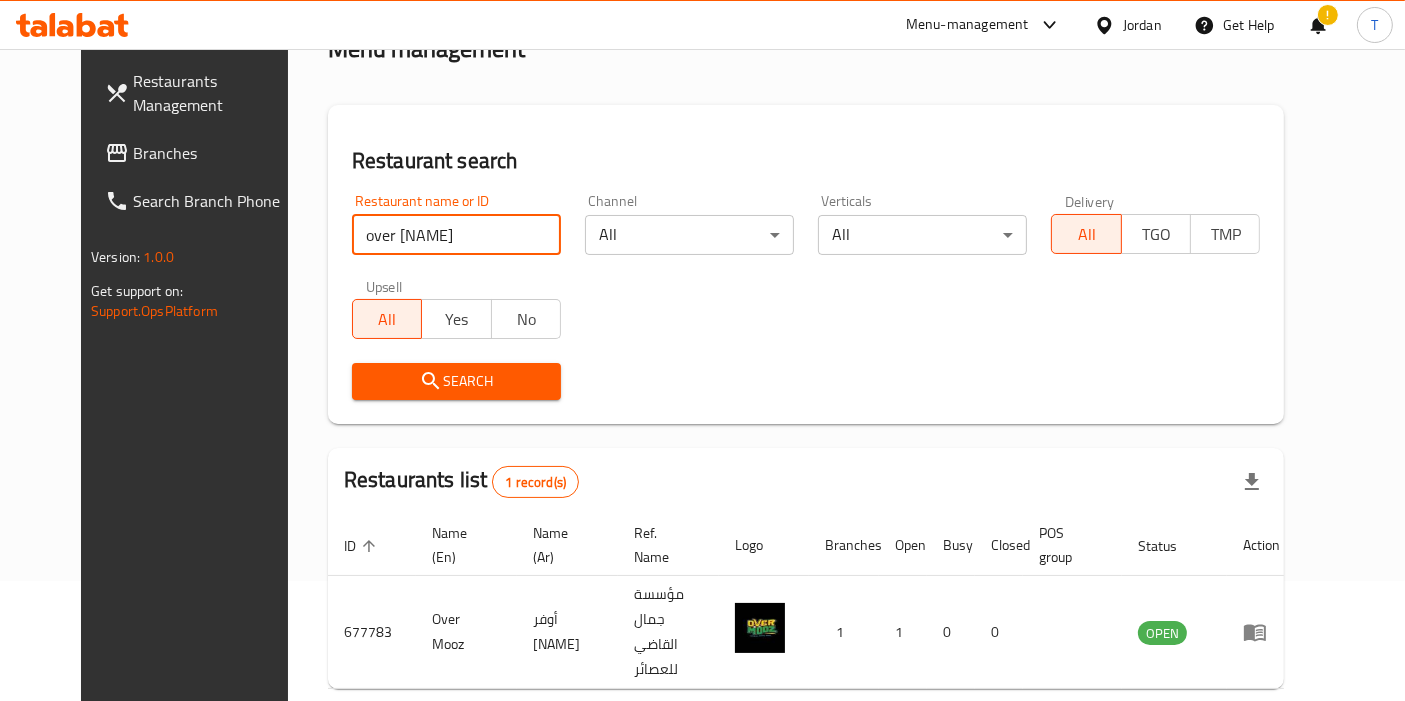 scroll, scrollTop: 173, scrollLeft: 0, axis: vertical 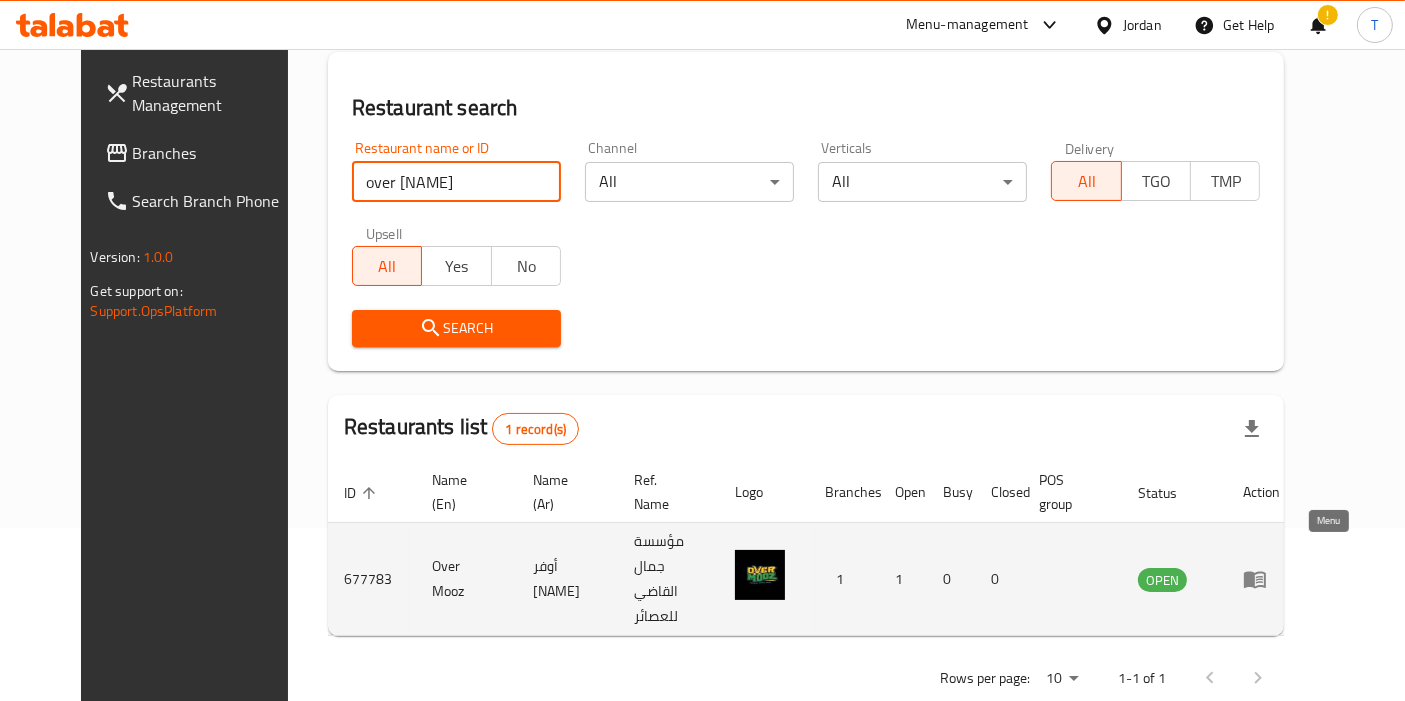 click at bounding box center (1261, 579) 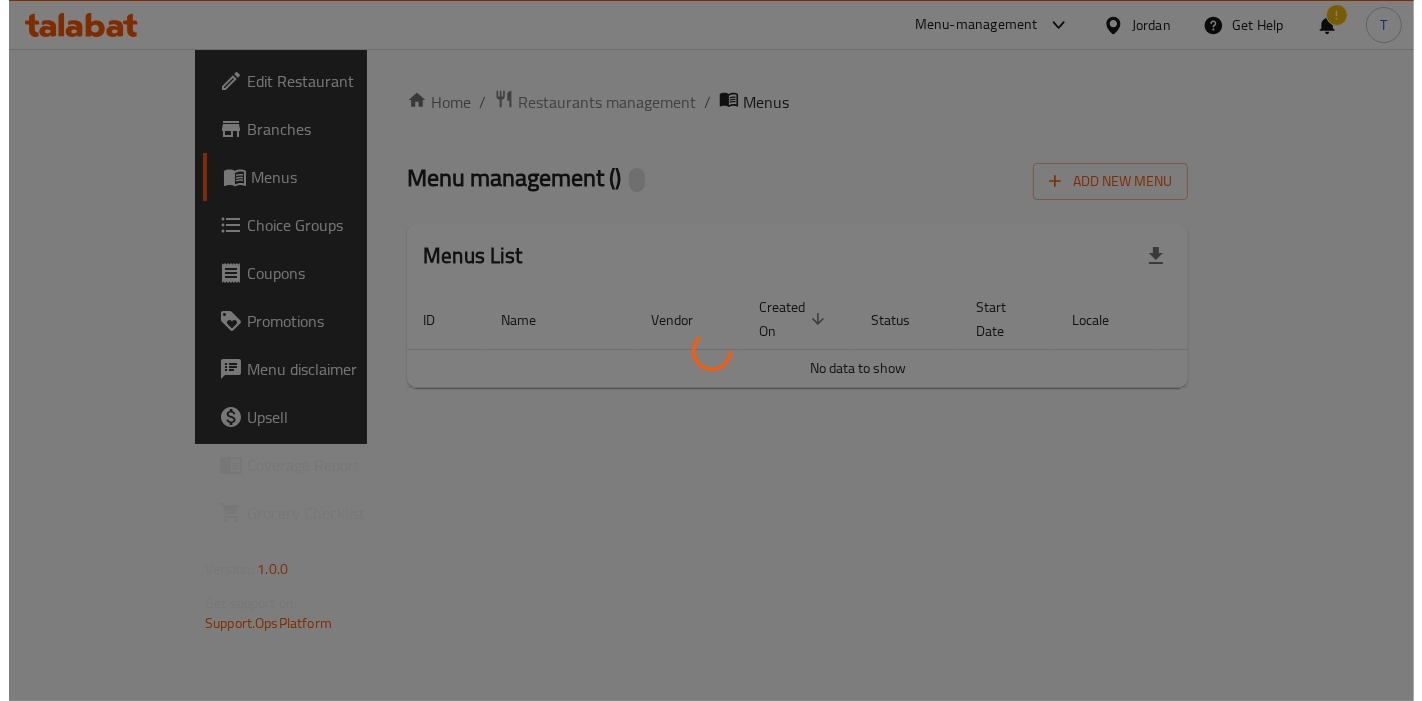 scroll, scrollTop: 0, scrollLeft: 0, axis: both 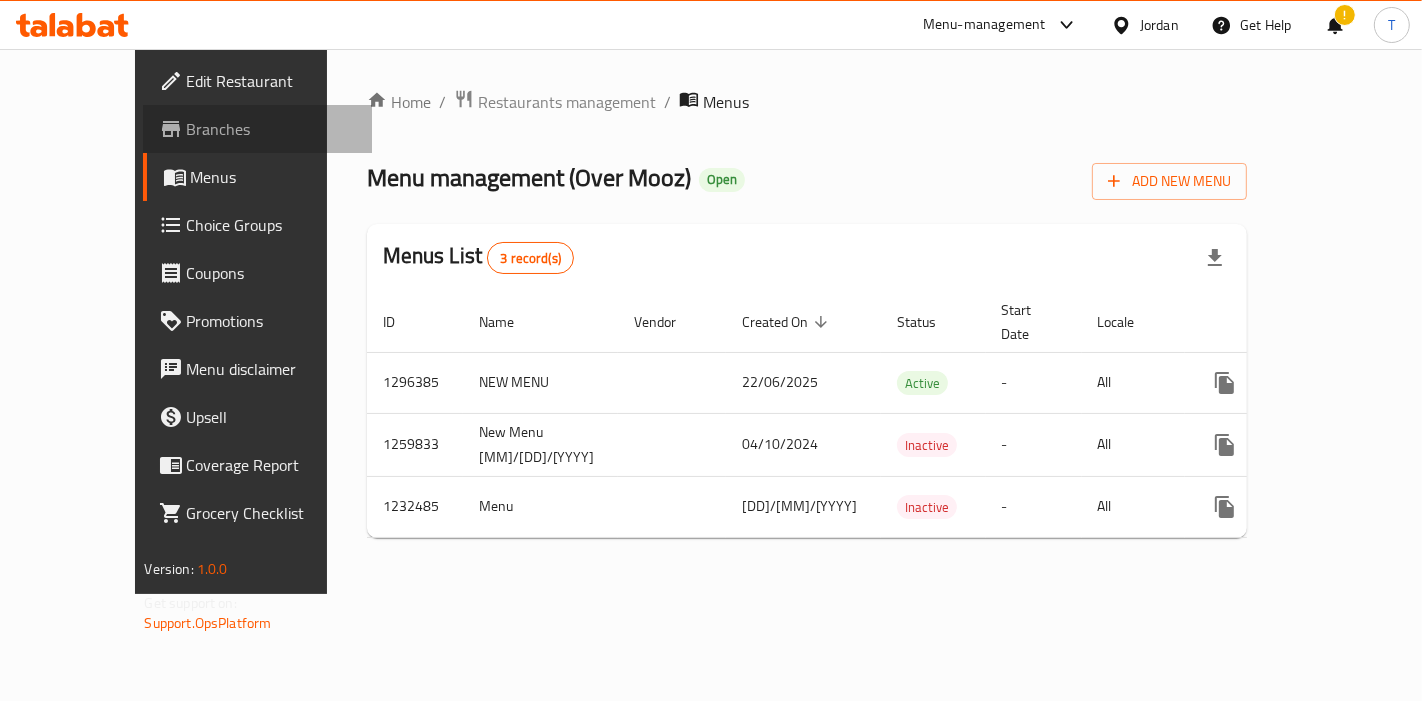 click on "Branches" at bounding box center [257, 129] 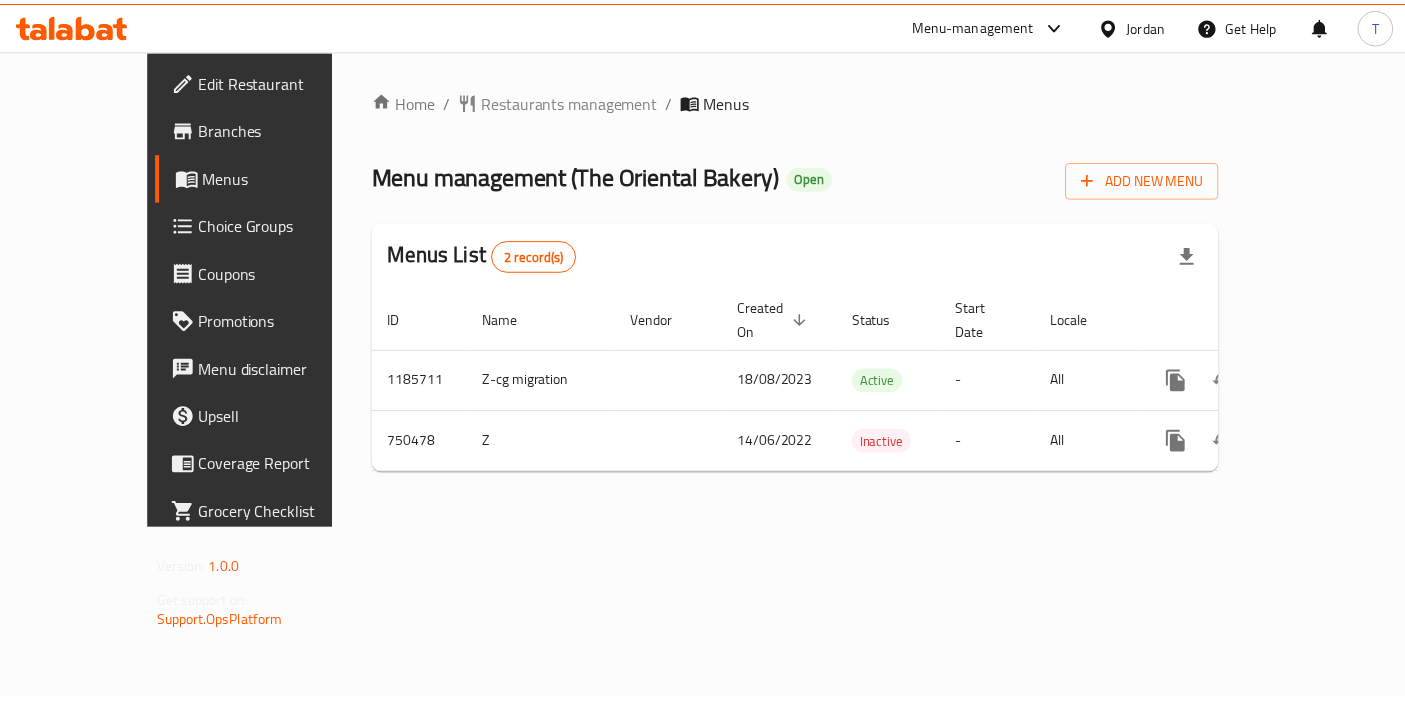 scroll, scrollTop: 0, scrollLeft: 0, axis: both 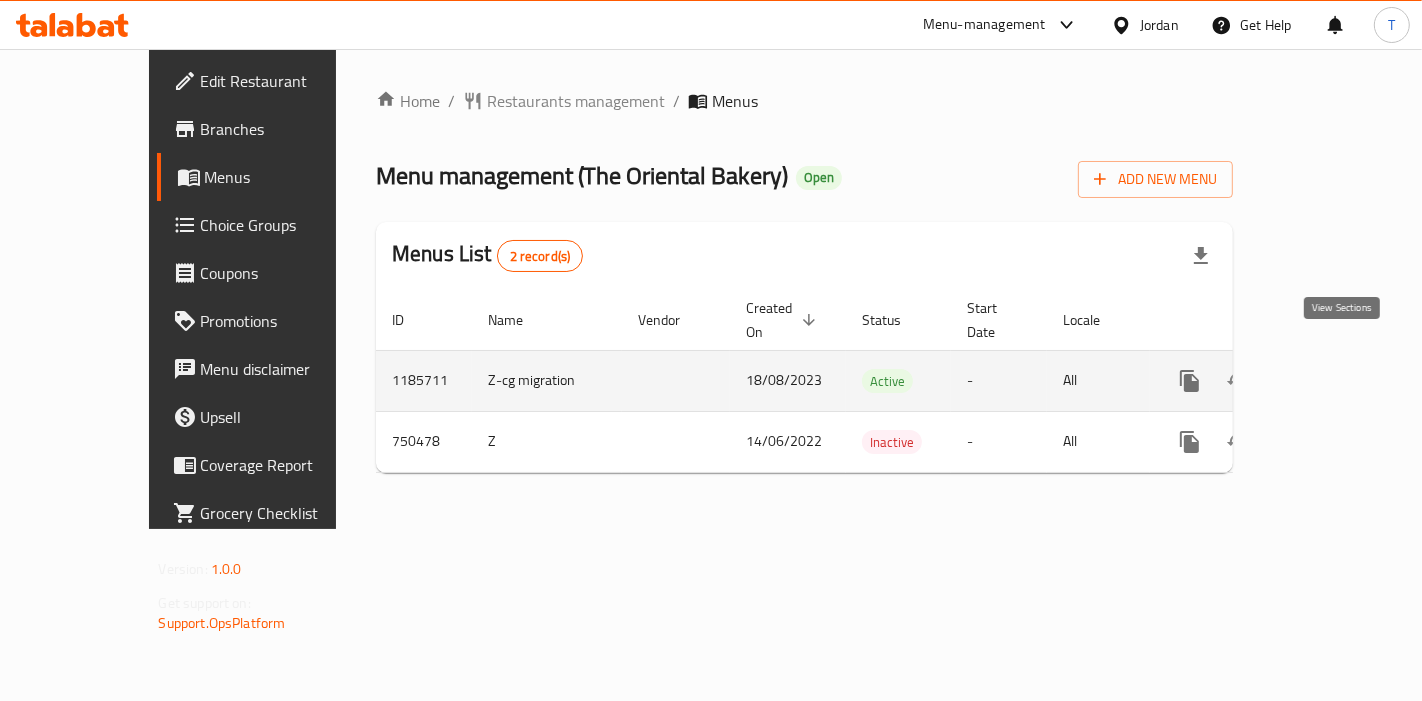 click 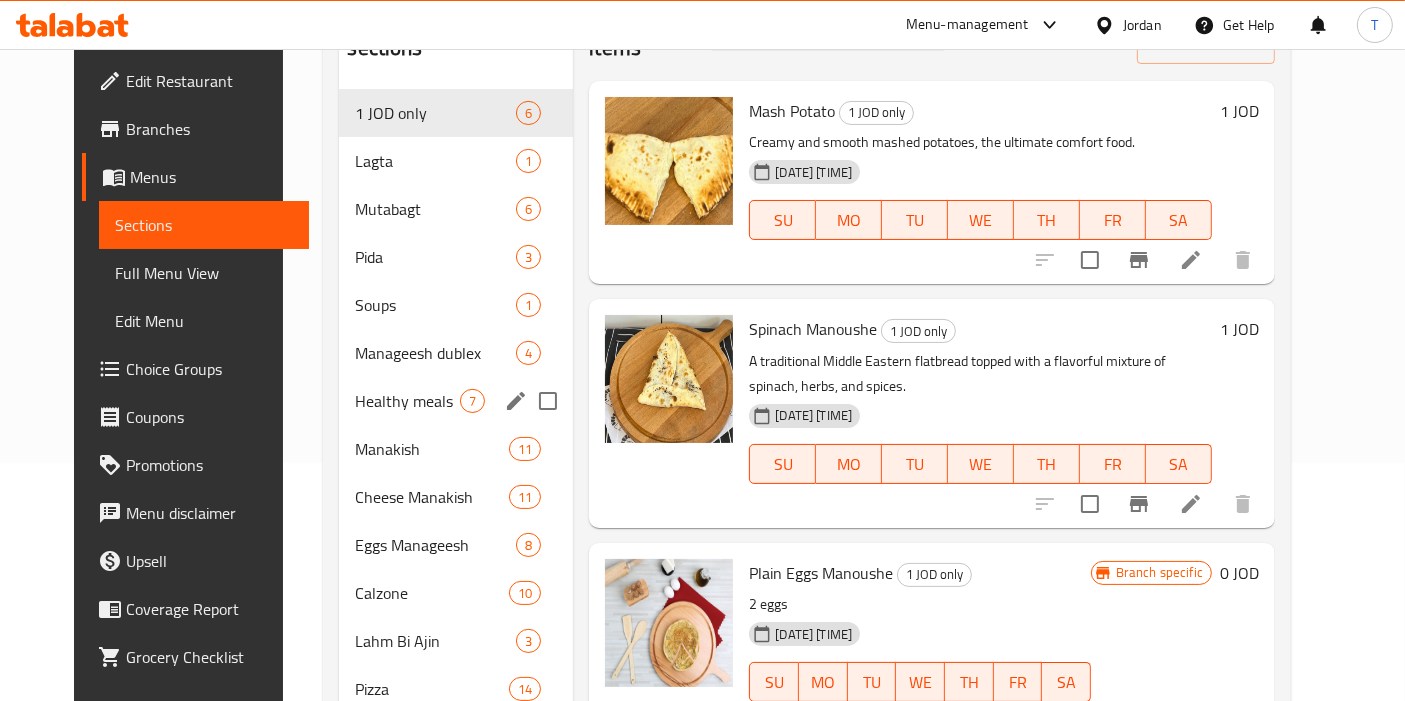 scroll, scrollTop: 0, scrollLeft: 0, axis: both 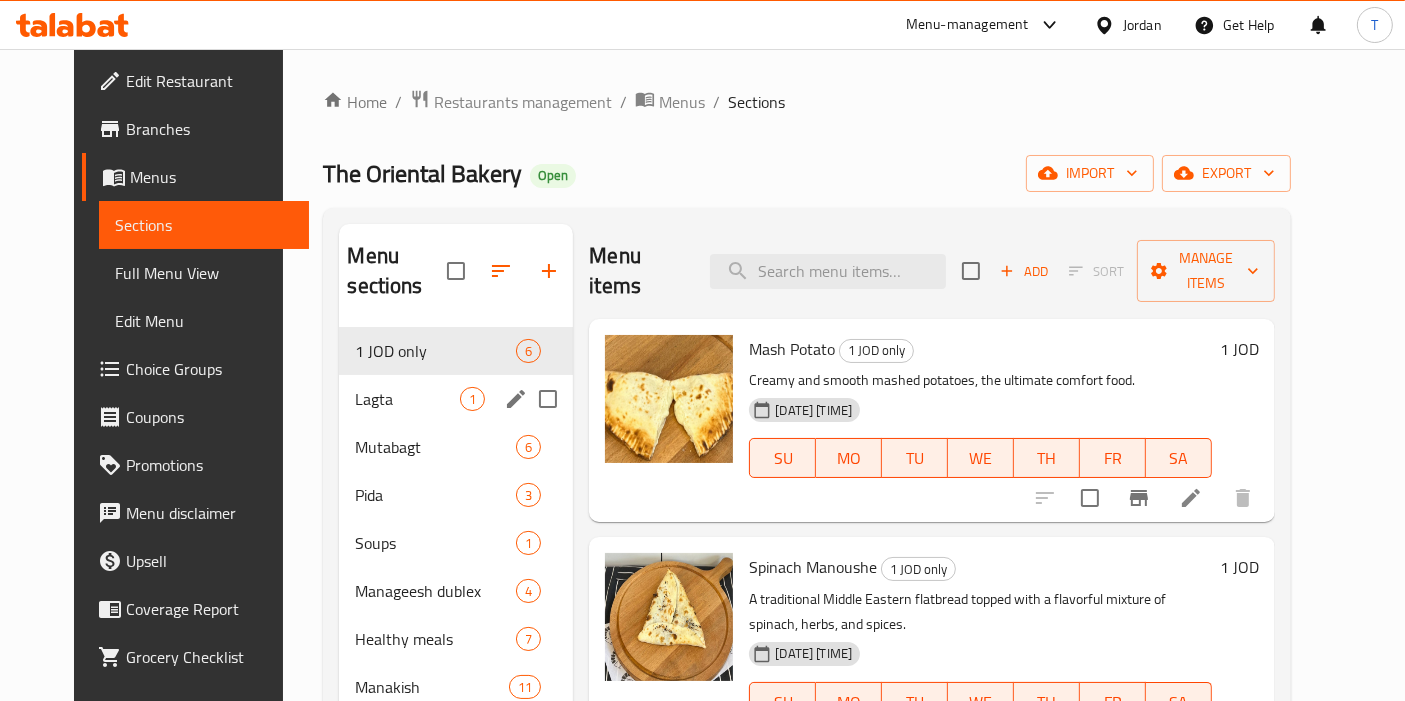 click on "Lagta 1" at bounding box center [456, 399] 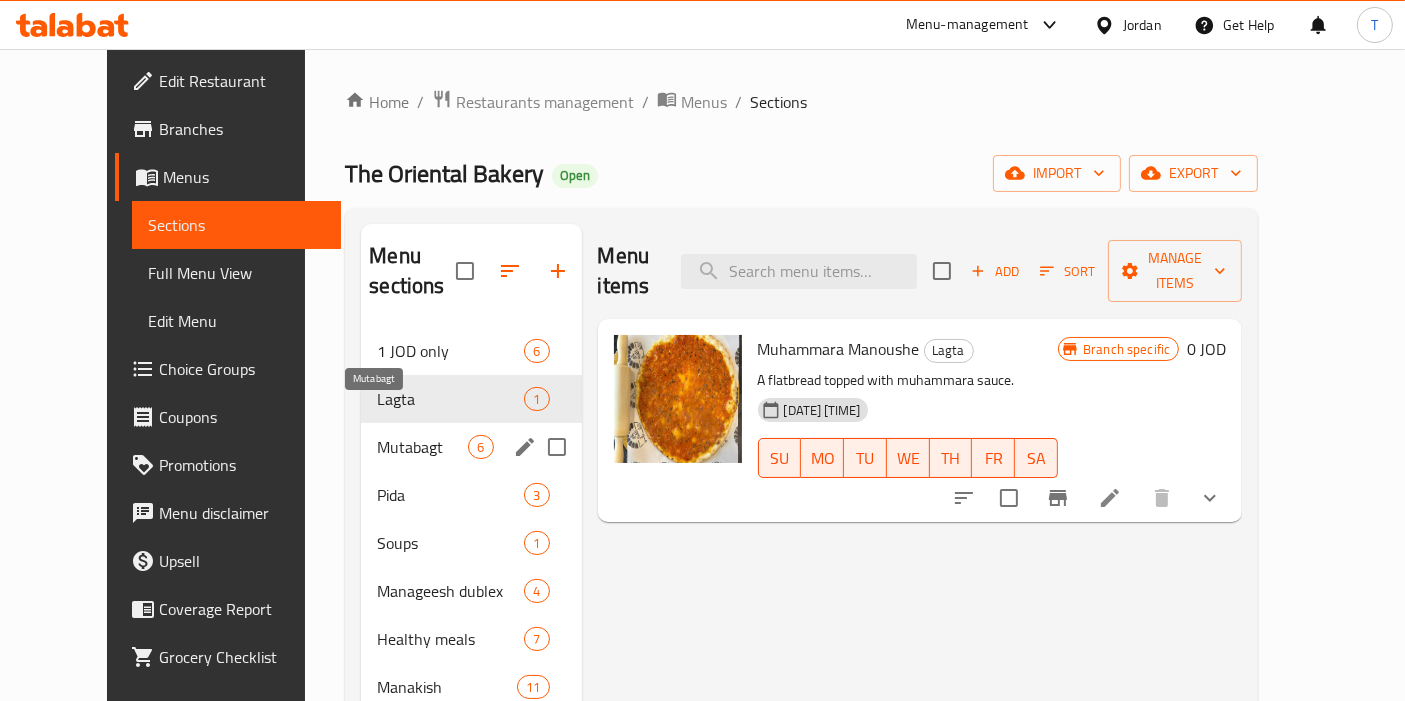 click on "Mutabagt" at bounding box center (422, 447) 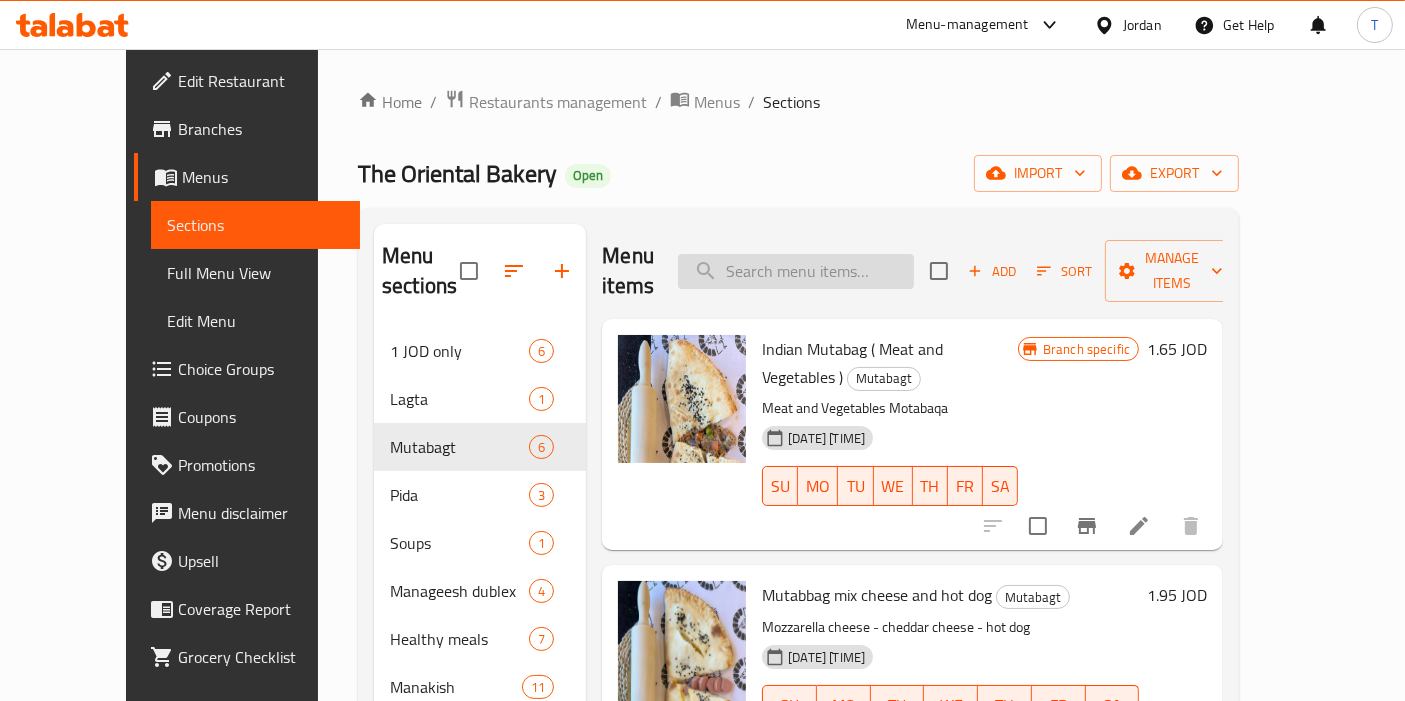 click at bounding box center [796, 271] 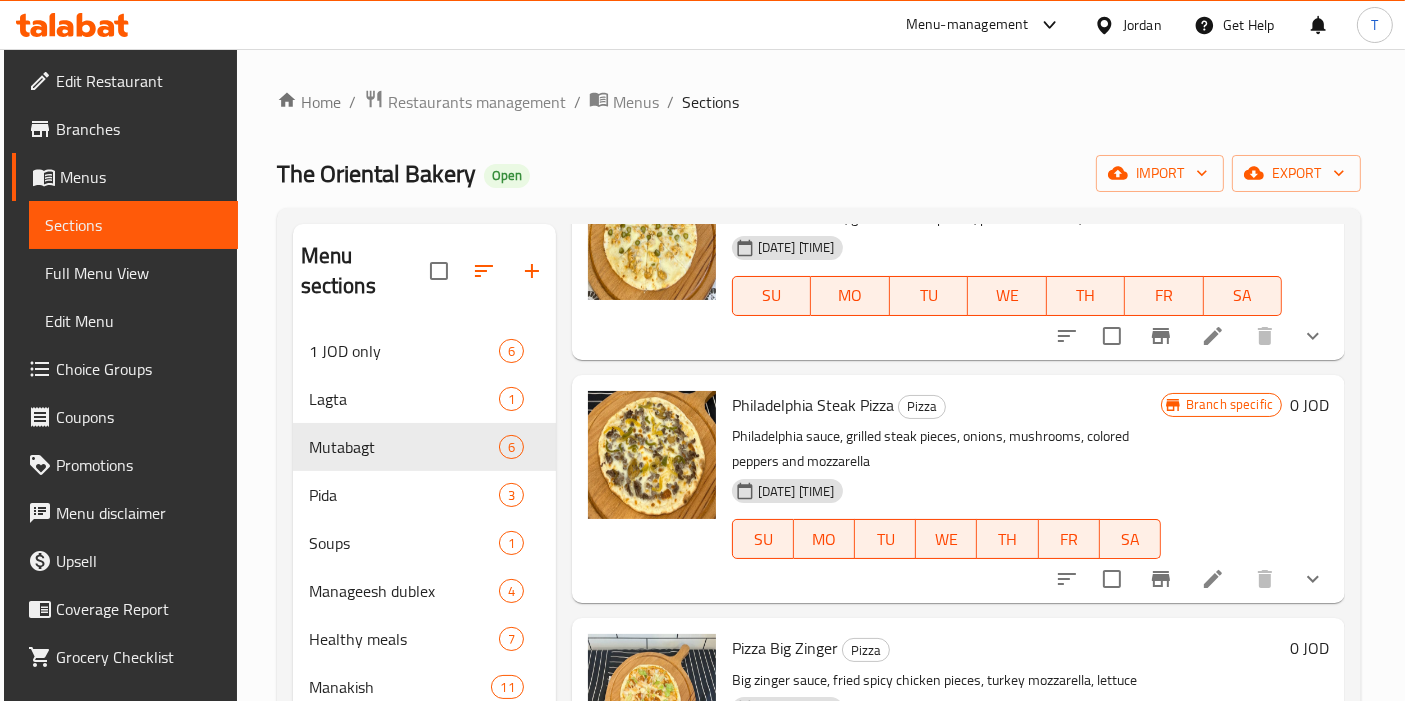 scroll, scrollTop: 2178, scrollLeft: 0, axis: vertical 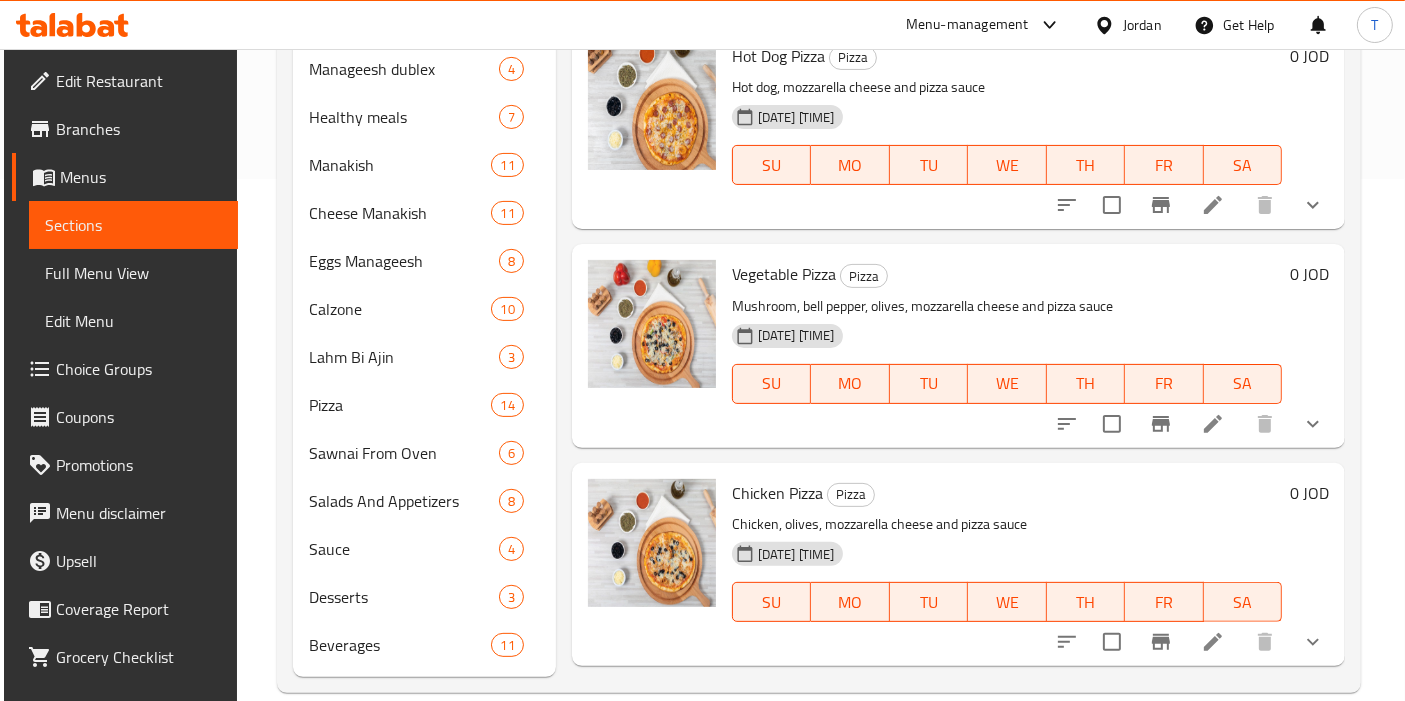type on "pizza" 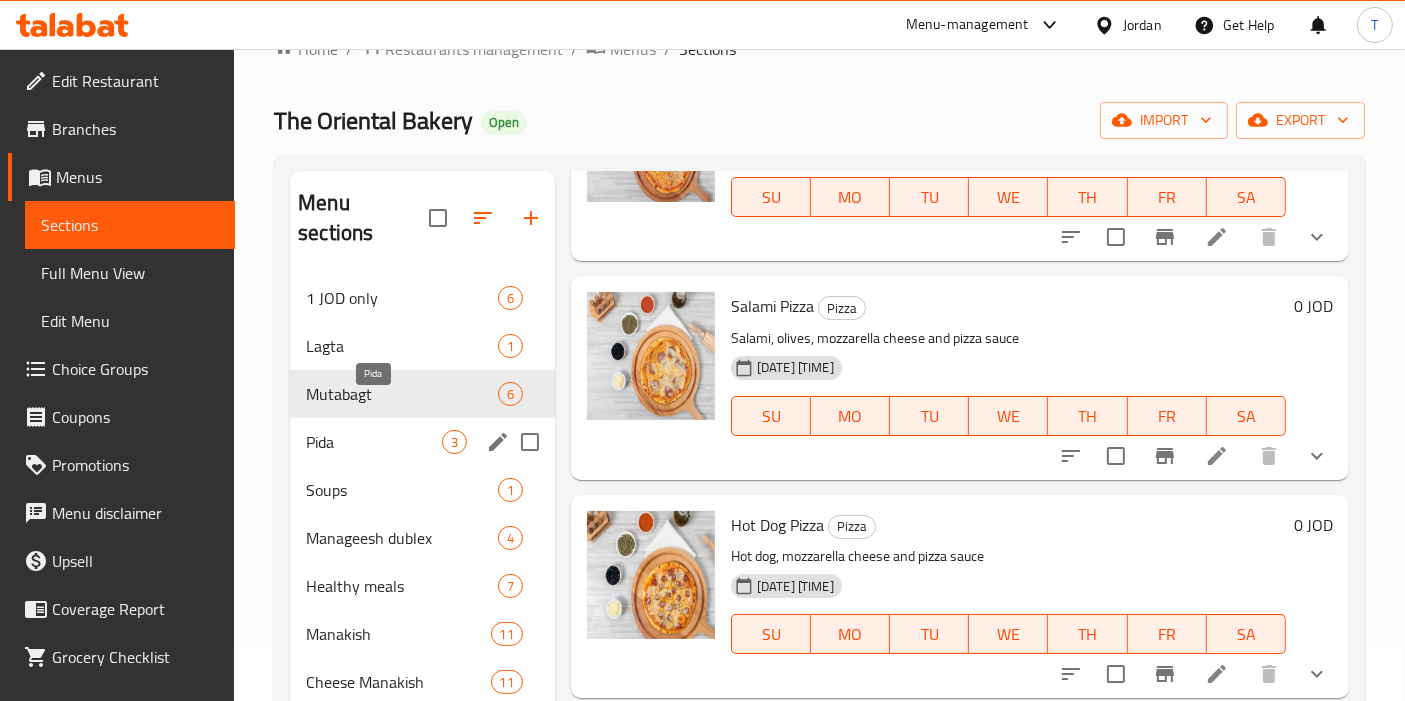 scroll, scrollTop: 0, scrollLeft: 0, axis: both 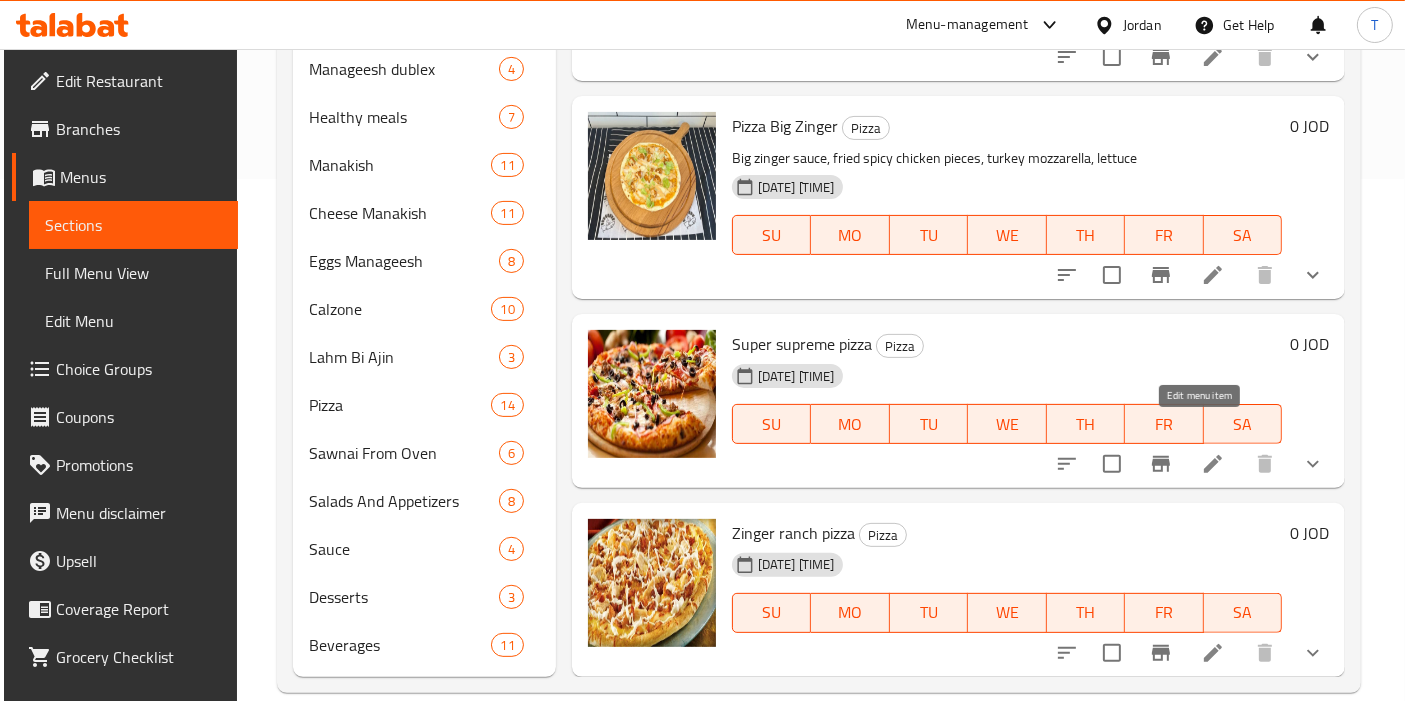 click 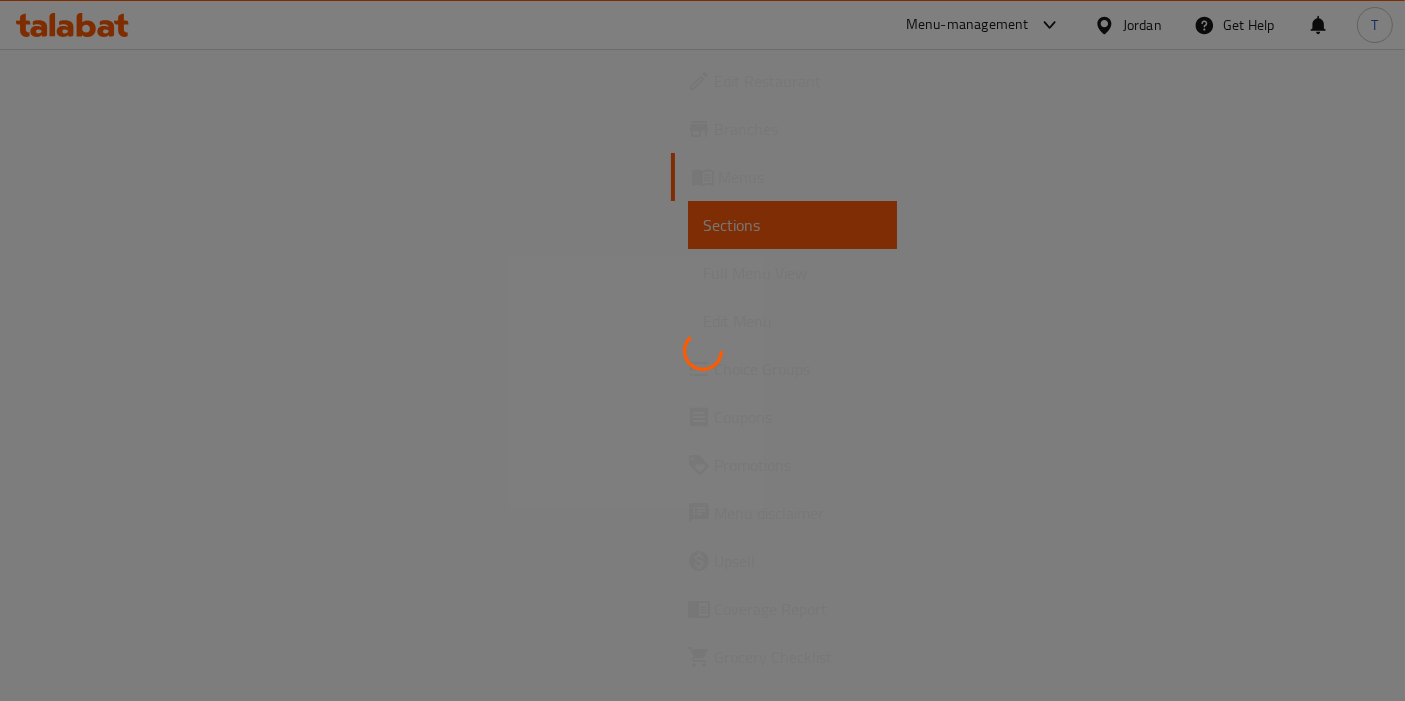 scroll, scrollTop: 0, scrollLeft: 0, axis: both 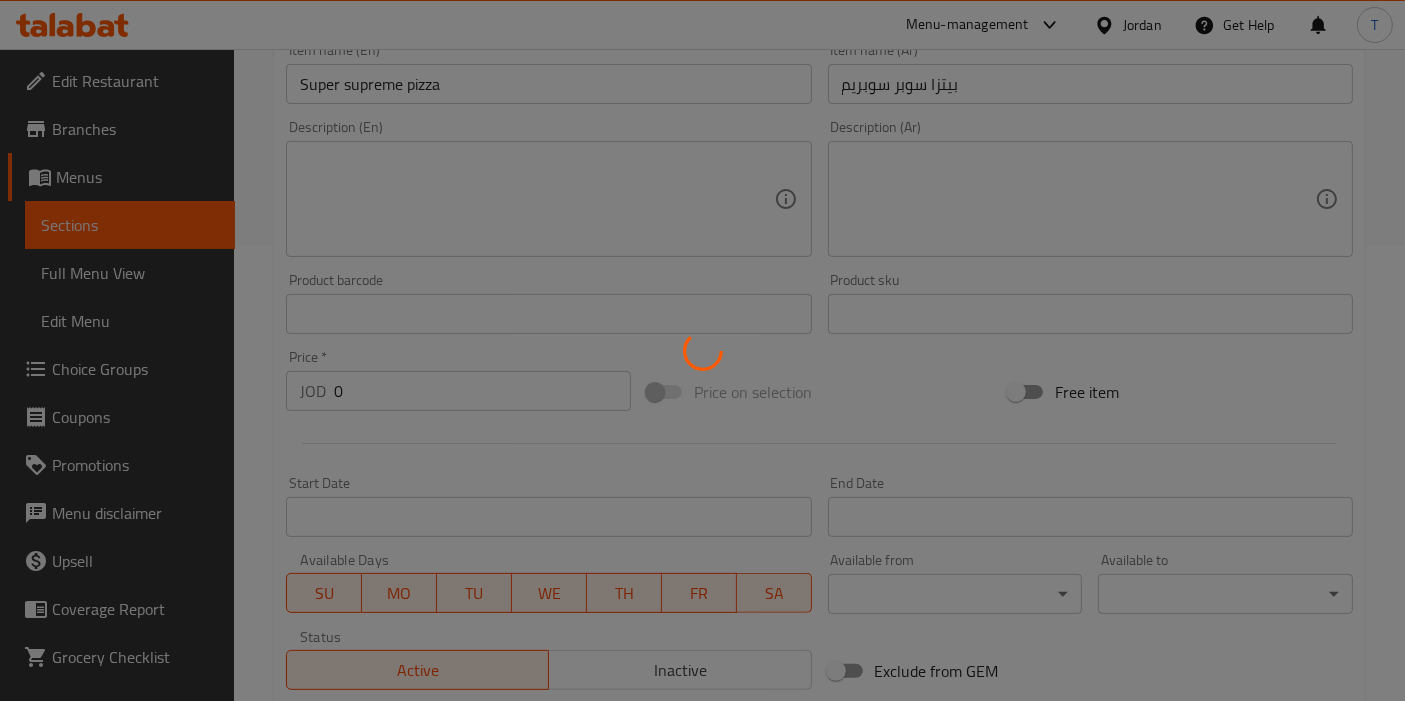 type on "اختيارك للحجم" 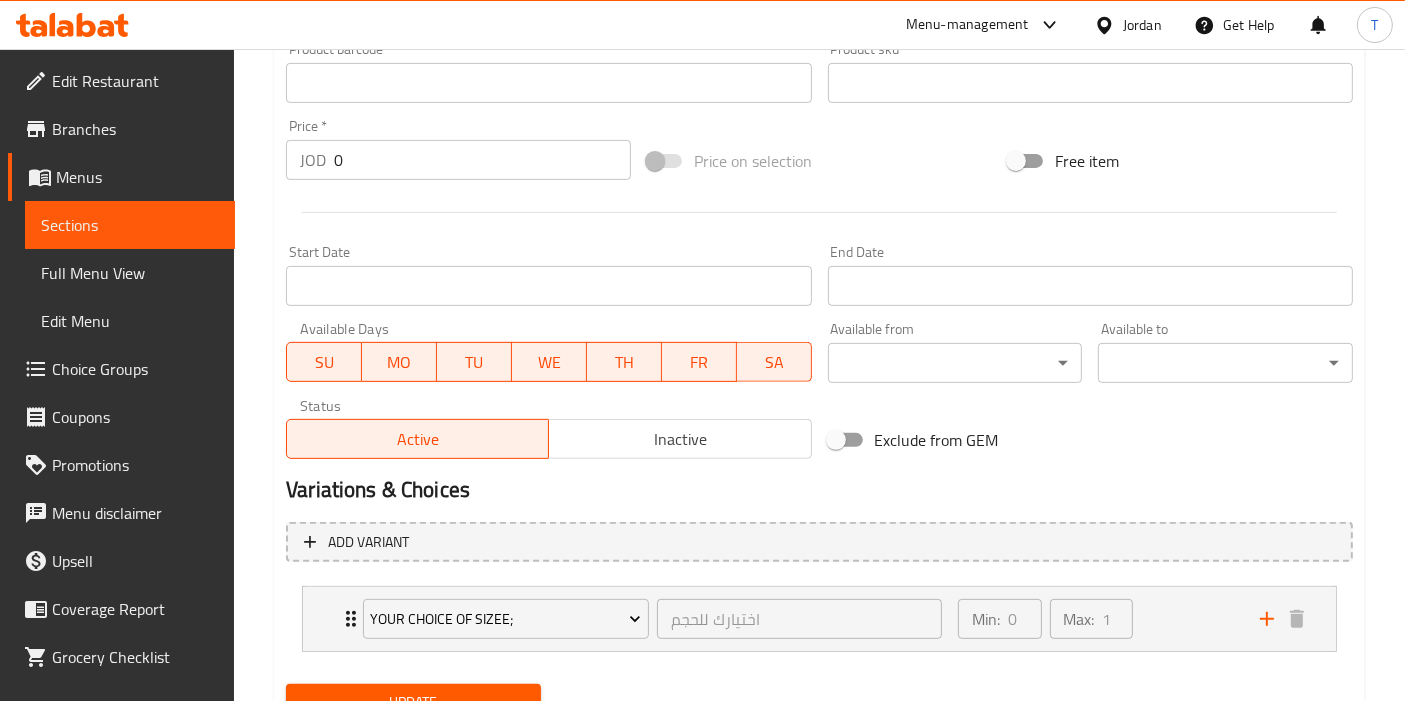 scroll, scrollTop: 771, scrollLeft: 0, axis: vertical 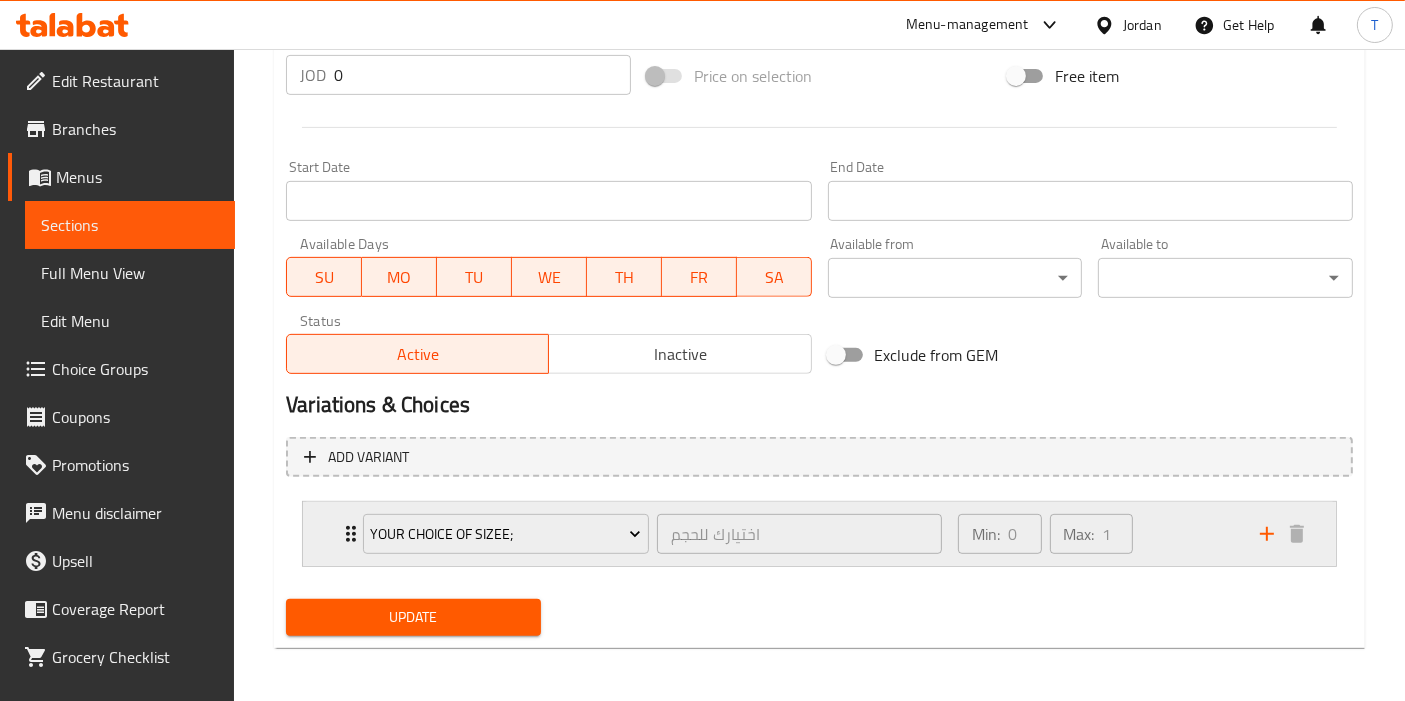 click on "Min: 0 ​ Max: 1 ​" at bounding box center [1097, 534] 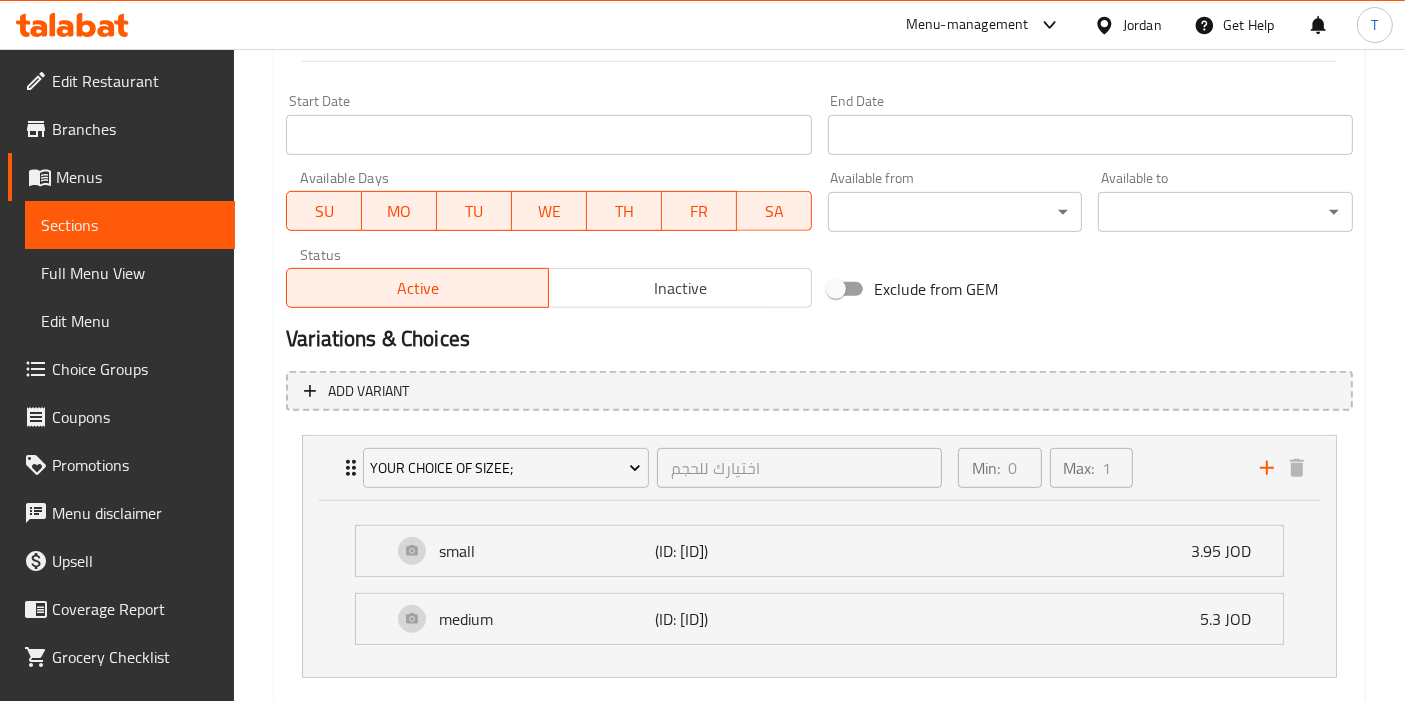 scroll, scrollTop: 947, scrollLeft: 0, axis: vertical 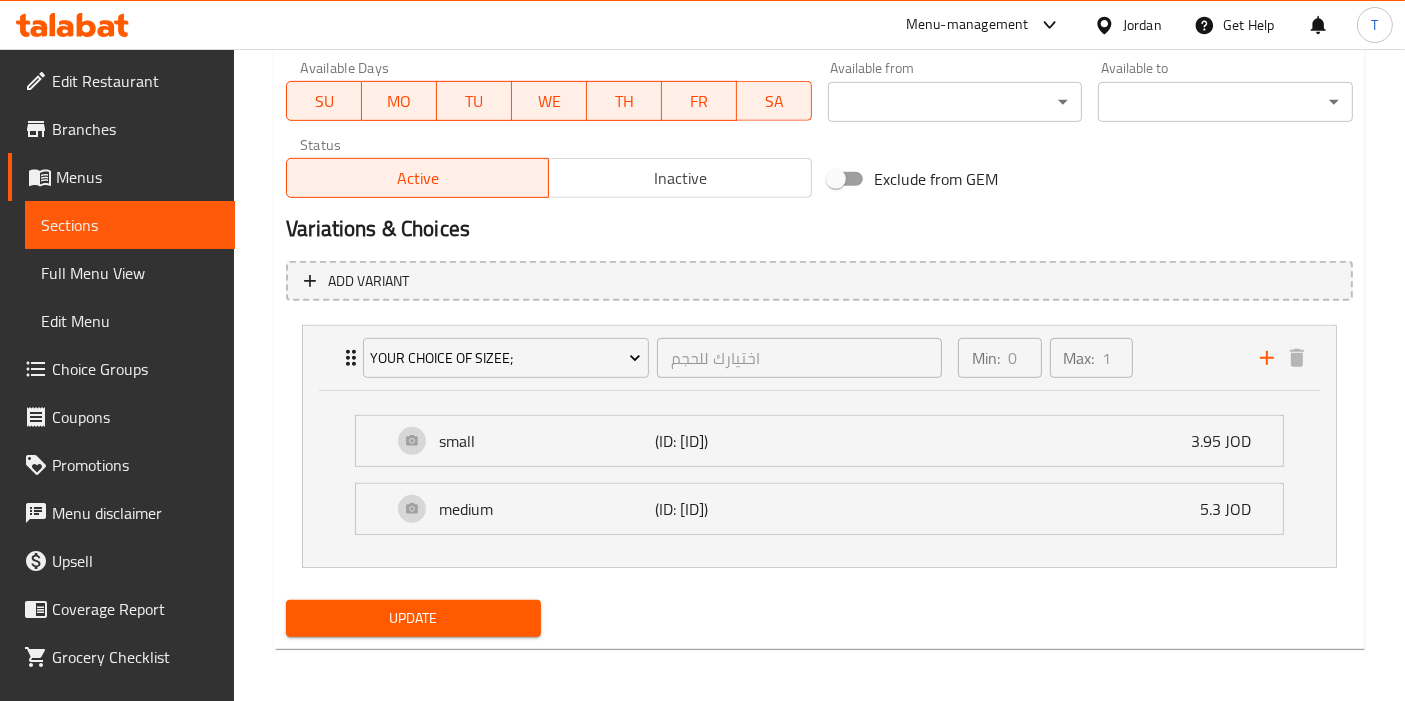click on "medium (ID: [ID]) 5.3 JOD Name (En) medium Name (En) Name (Ar) وسط Name (Ar) Price JOD 5.3 Price Status" at bounding box center [819, 509] 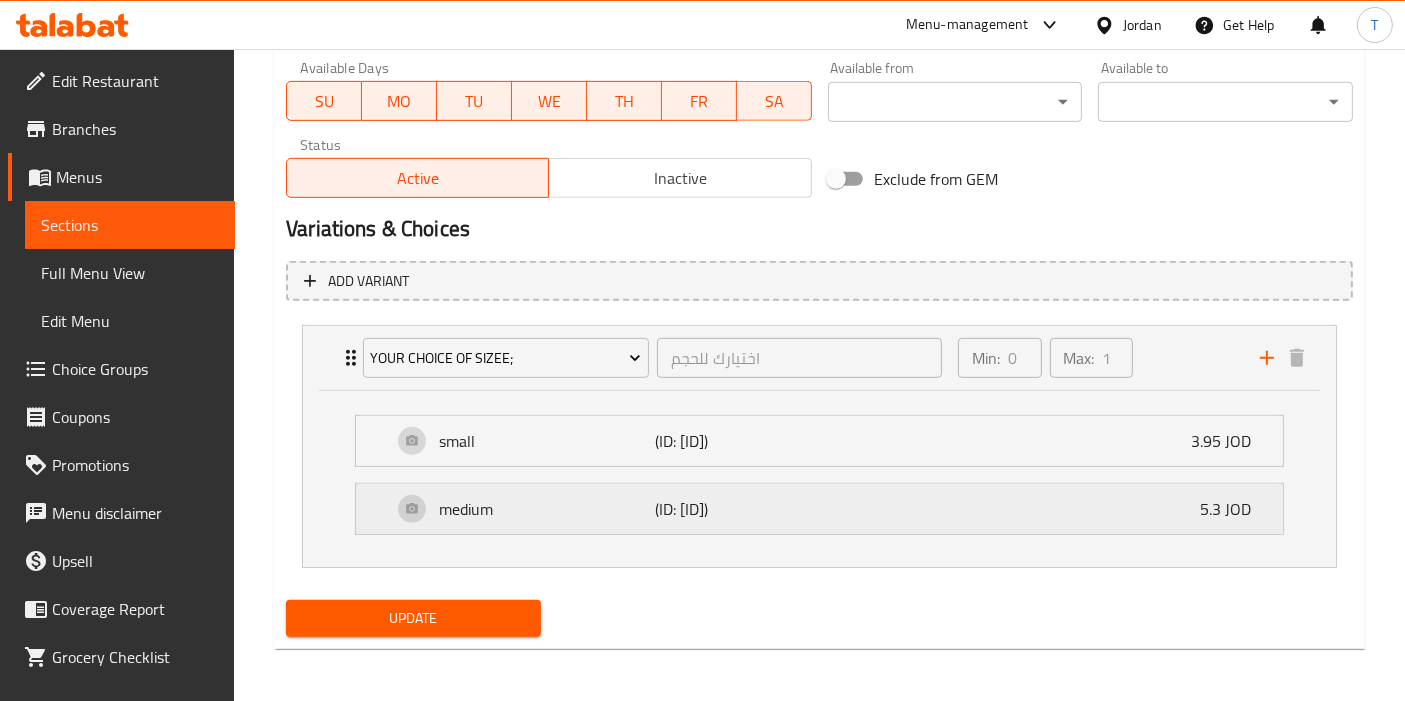 click on "medium (ID: [ID]) 5.3 JOD" at bounding box center [825, 509] 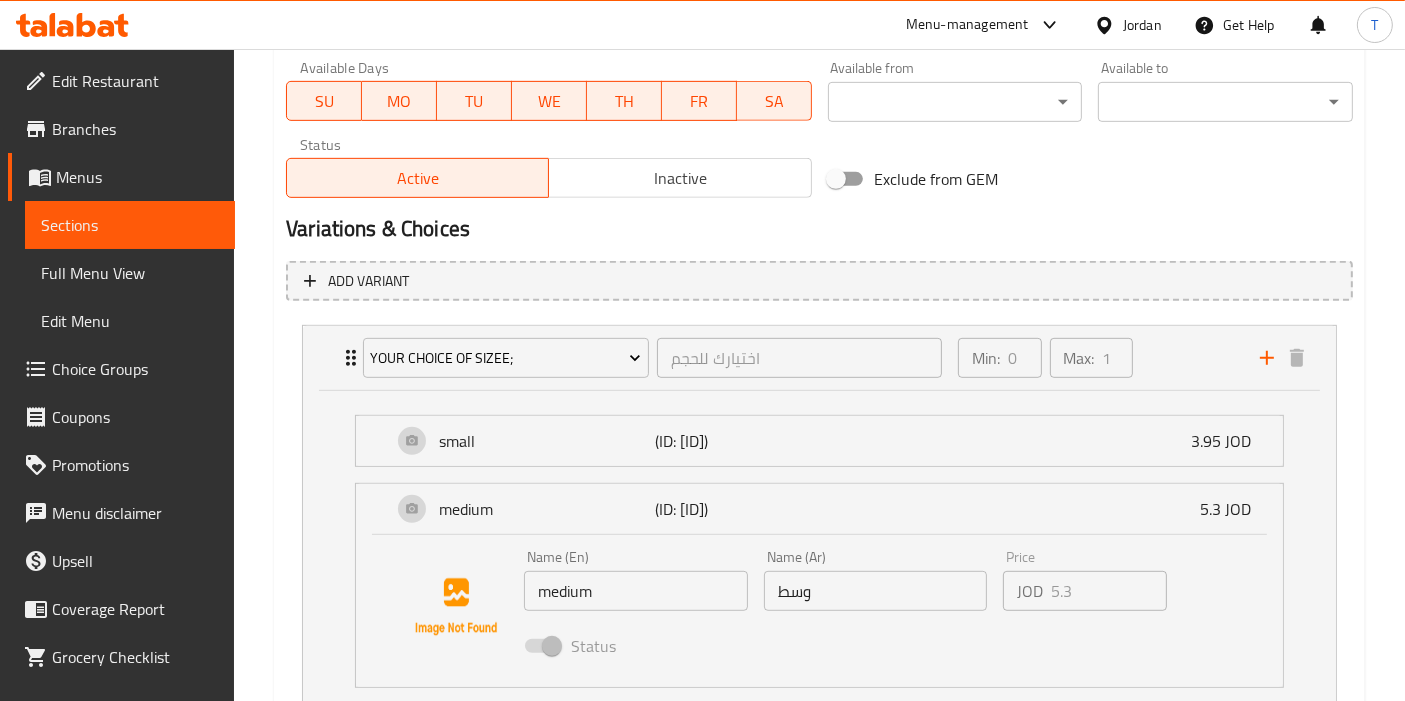 click on "Choice Groups" at bounding box center [135, 369] 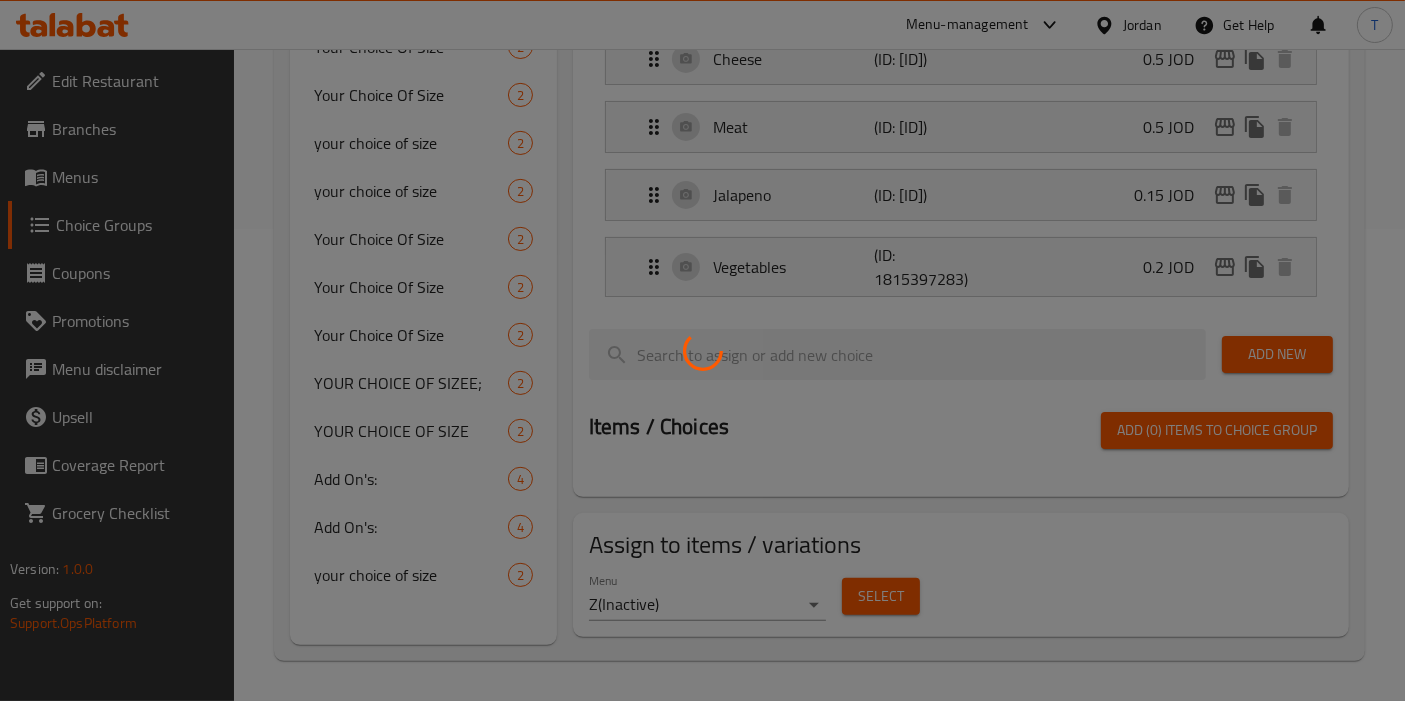 scroll, scrollTop: 282, scrollLeft: 0, axis: vertical 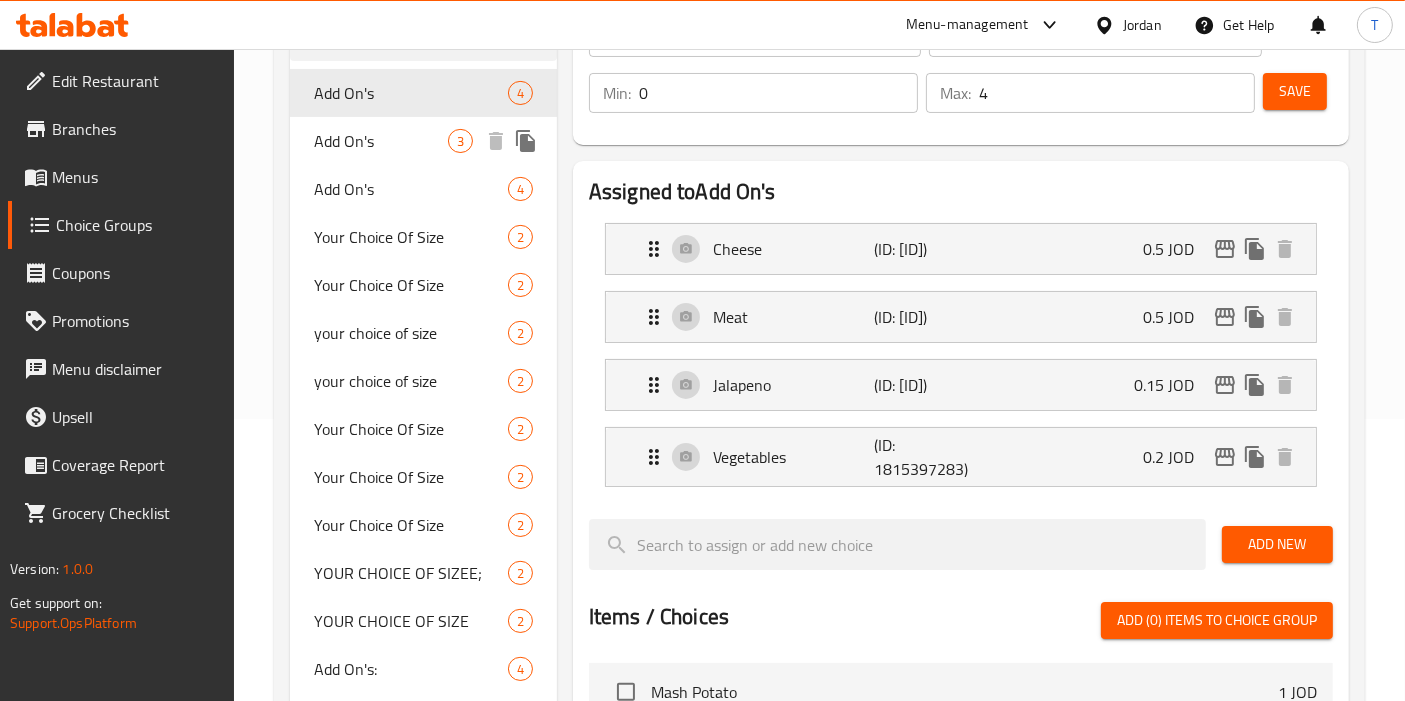 click on "Add On's" at bounding box center [381, 141] 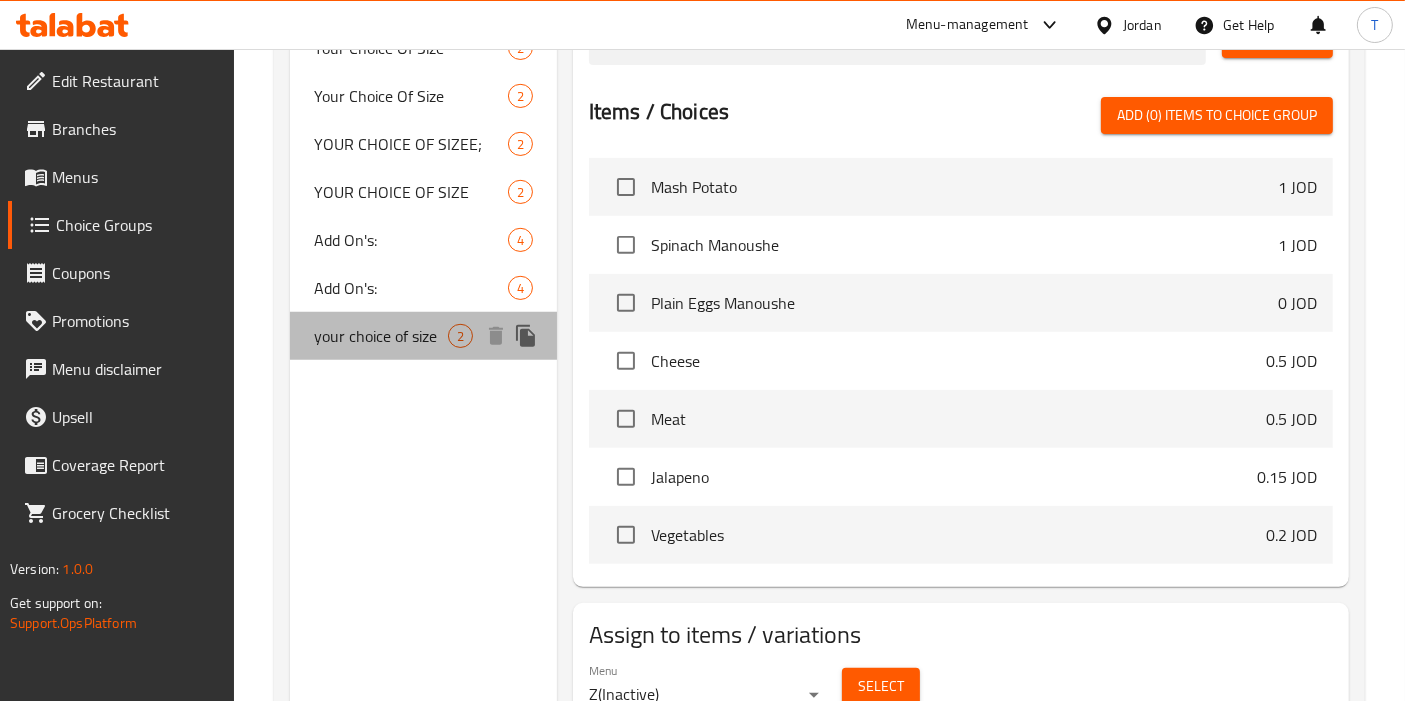 drag, startPoint x: 385, startPoint y: 327, endPoint x: 554, endPoint y: 366, distance: 173.44164 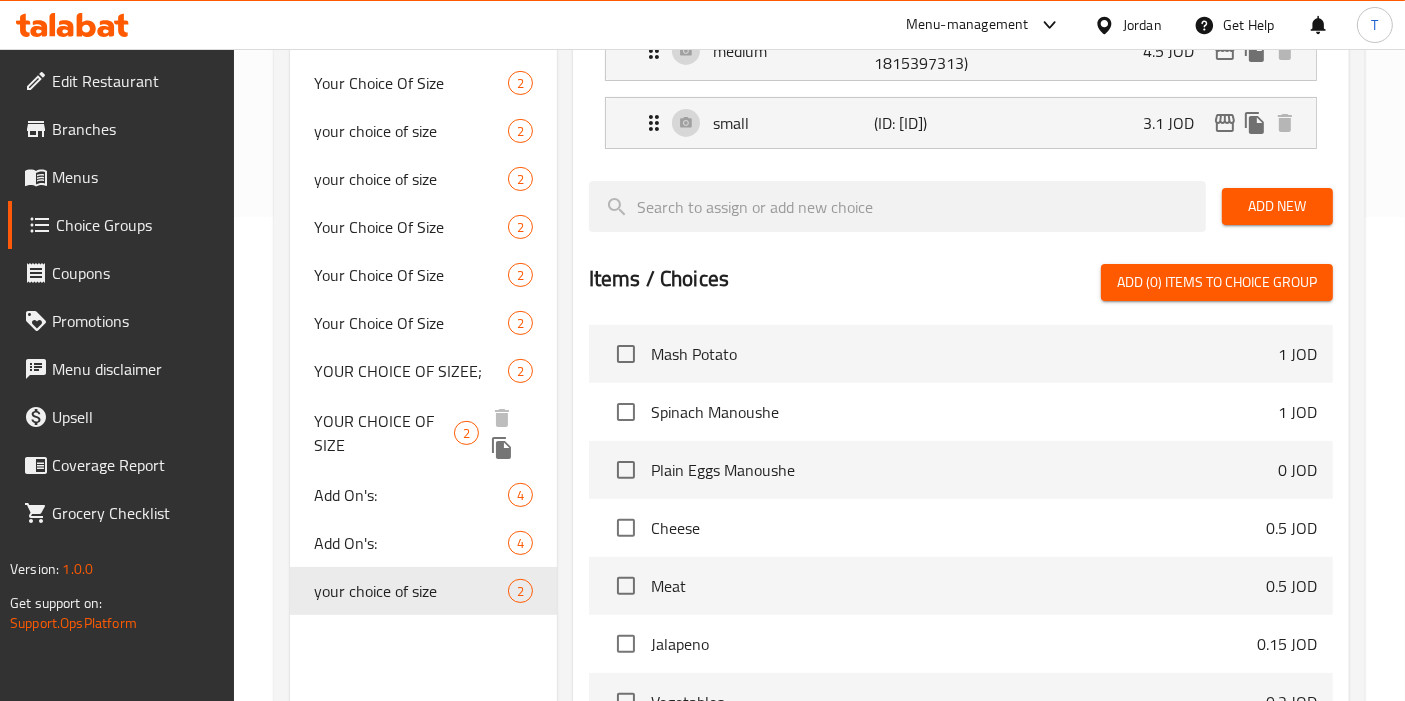 scroll, scrollTop: 378, scrollLeft: 0, axis: vertical 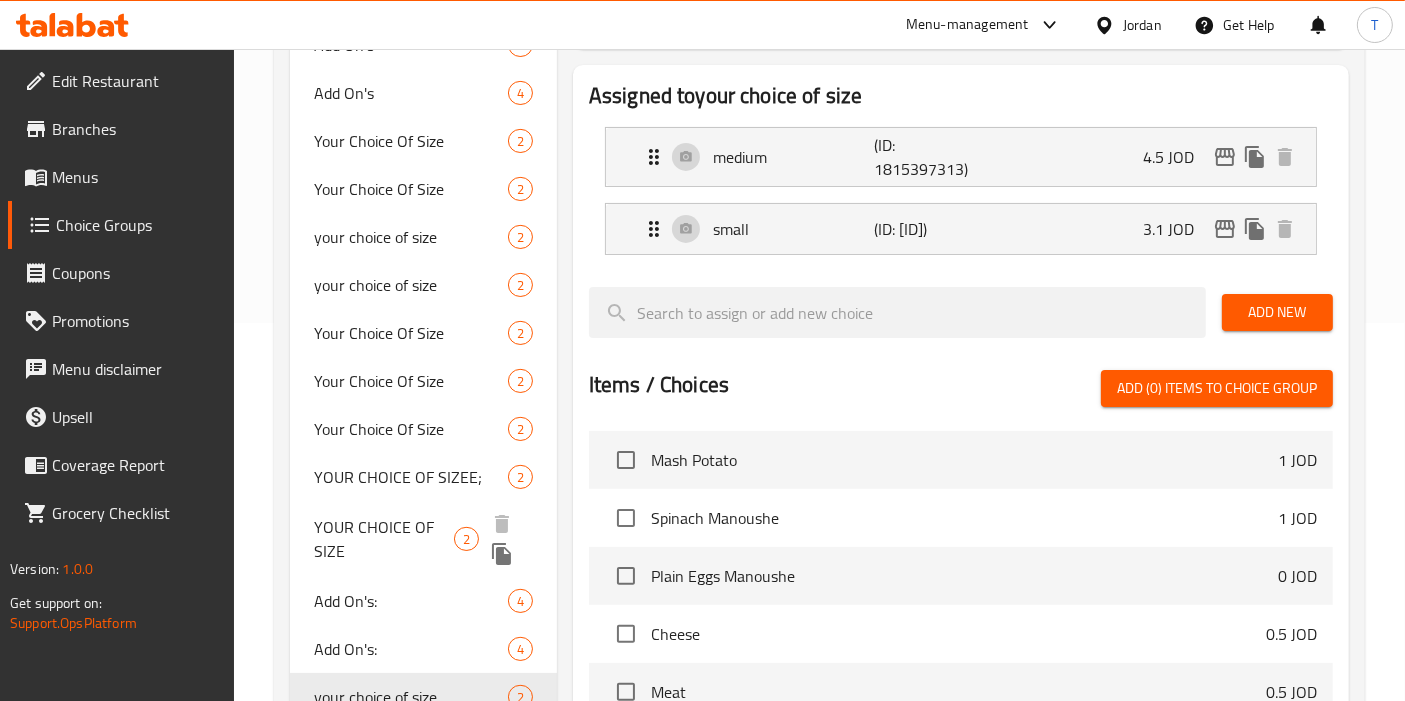 click on "YOUR CHOICE OF SIZEE;" at bounding box center [411, 477] 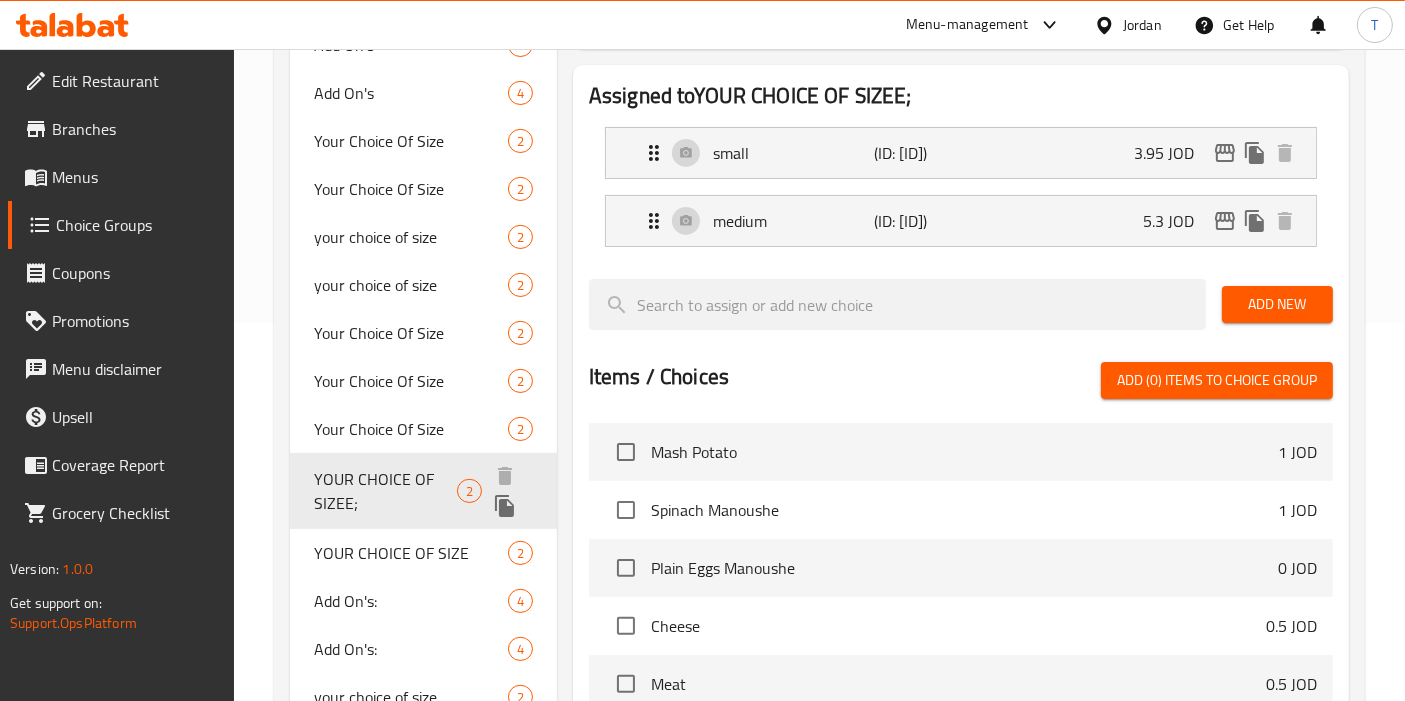 type on "YOUR CHOICE OF SIZEE;" 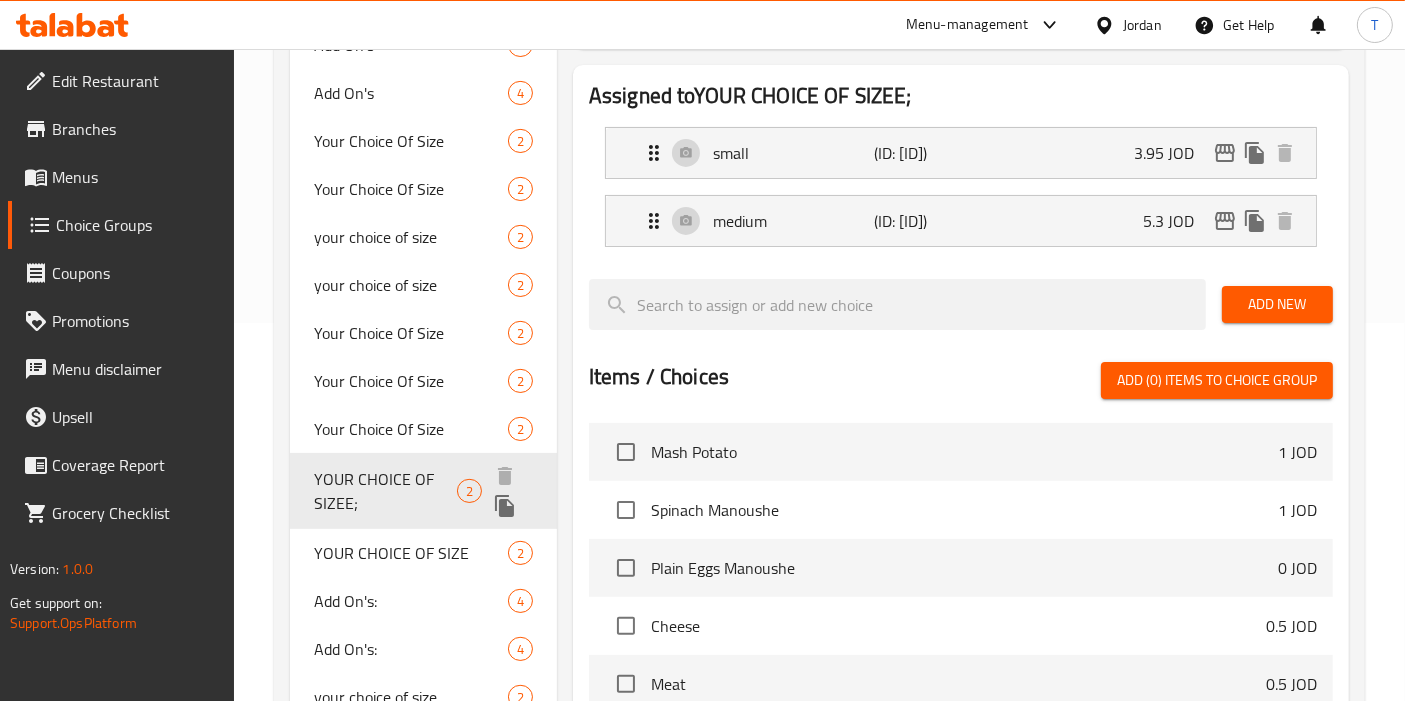 type on "اختيارك للحجم" 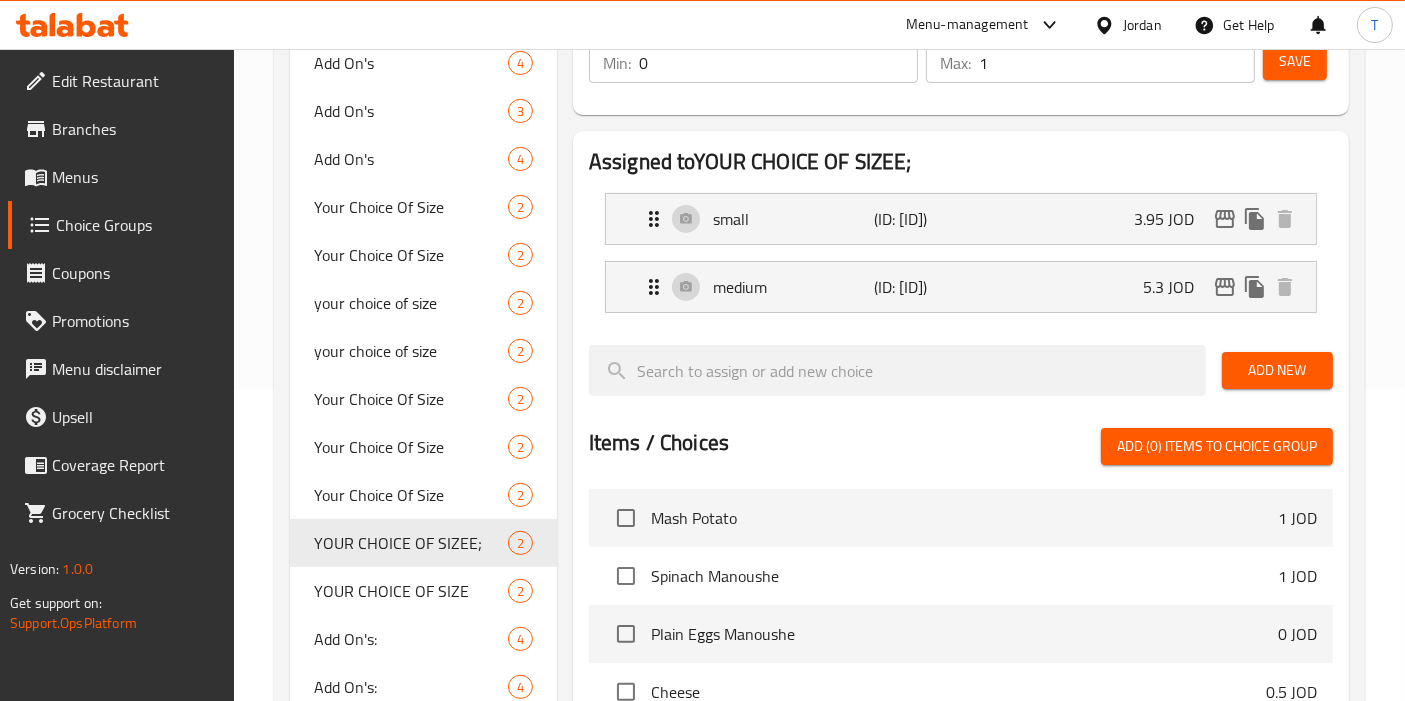 scroll, scrollTop: 267, scrollLeft: 0, axis: vertical 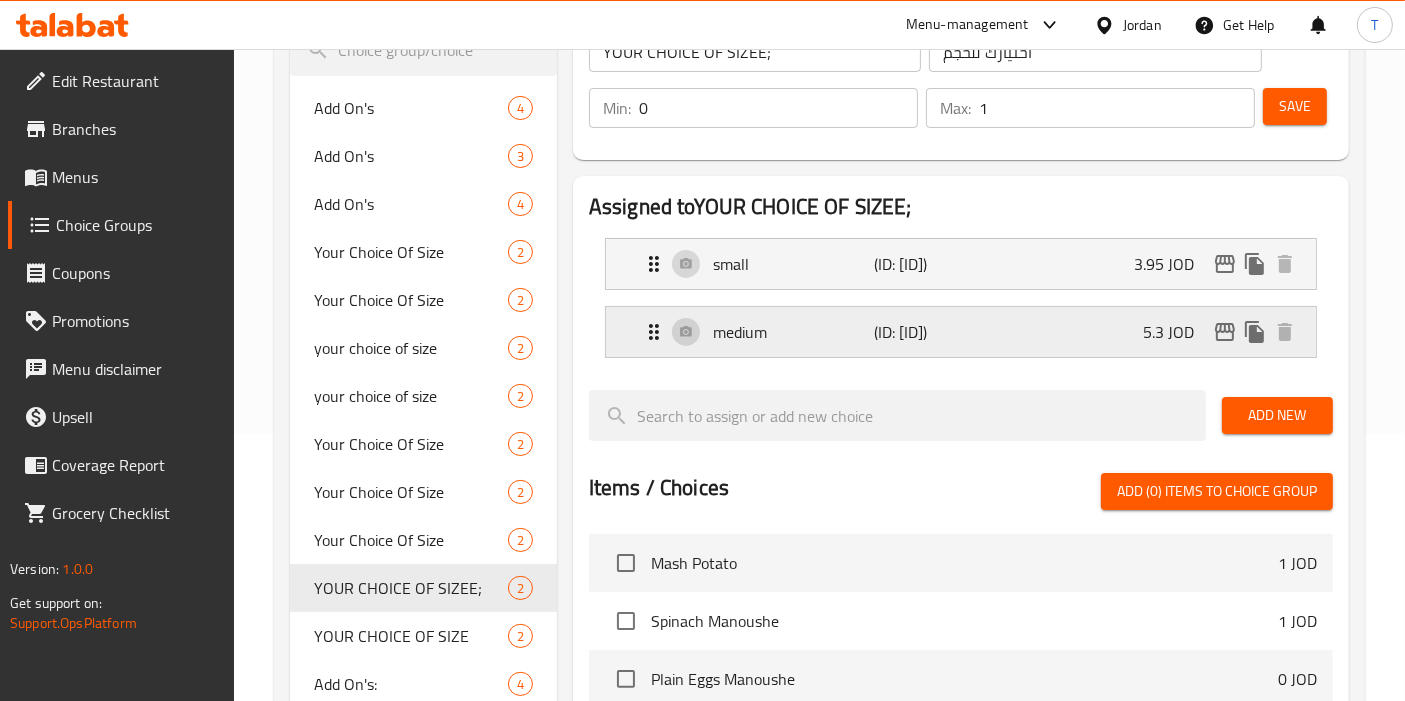 click on "medium (ID: [ID]) 5.3 JOD" at bounding box center (967, 332) 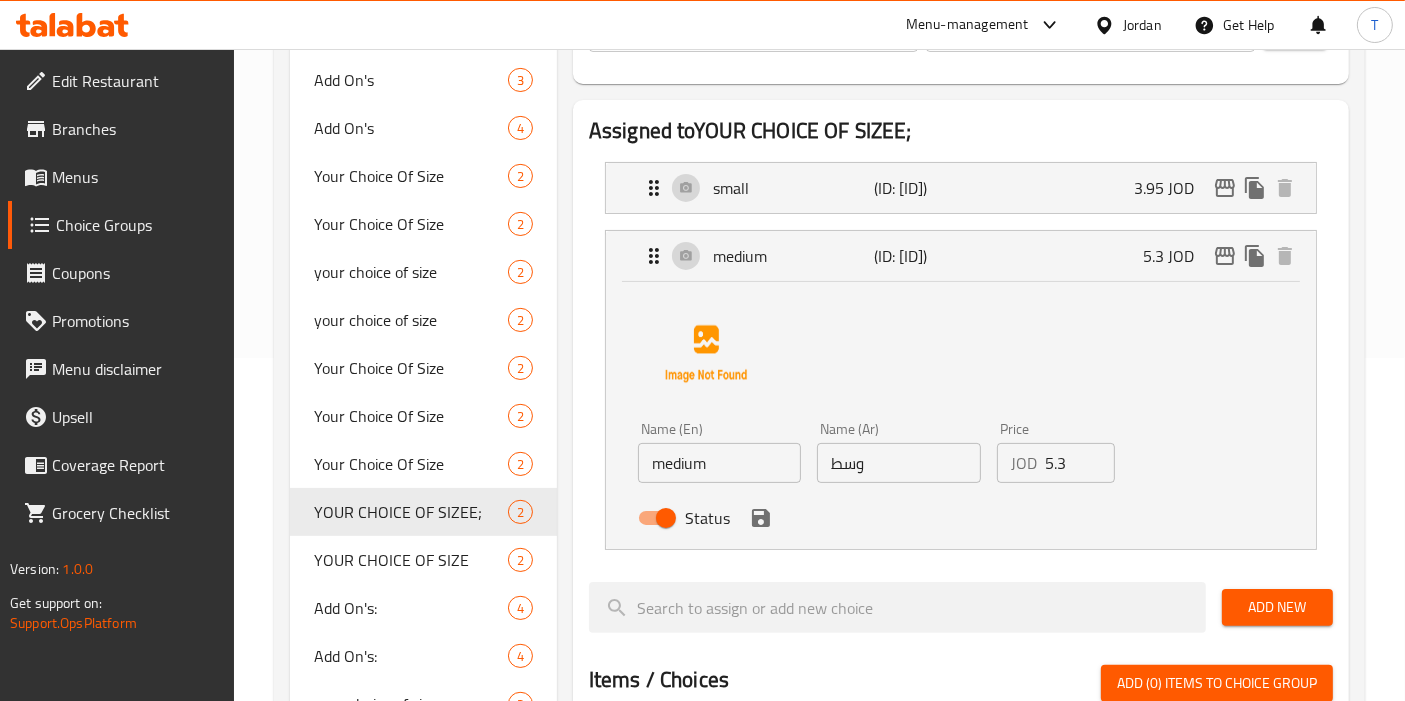 scroll, scrollTop: 378, scrollLeft: 0, axis: vertical 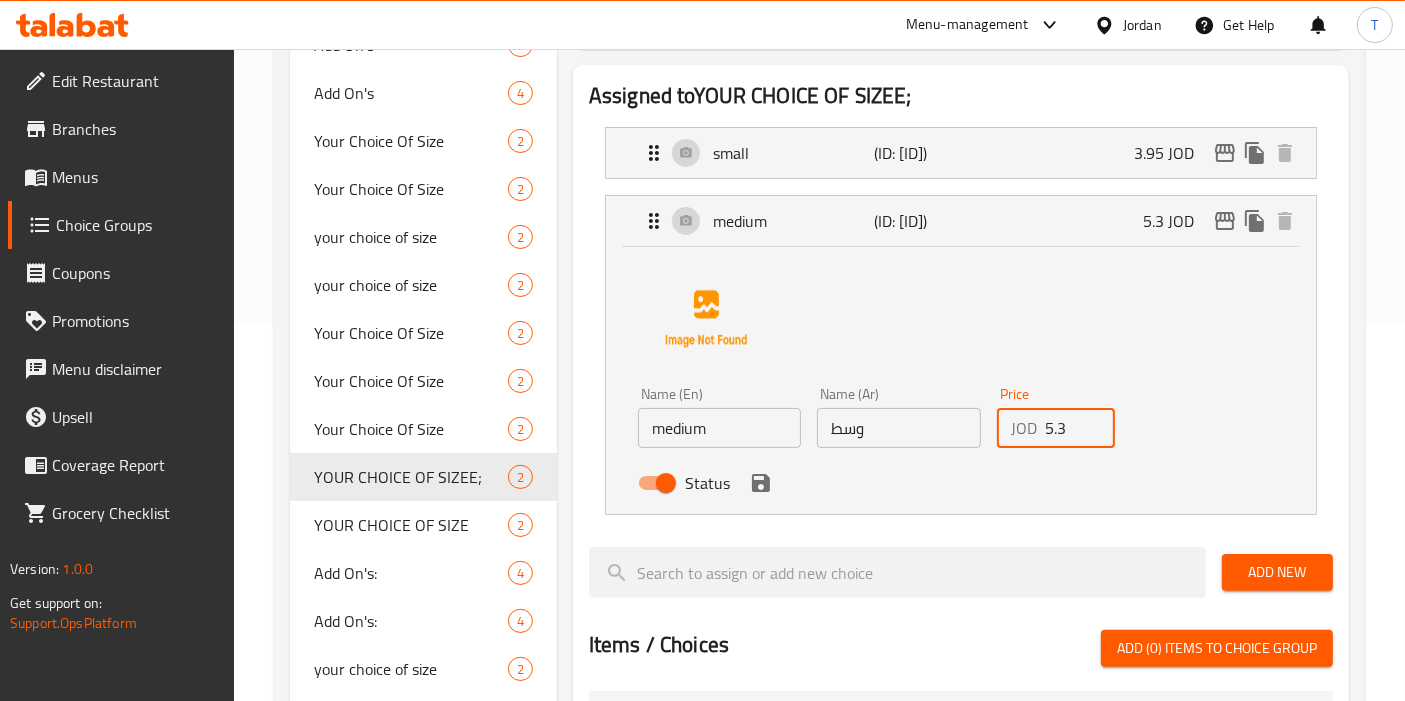click on "5.3" at bounding box center (1080, 428) 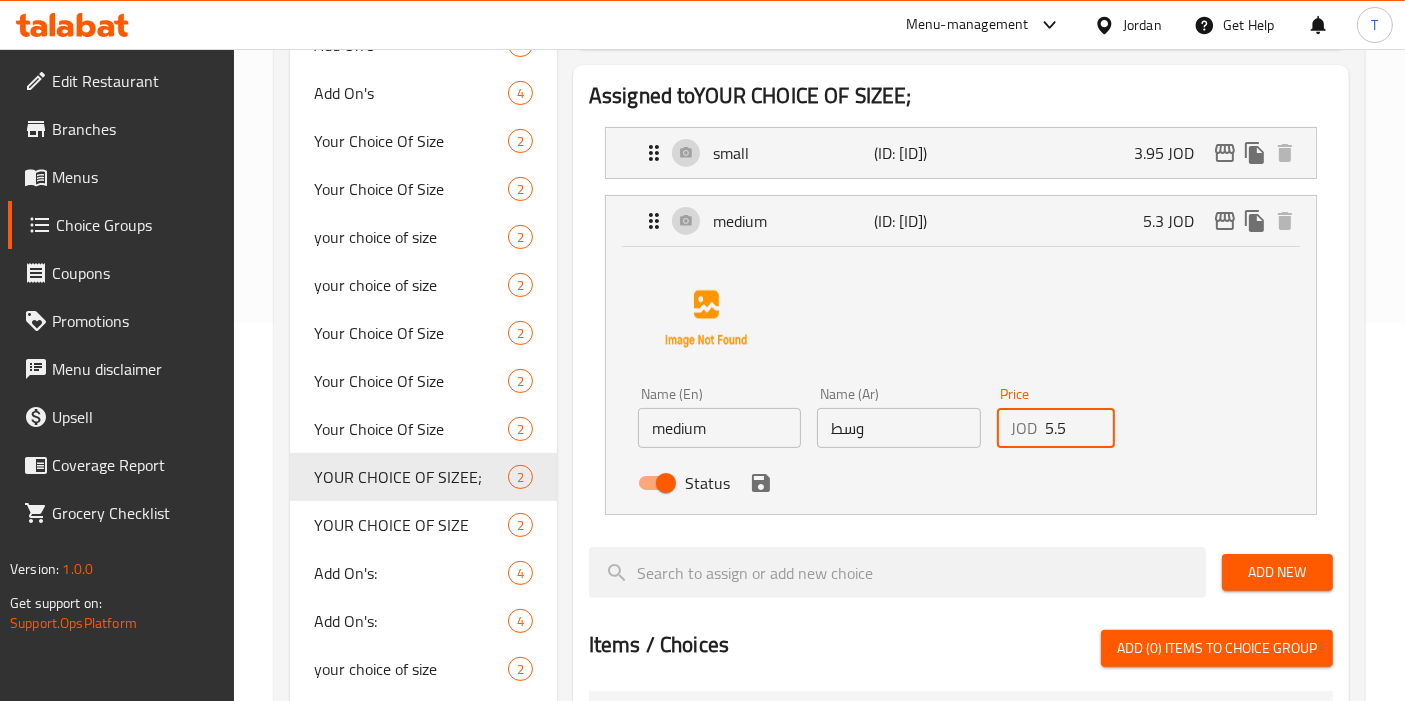 click on "Name (En) medium Name (En) Name (Ar) وسط Name (Ar) Price JOD 5.5 Price Status" at bounding box center [961, 376] 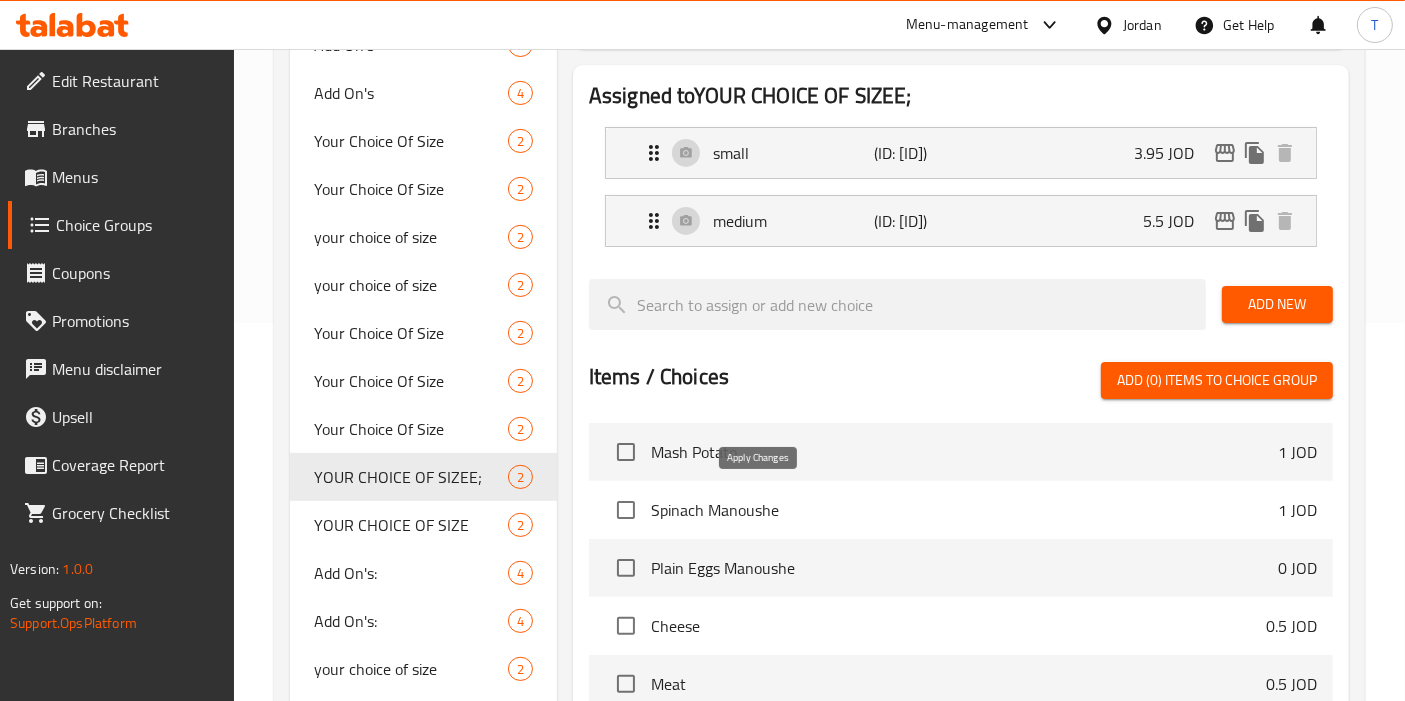 type on "5.5" 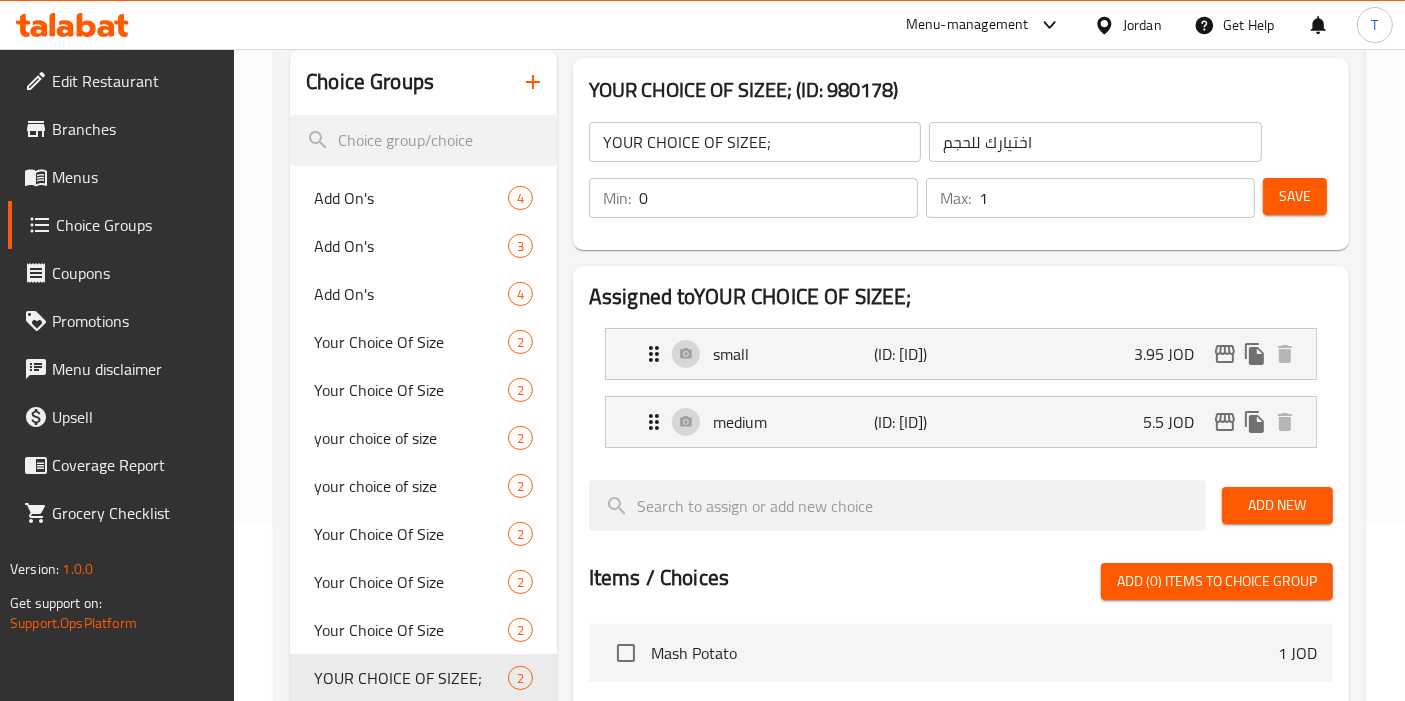 scroll, scrollTop: 45, scrollLeft: 0, axis: vertical 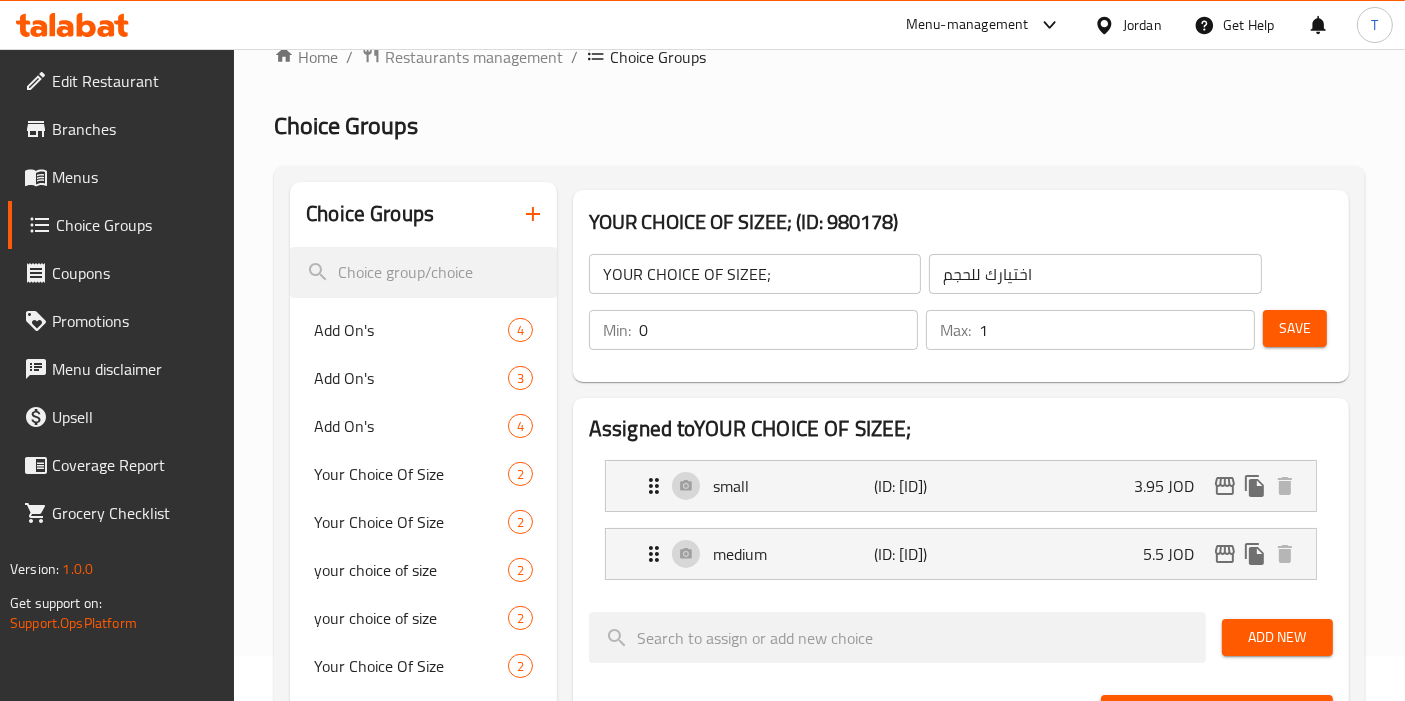 click on "Save" at bounding box center [1295, 328] 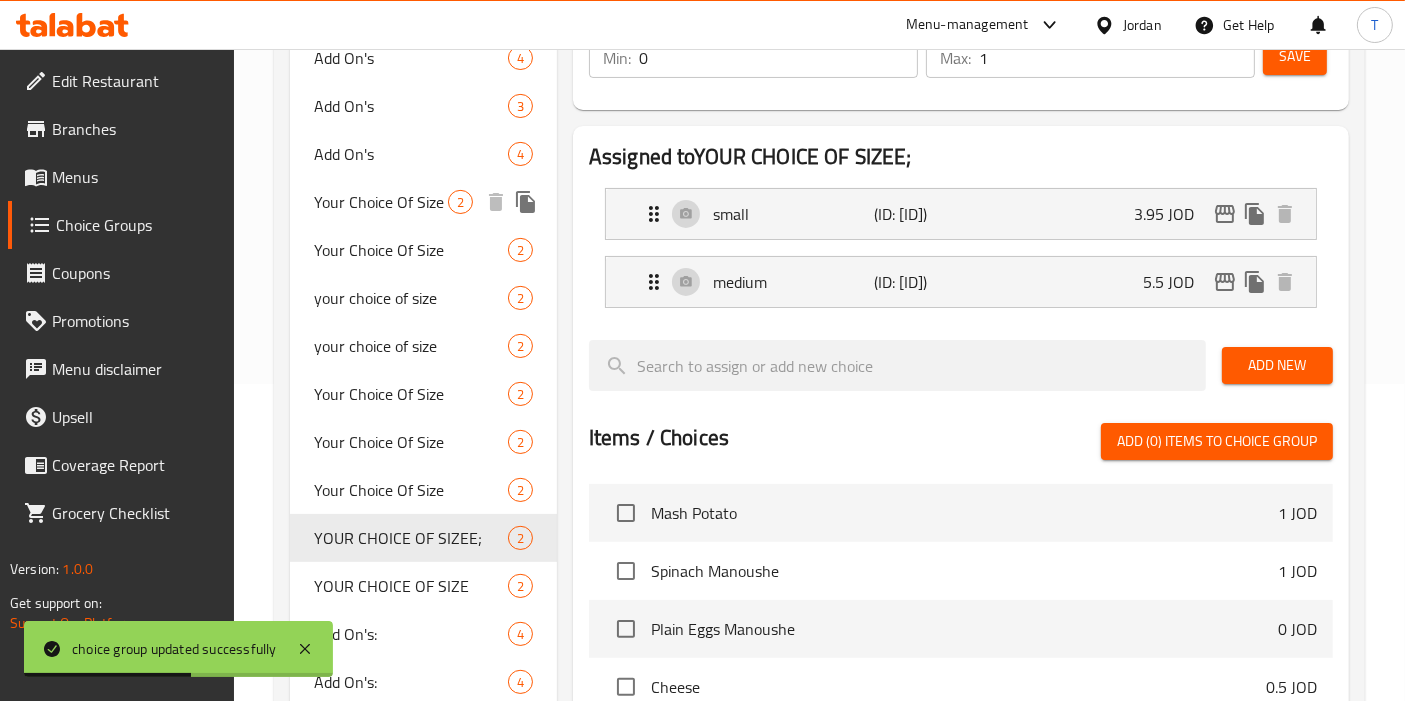scroll, scrollTop: 0, scrollLeft: 0, axis: both 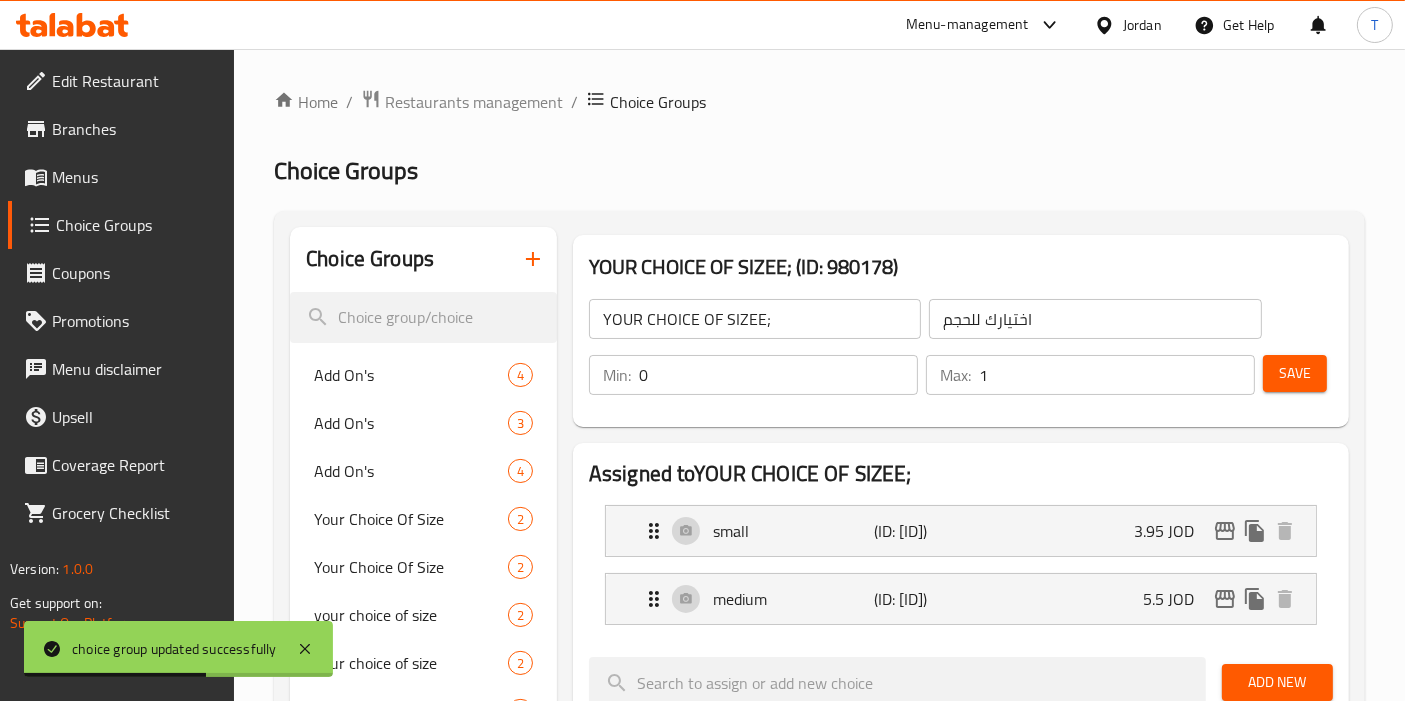 click on "Menus" at bounding box center (135, 177) 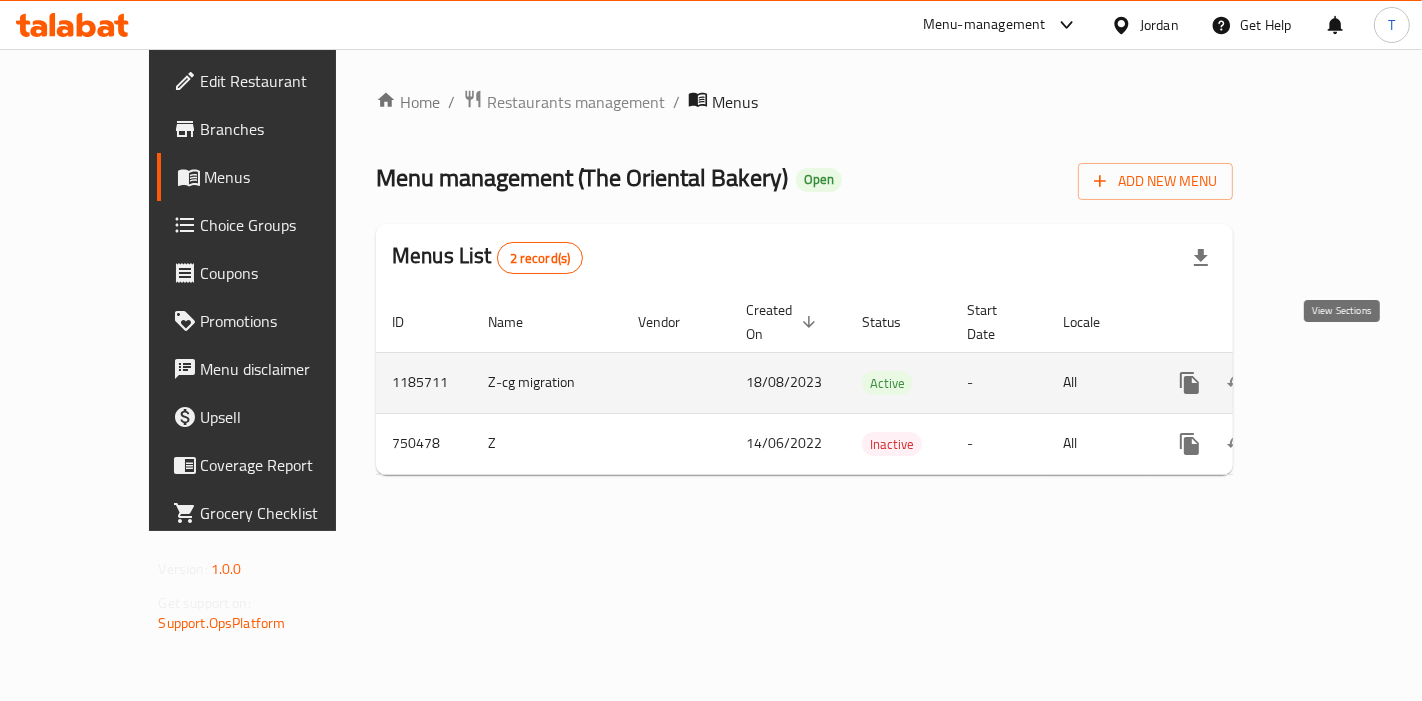click at bounding box center (1334, 383) 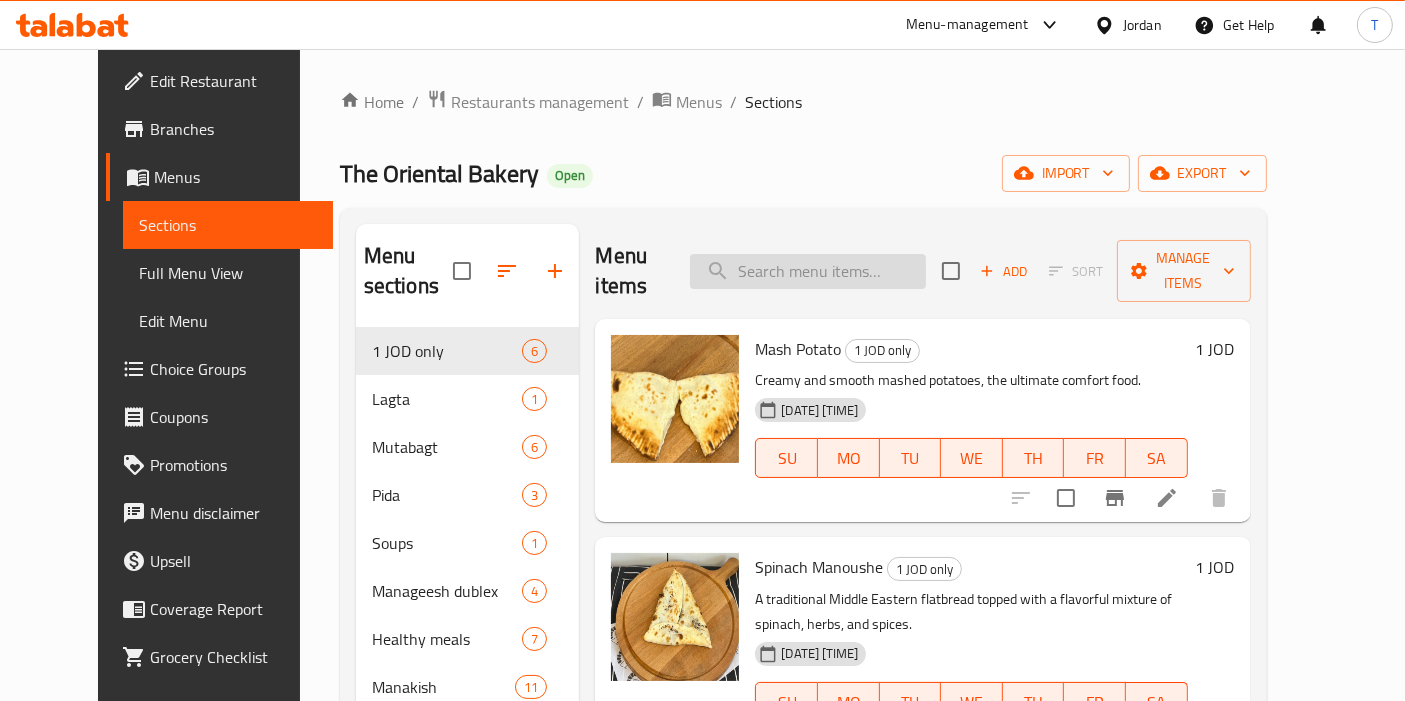 click at bounding box center (808, 271) 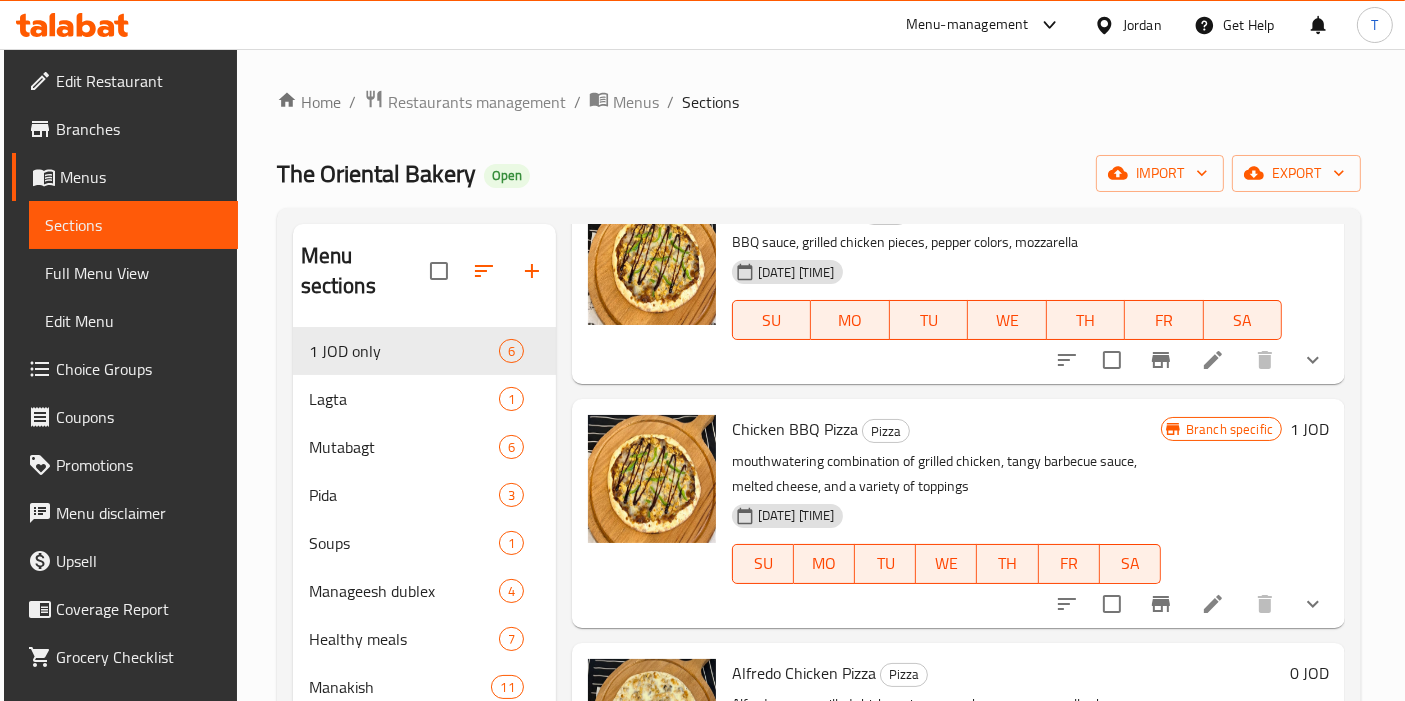 scroll, scrollTop: 2178, scrollLeft: 0, axis: vertical 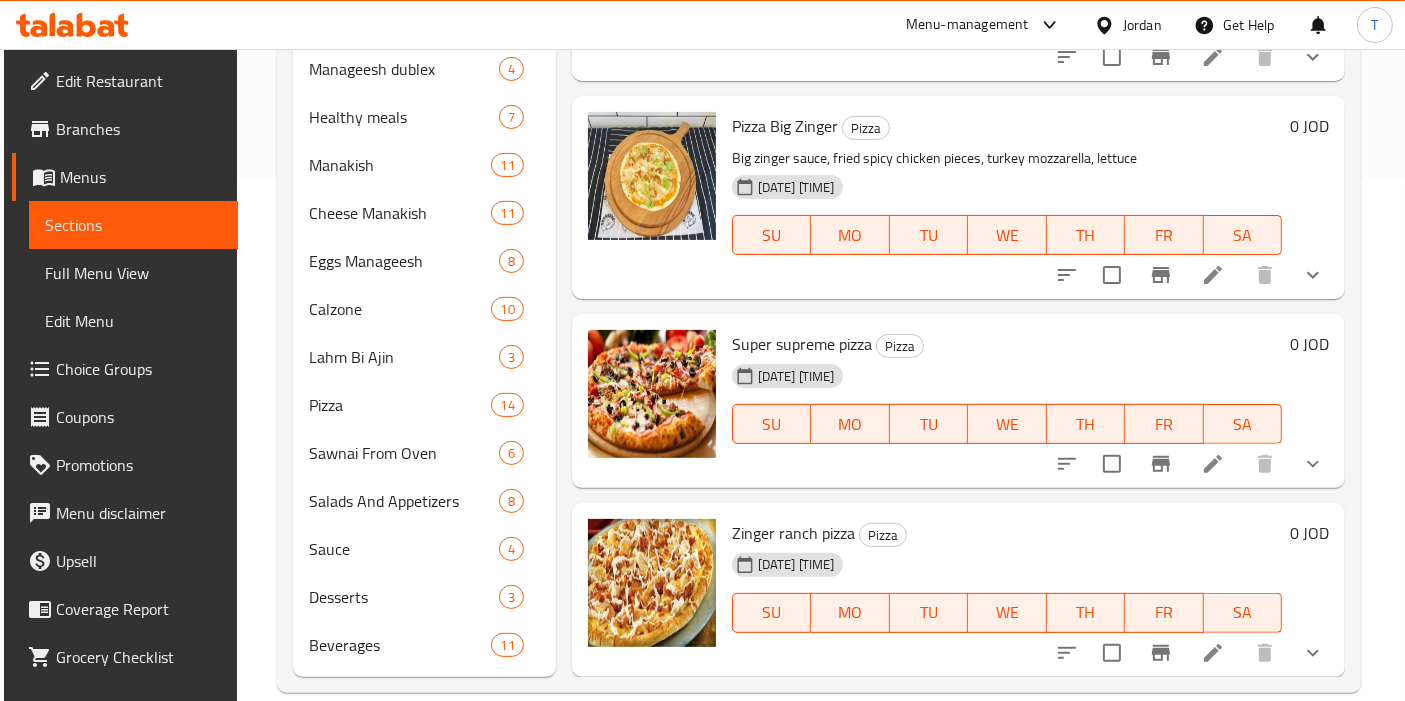 type on "pizza" 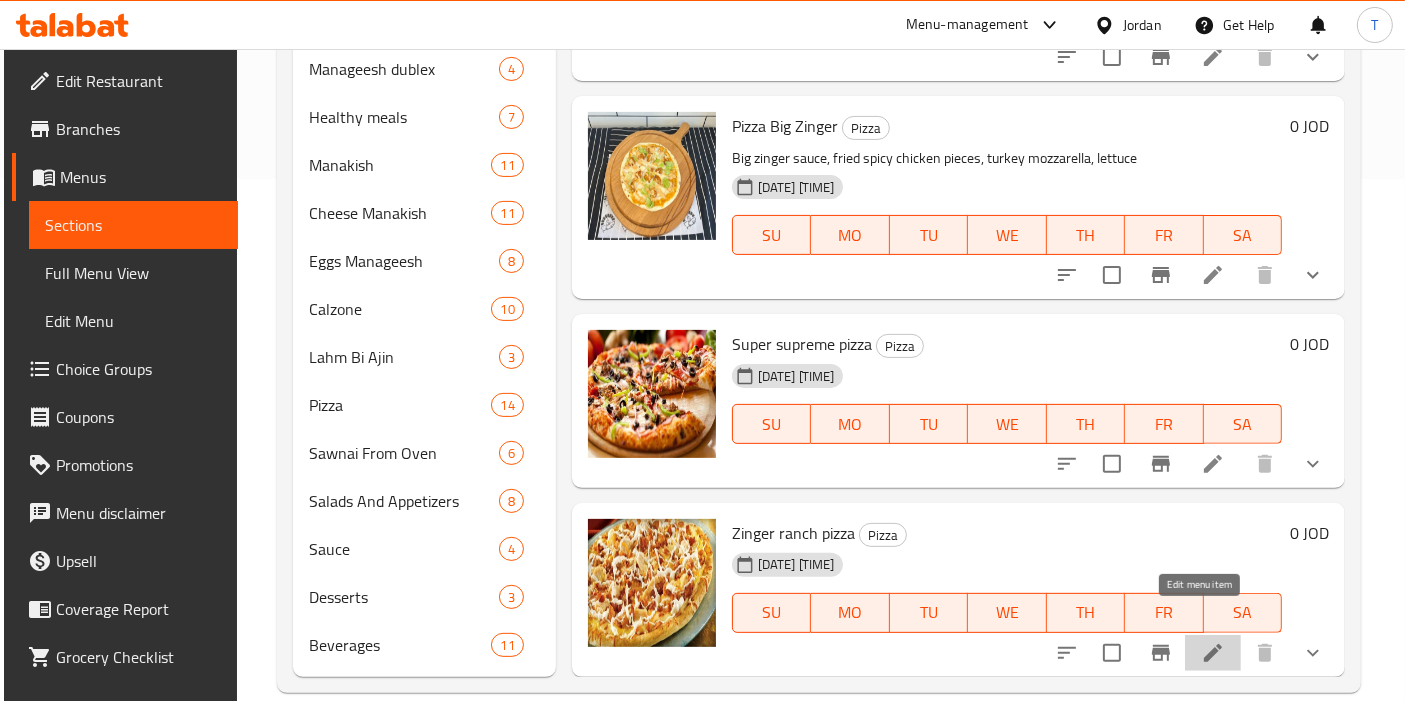 click 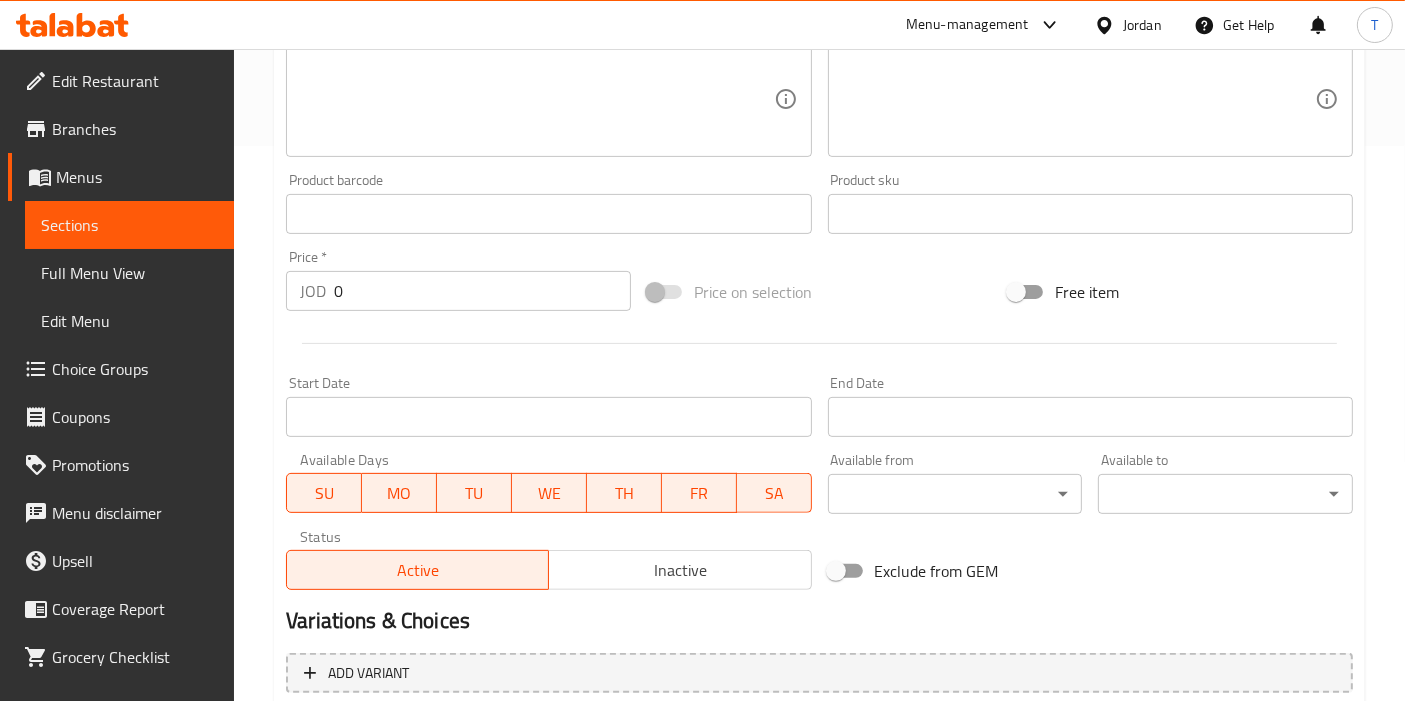 scroll, scrollTop: 771, scrollLeft: 0, axis: vertical 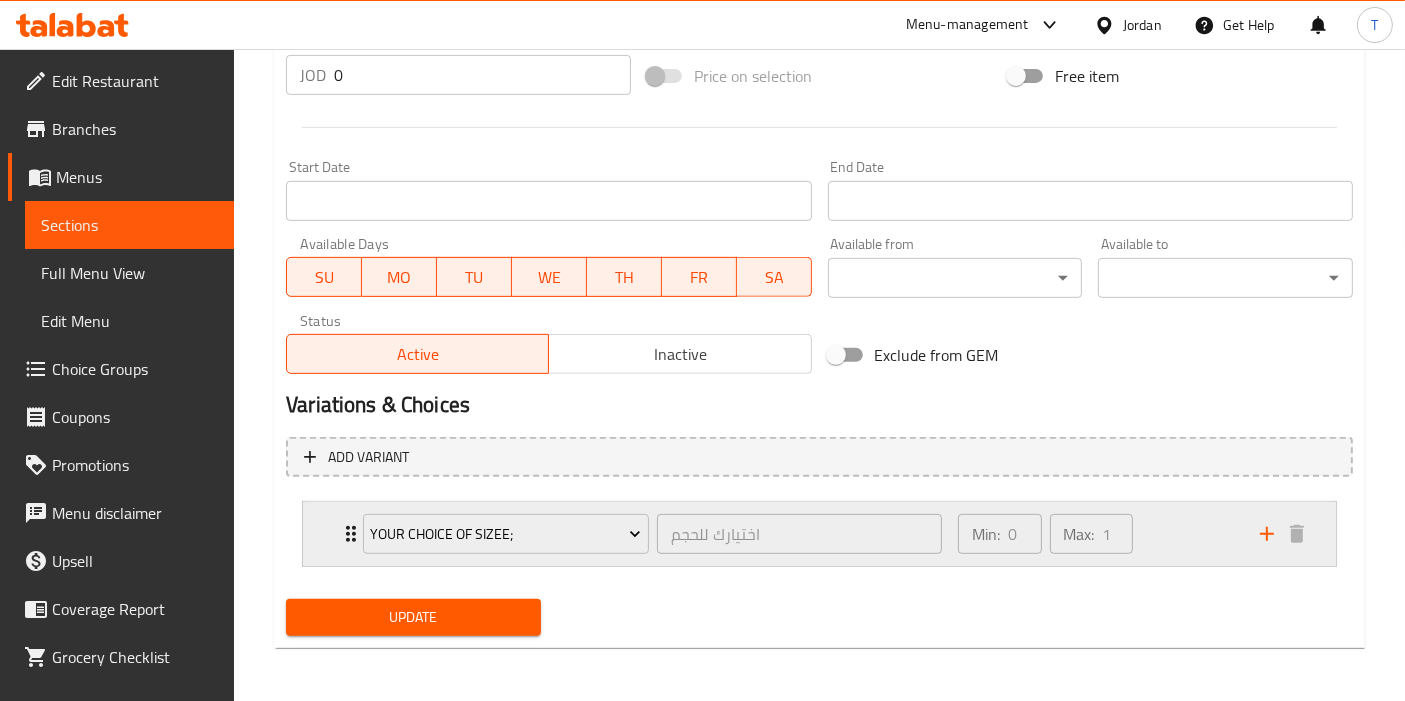 click on "Min: 0 ​ Max: 1 ​" at bounding box center (1097, 534) 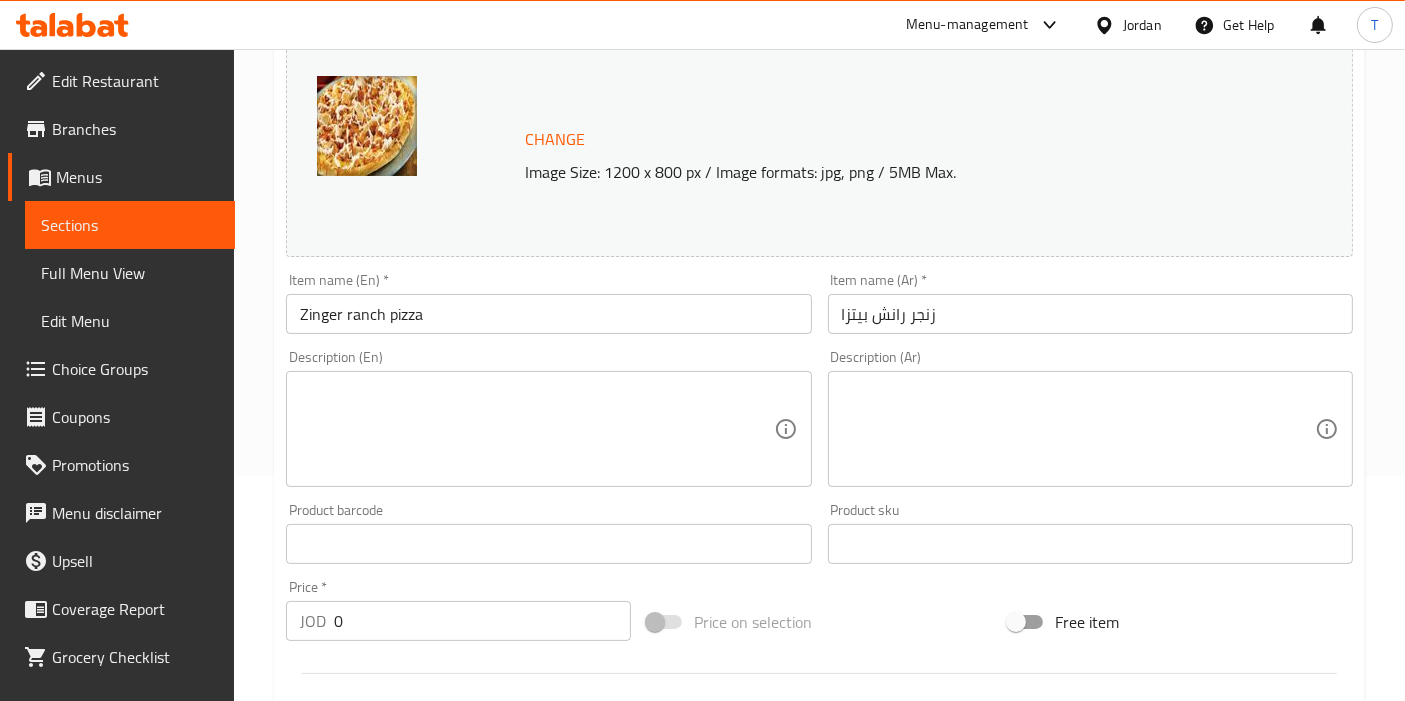 scroll, scrollTop: 0, scrollLeft: 0, axis: both 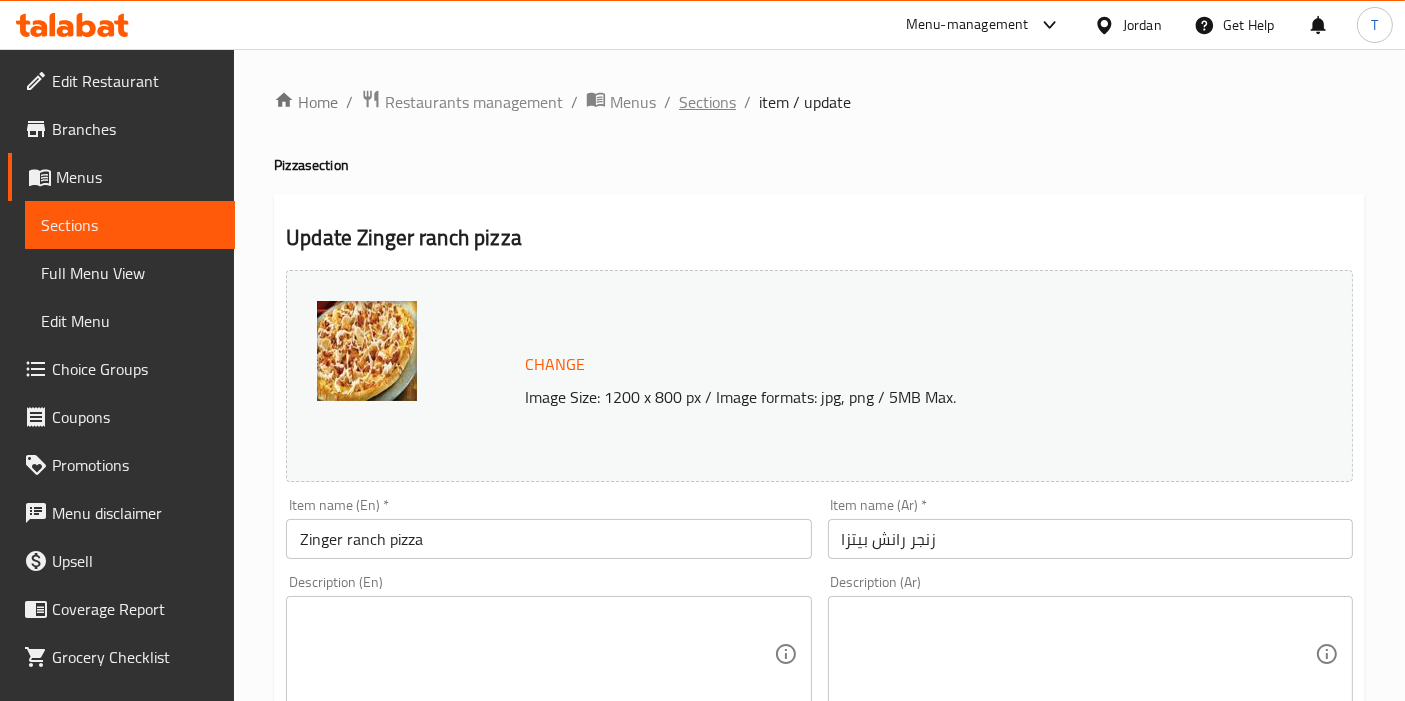 click on "Sections" at bounding box center [707, 102] 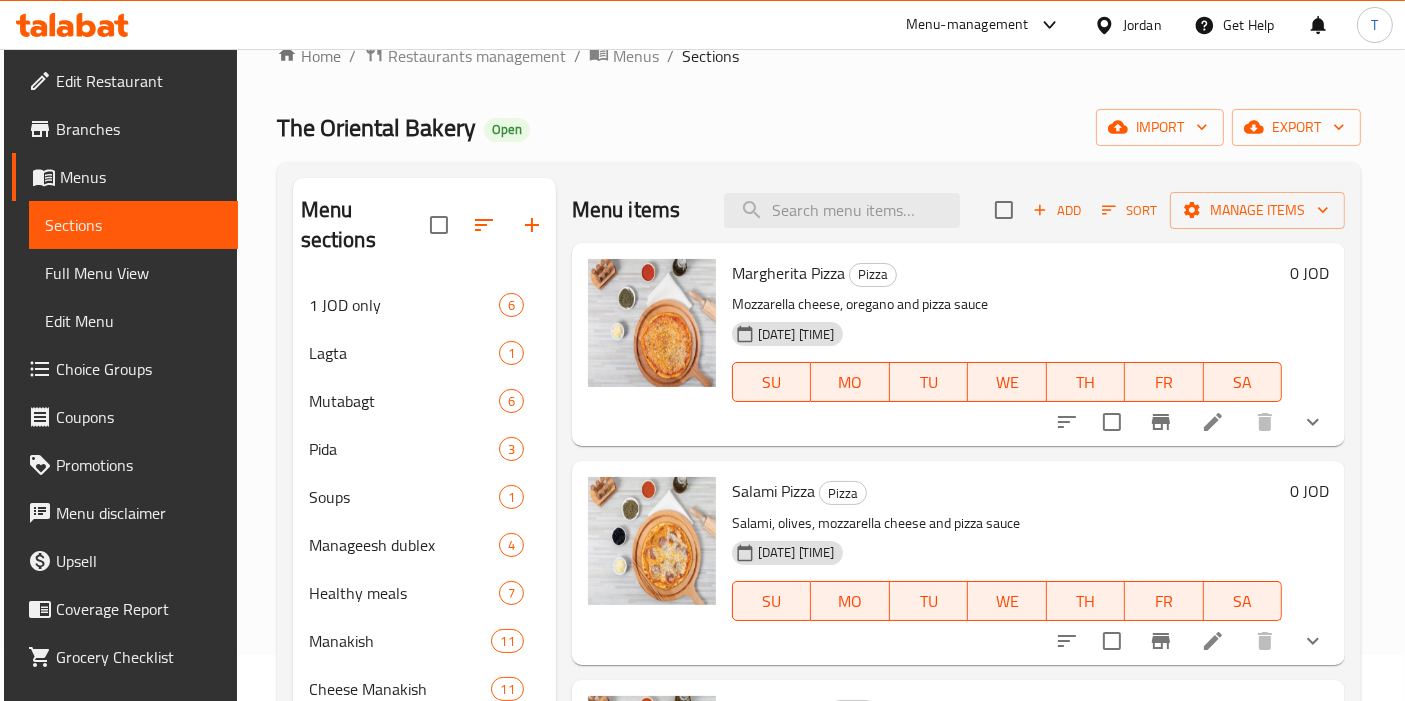 scroll, scrollTop: 522, scrollLeft: 0, axis: vertical 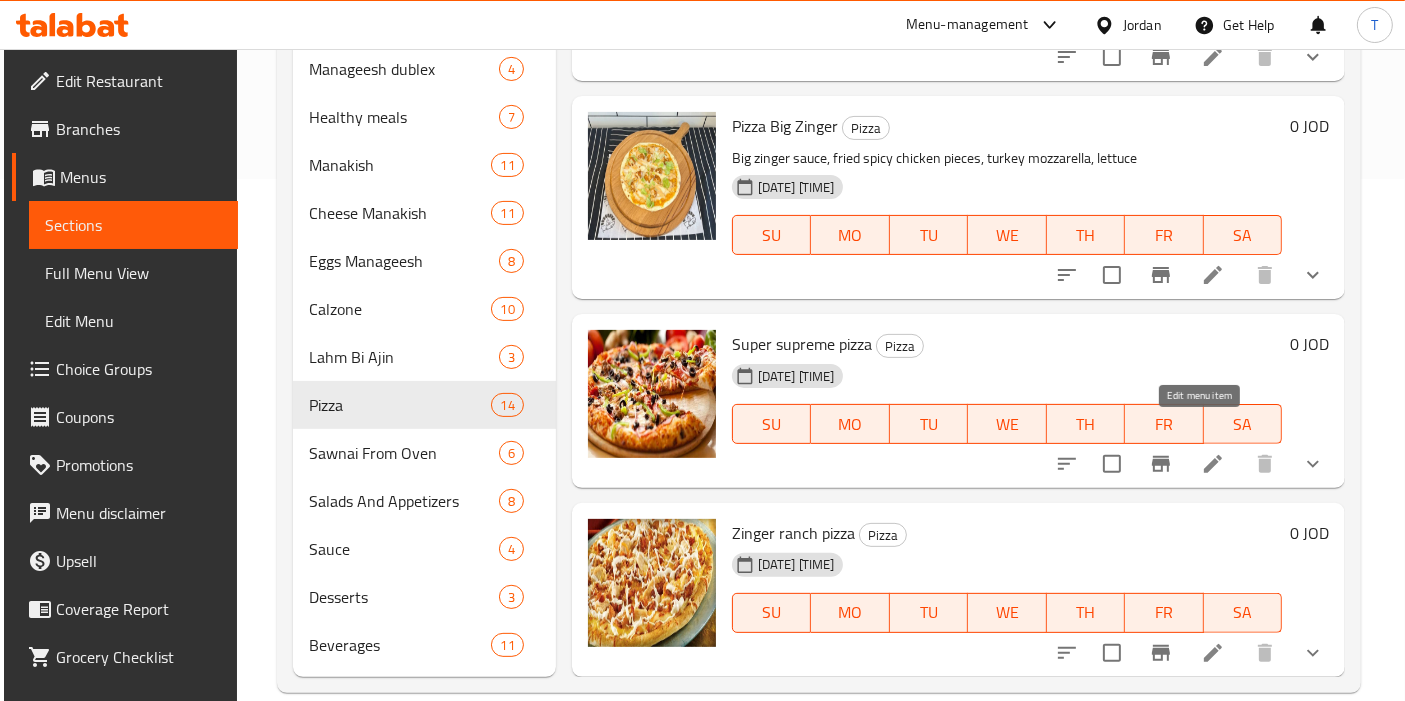 click 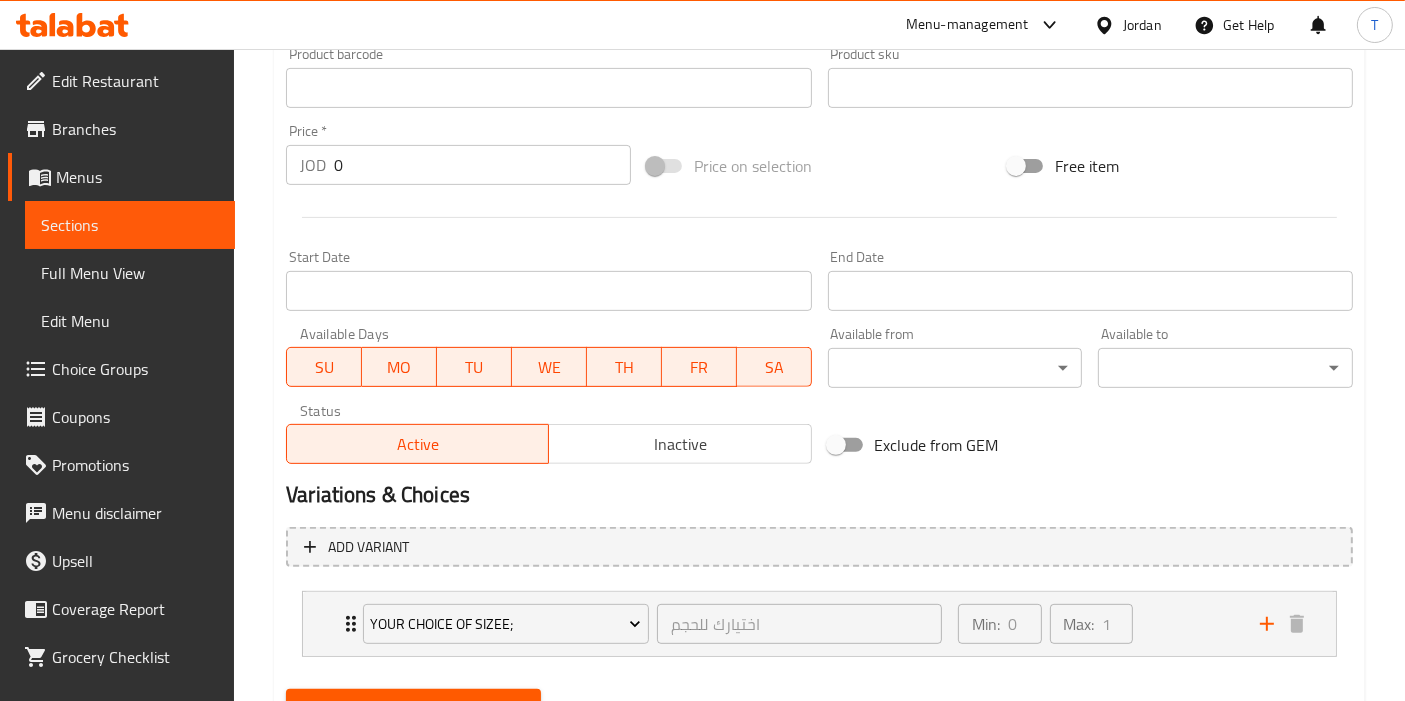 scroll, scrollTop: 771, scrollLeft: 0, axis: vertical 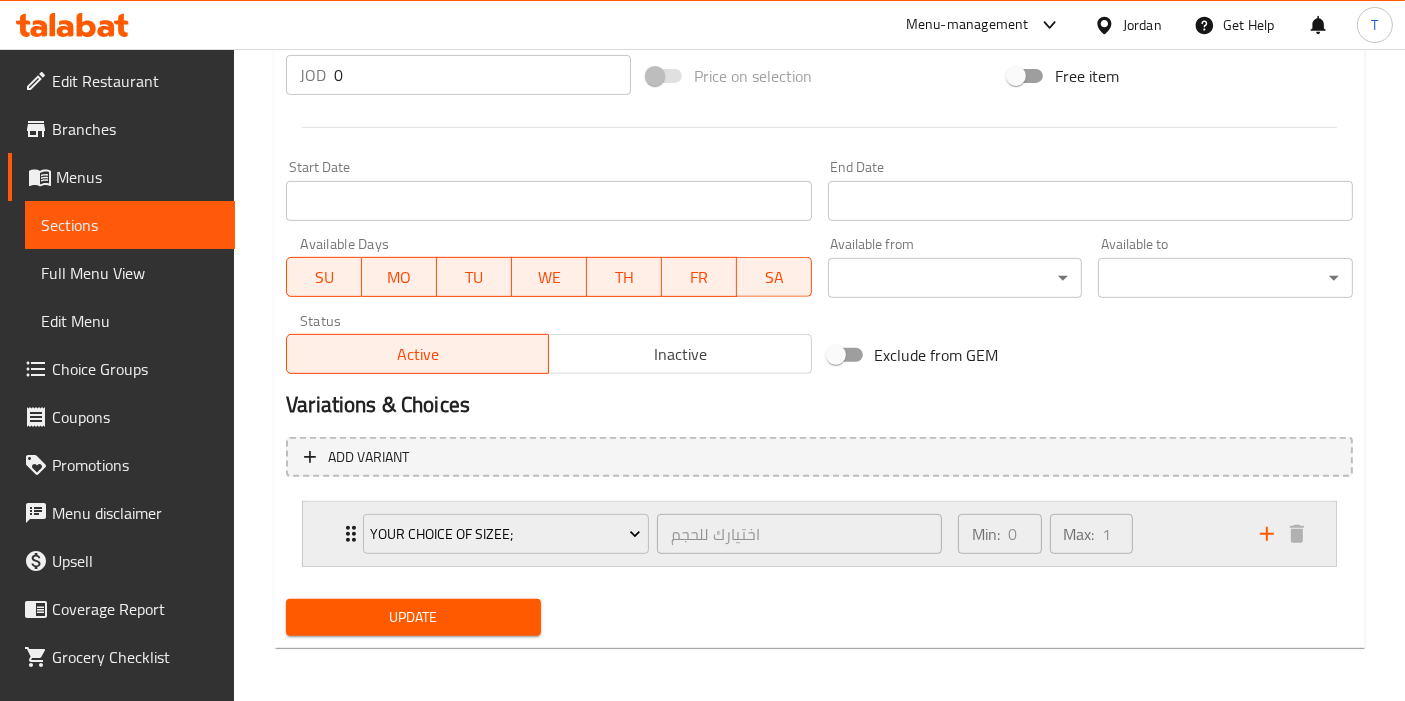 click on "Min: 0 ​ Max: 1 ​" at bounding box center (1097, 534) 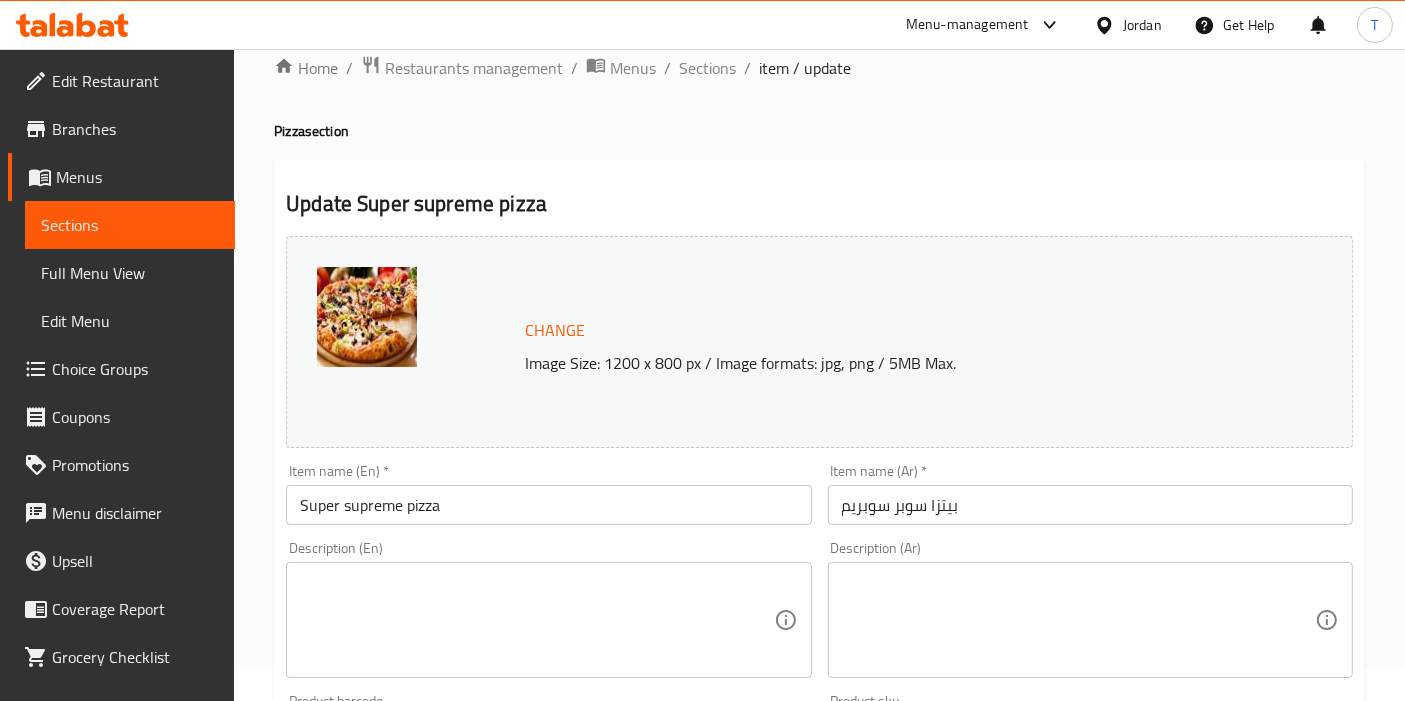 scroll, scrollTop: 0, scrollLeft: 0, axis: both 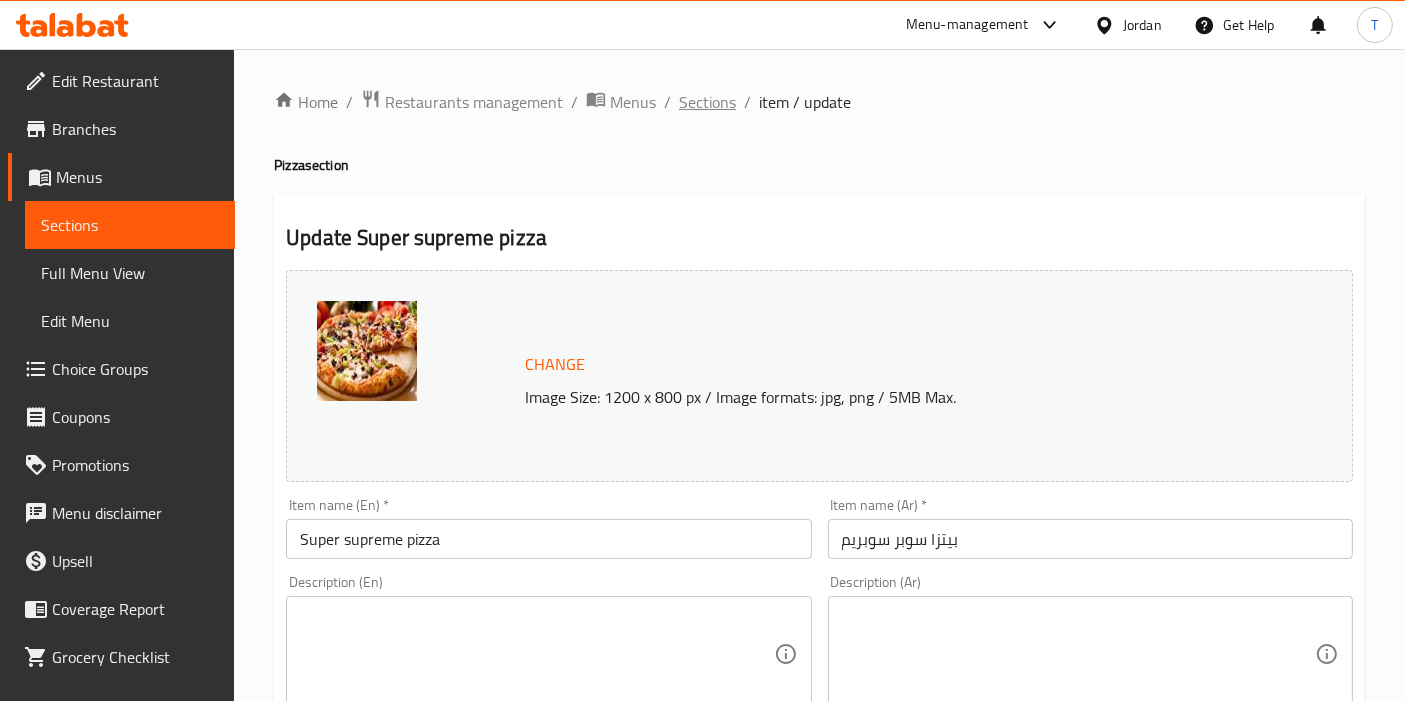 click on "Sections" at bounding box center [707, 102] 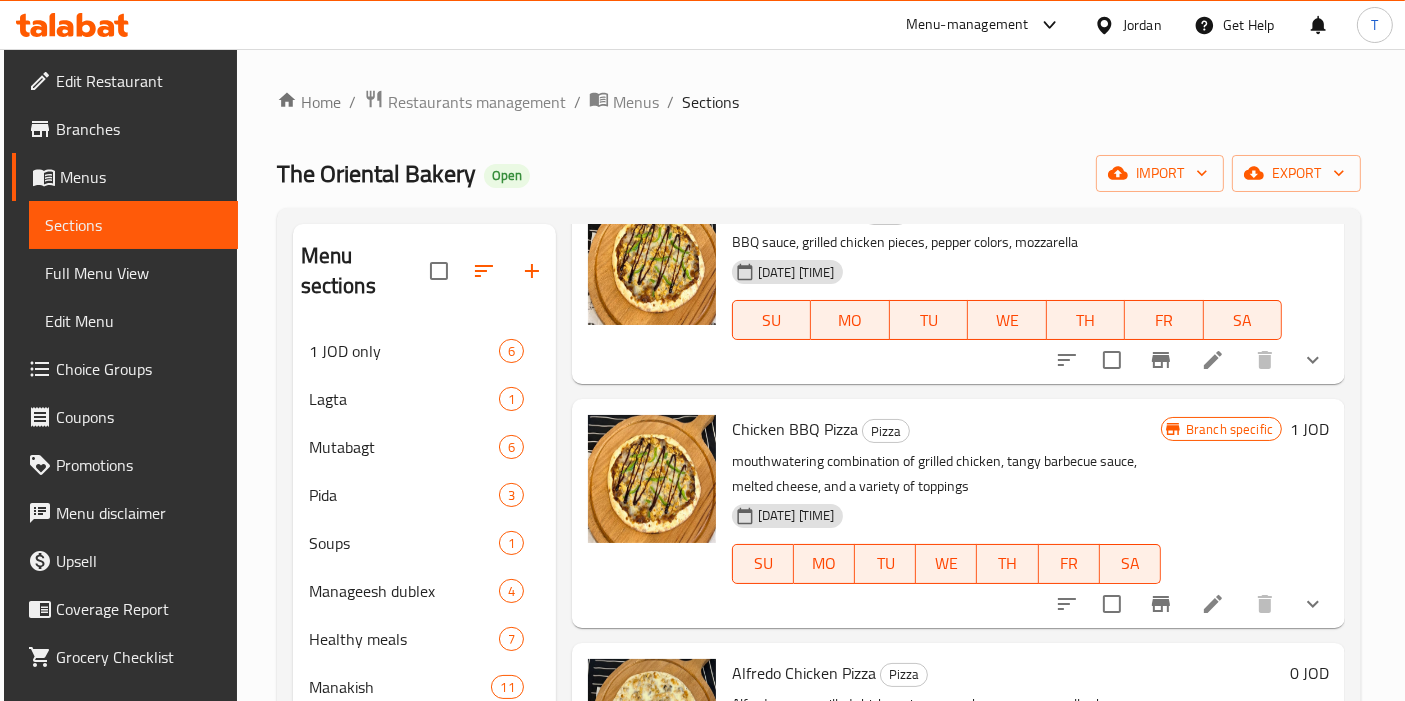 scroll, scrollTop: 2178, scrollLeft: 0, axis: vertical 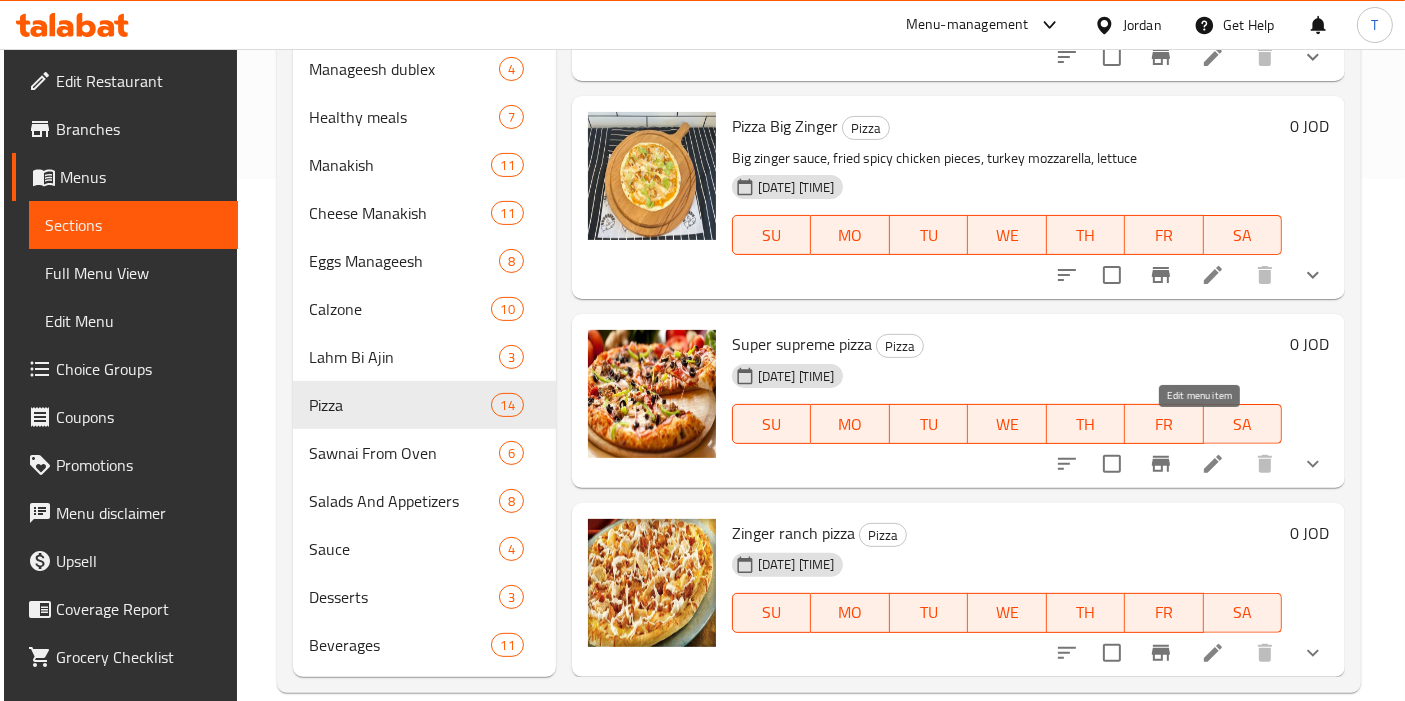 click 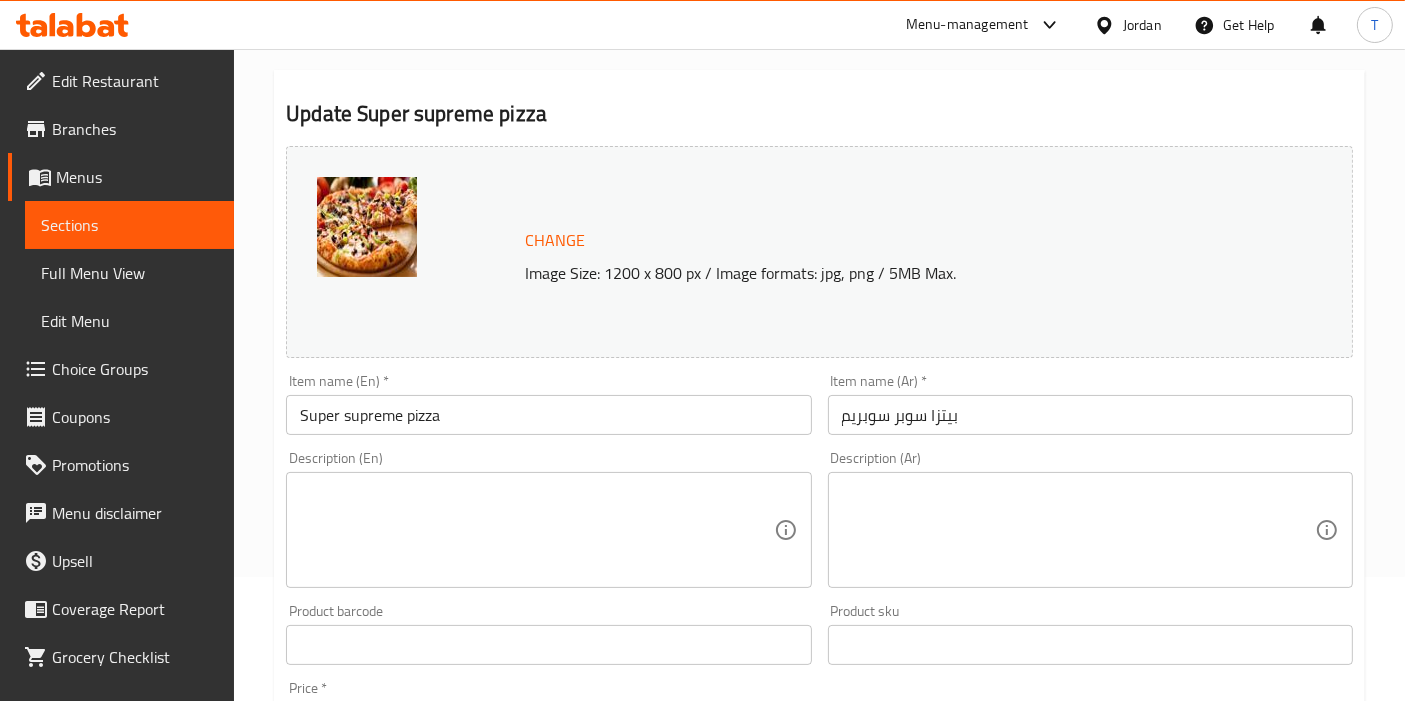 scroll, scrollTop: 333, scrollLeft: 0, axis: vertical 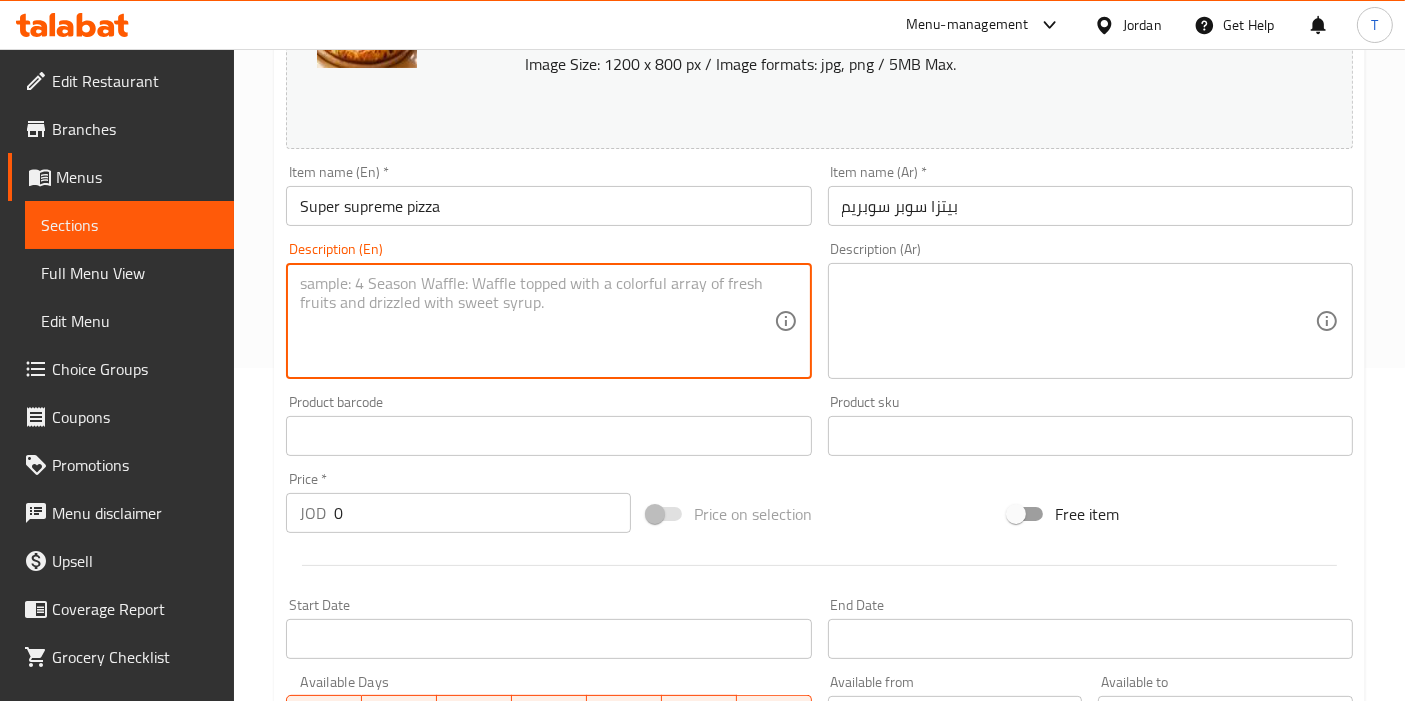 click at bounding box center [536, 321] 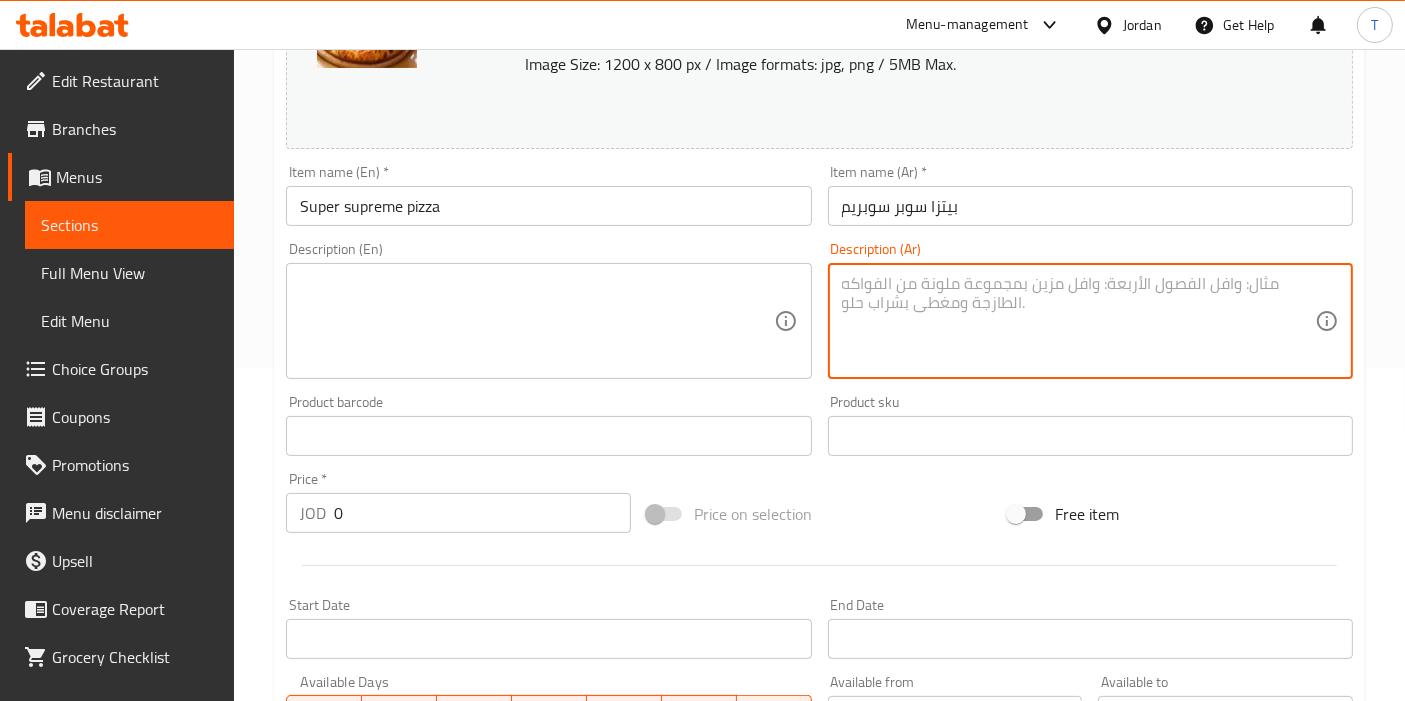 click at bounding box center (1078, 321) 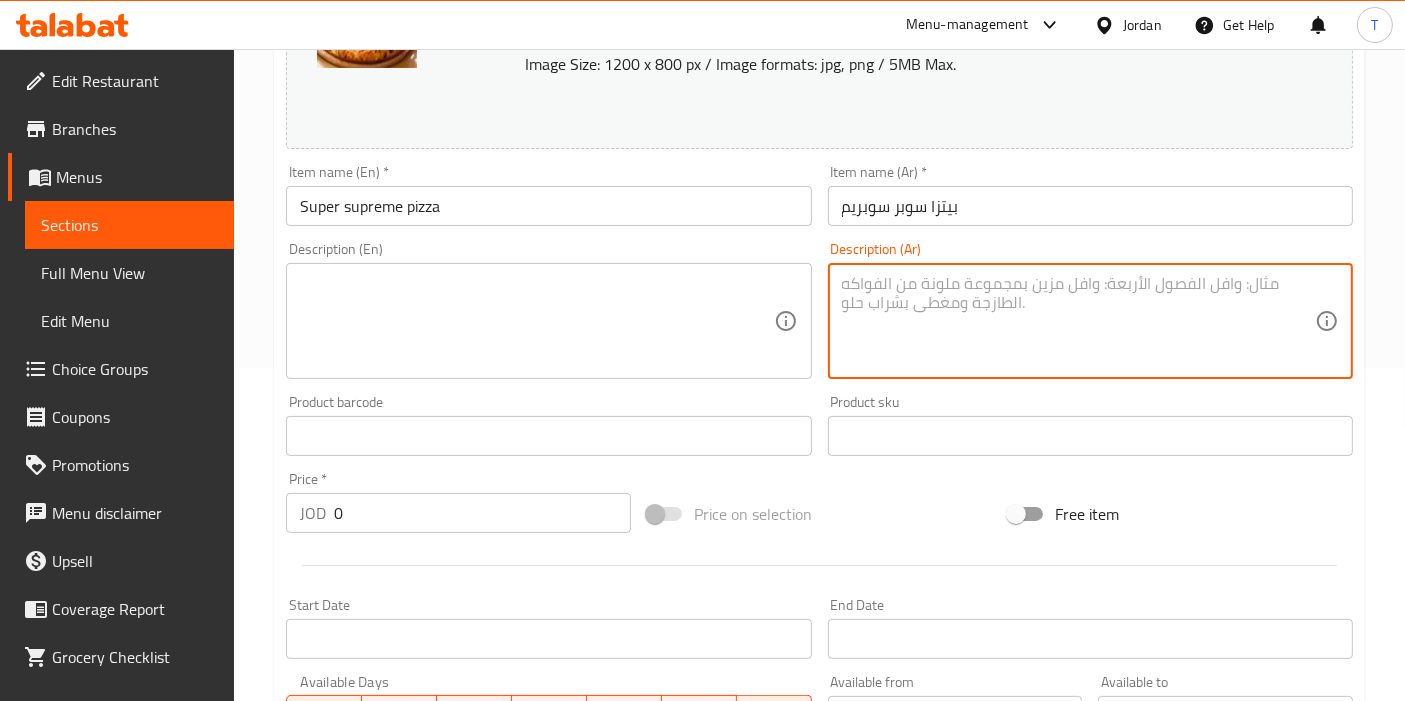 paste on "سلامي هوت دوج برجر فلفل الوان زيتون صوص" 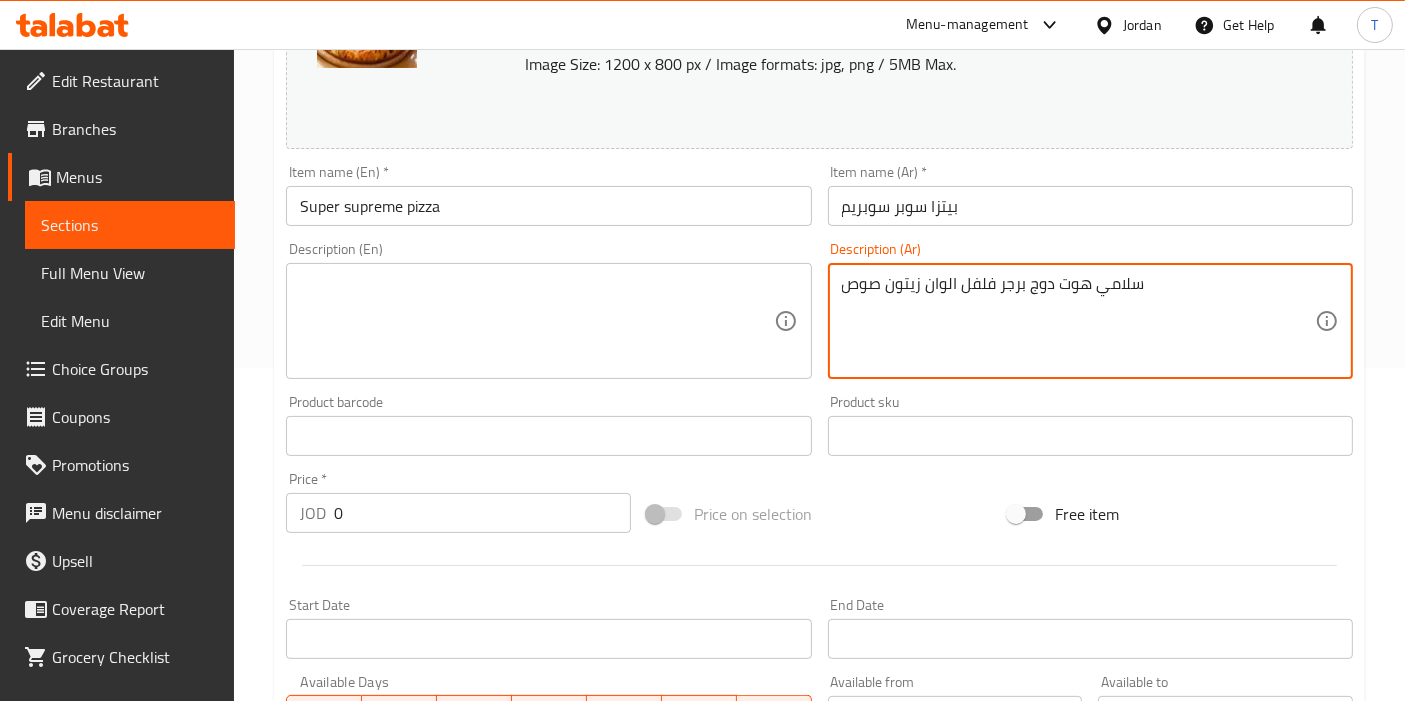 type on "سلامي هوت دوج برجر فلفل الوان زيتون صوص" 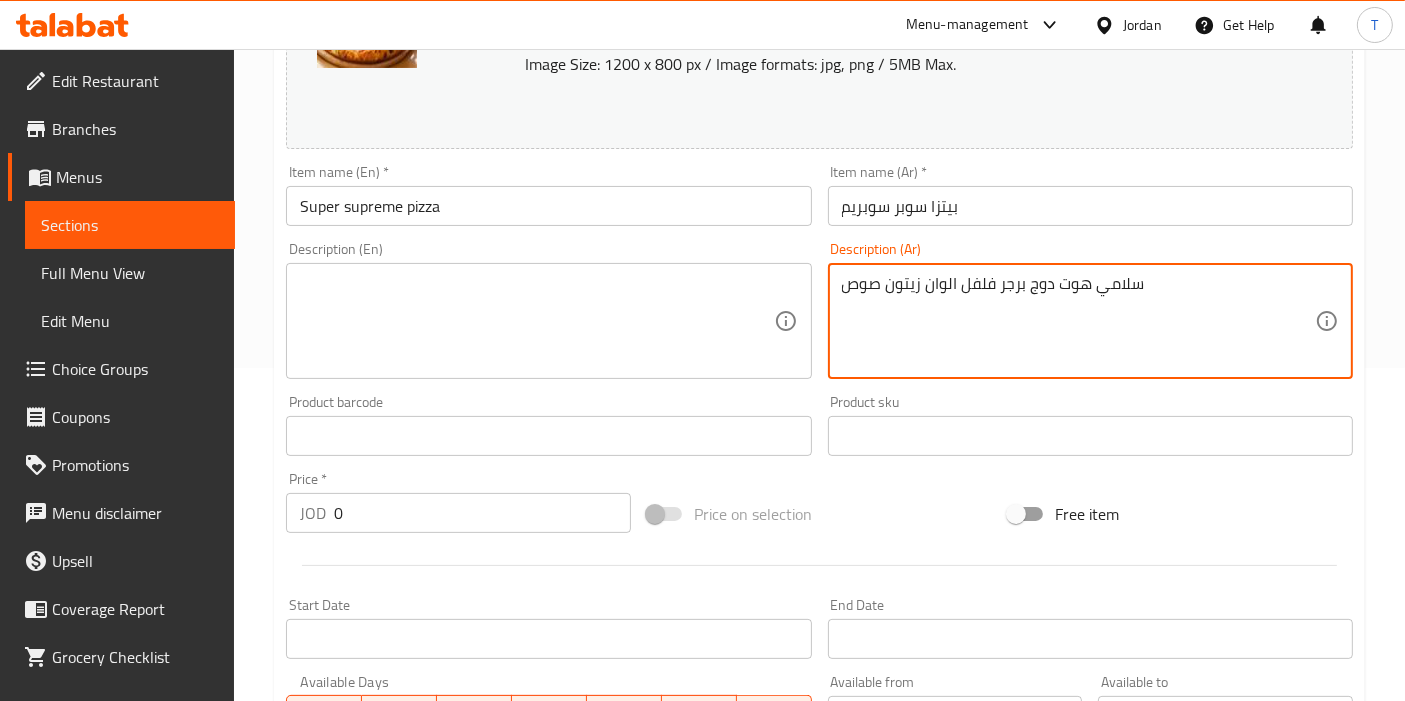 click at bounding box center [536, 321] 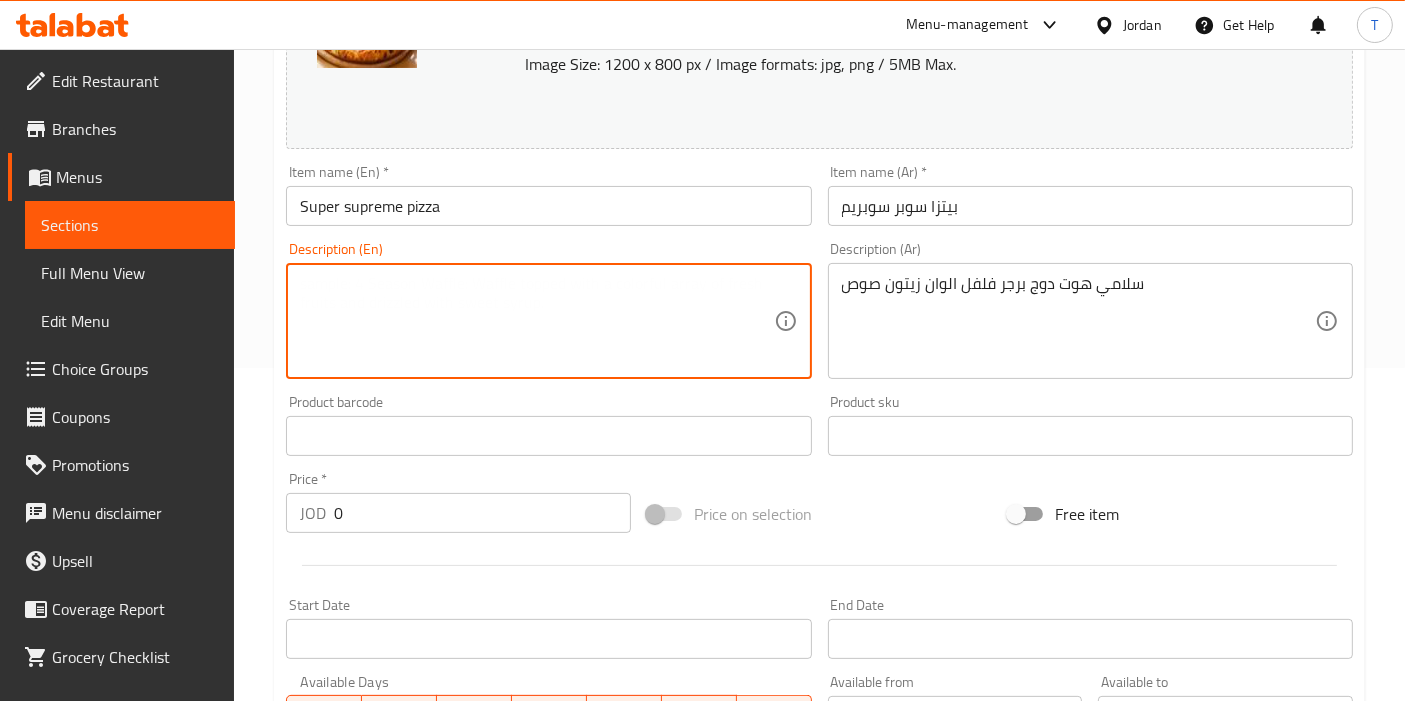paste on "Salami hot dog burger peppers olives sauce" 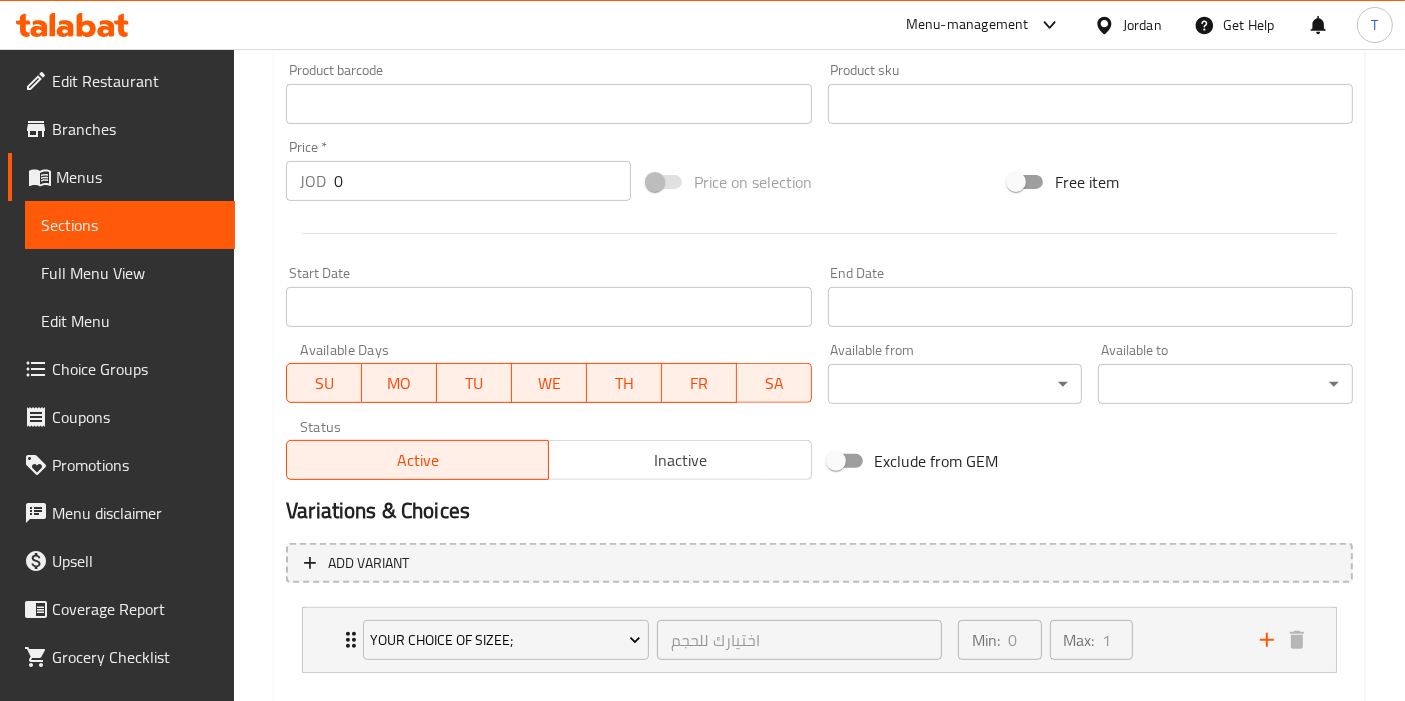 scroll, scrollTop: 771, scrollLeft: 0, axis: vertical 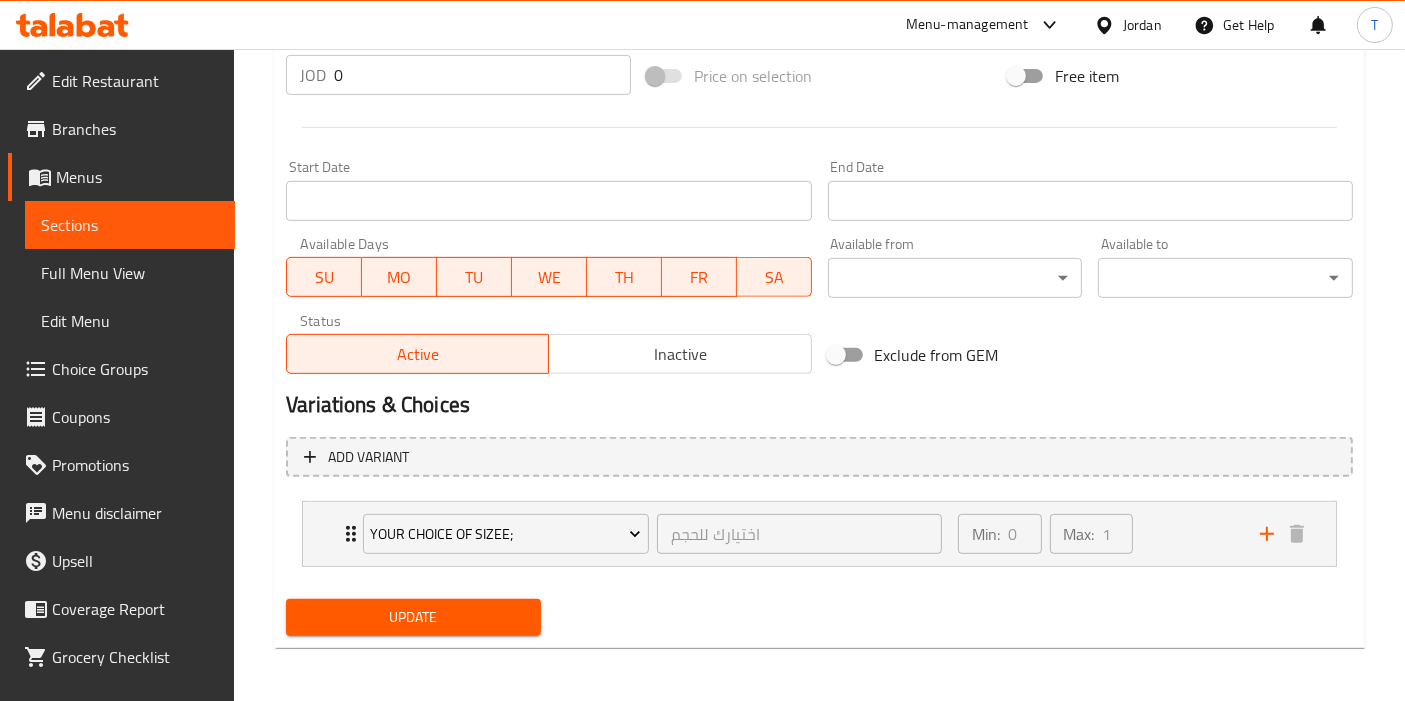type on "Salami hot dog burger peppers olives sauce" 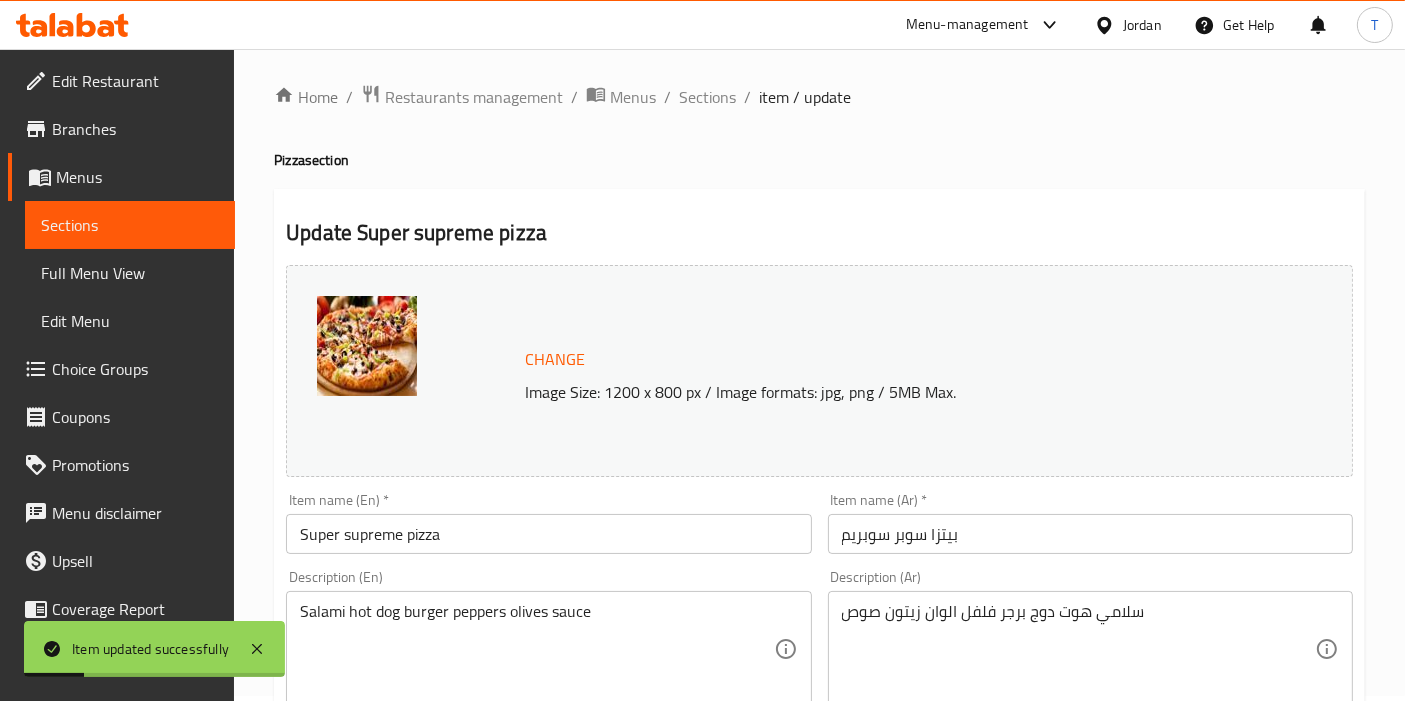 scroll, scrollTop: 0, scrollLeft: 0, axis: both 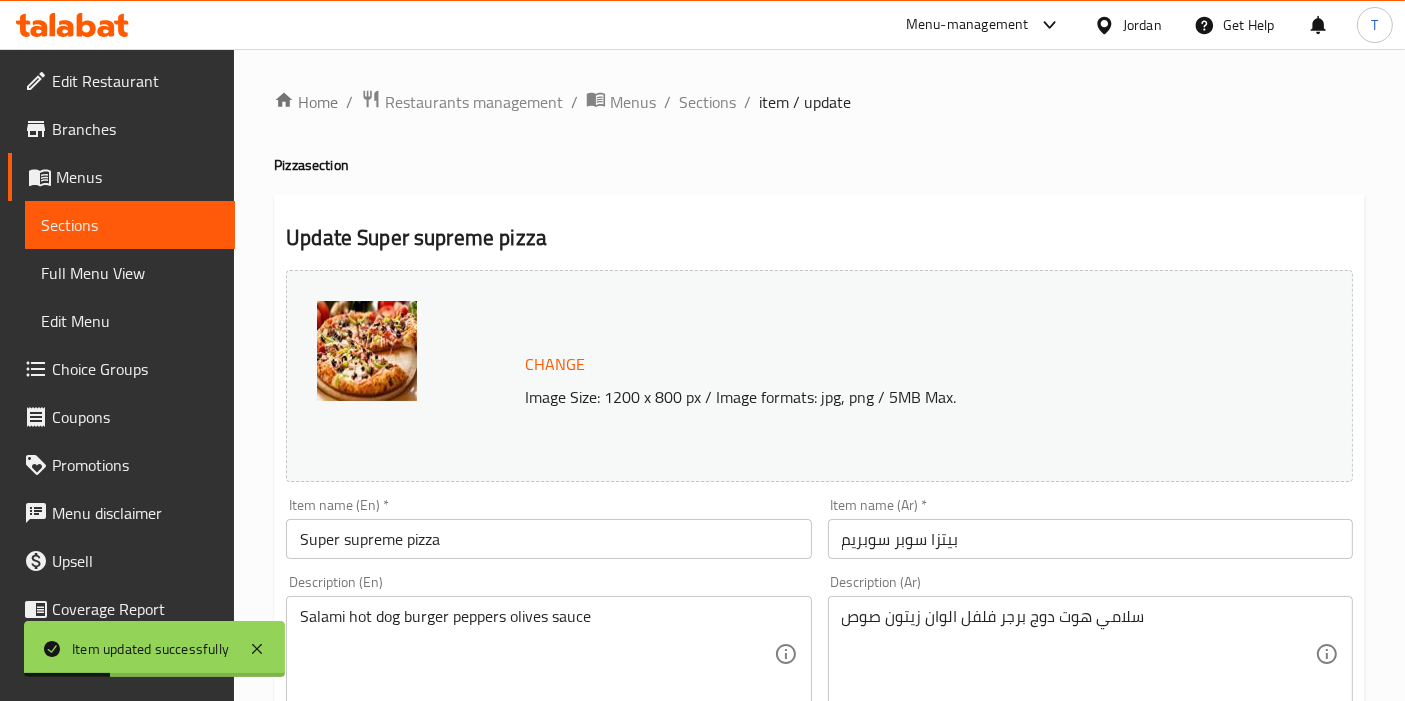 click on "Home / Restaurants management / Menus / Sections / item / update Pizza section Update Super supreme pizza Change Image Size: 1200 x 800 px / Image formats: jpg, png / 5MB Max. Item name (En) * Super supreme pizza Item name (En) * Item name (Ar) * بيتزا سوبر سوبريم Item name (Ar) * Description (En) Salami hot dog burger peppers olives sauce Description (En) Description (Ar) سلامي هوت دوج برجر فلفل الوان زيتون صوص Description (Ar) Product barcode Product barcode Product sku Product sku Price * JOD 0 Price * Price on selection Free item Start Date Start Date End Date End Date Available Days SU MO TU WE TH FR SA Available from Available to Status Active Inactive Exclude from GEM Variations & Choices Add variant YOUR CHOICE OF SIZEE; اختيارك للحجم Min: 0 Max: 1 small (ID: [ID]) 3.95 JOD Name (En) small Name (En) Name (Ar) صغير Name (Ar) Price JOD 3.95 Price Status medium (ID: [ID]) 5.5 JOD JOD" at bounding box center (819, 762) 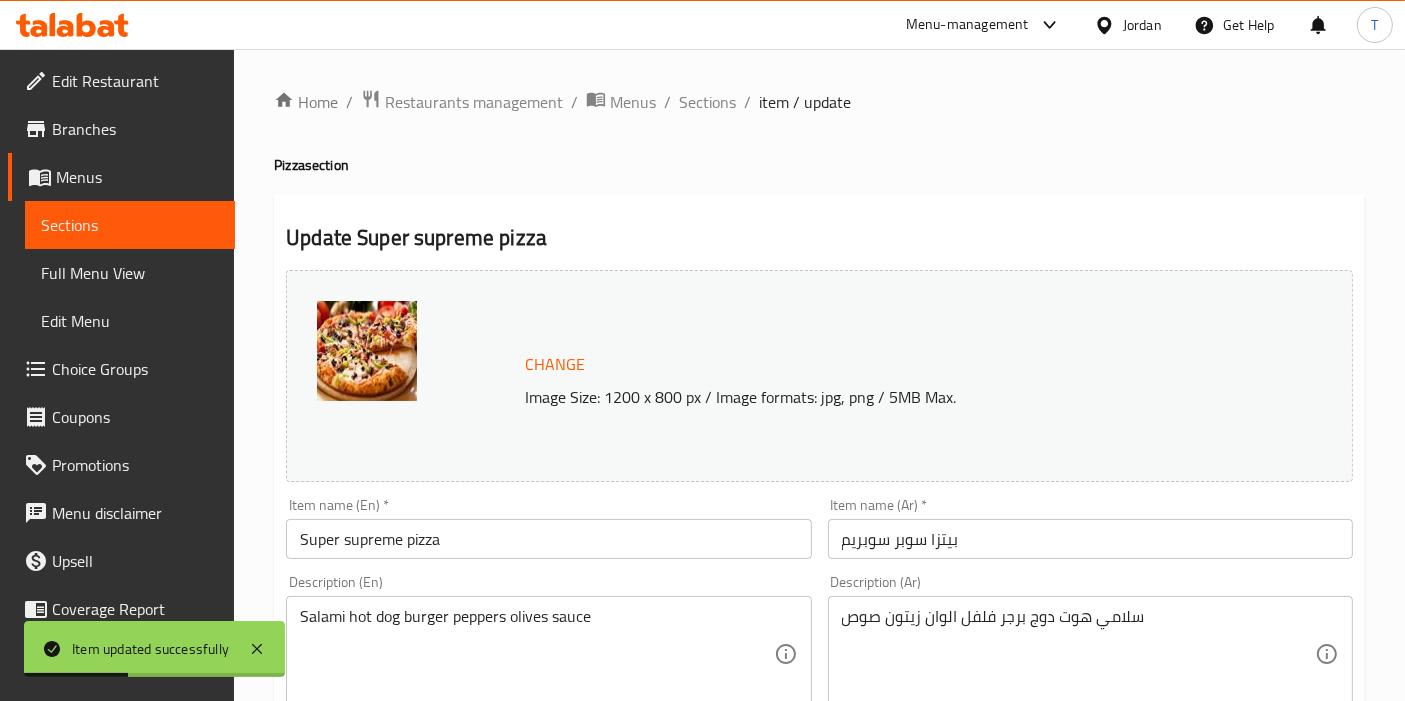 drag, startPoint x: 717, startPoint y: 106, endPoint x: 736, endPoint y: 134, distance: 33.83785 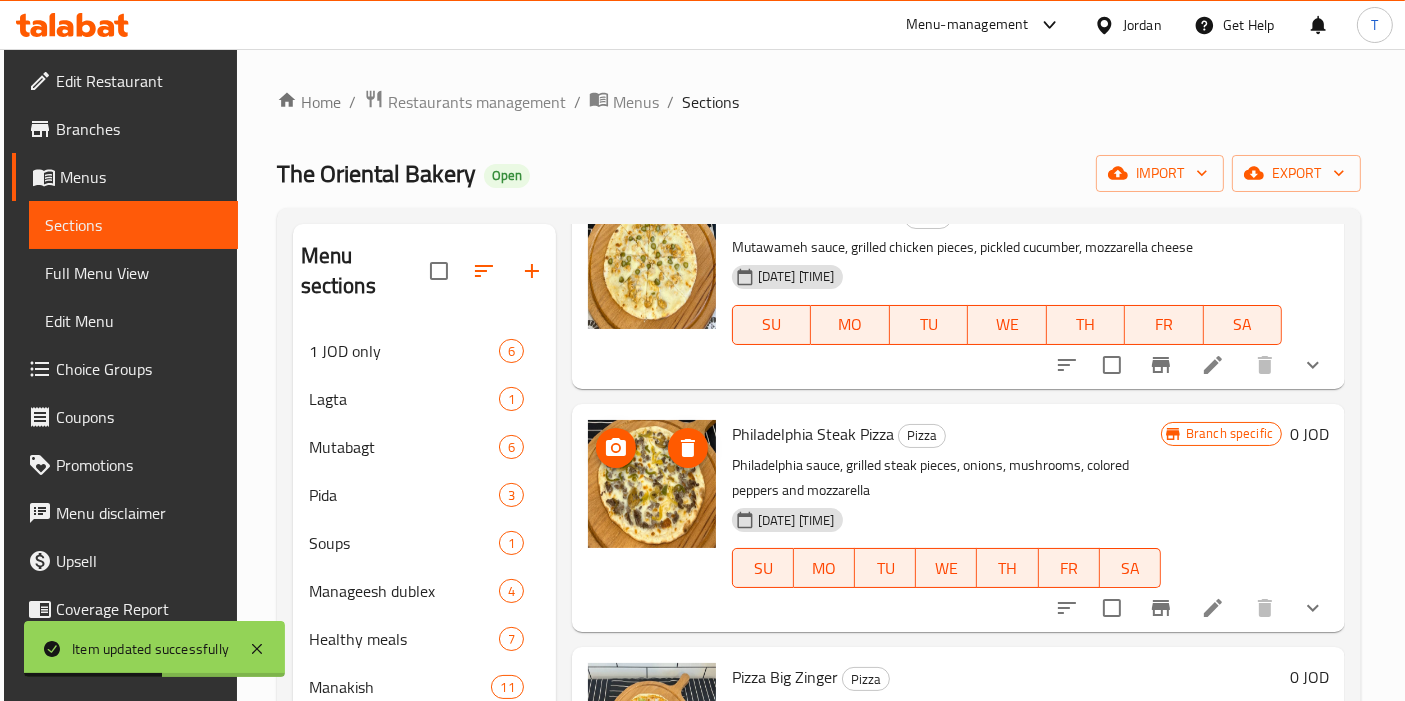 scroll, scrollTop: 2178, scrollLeft: 0, axis: vertical 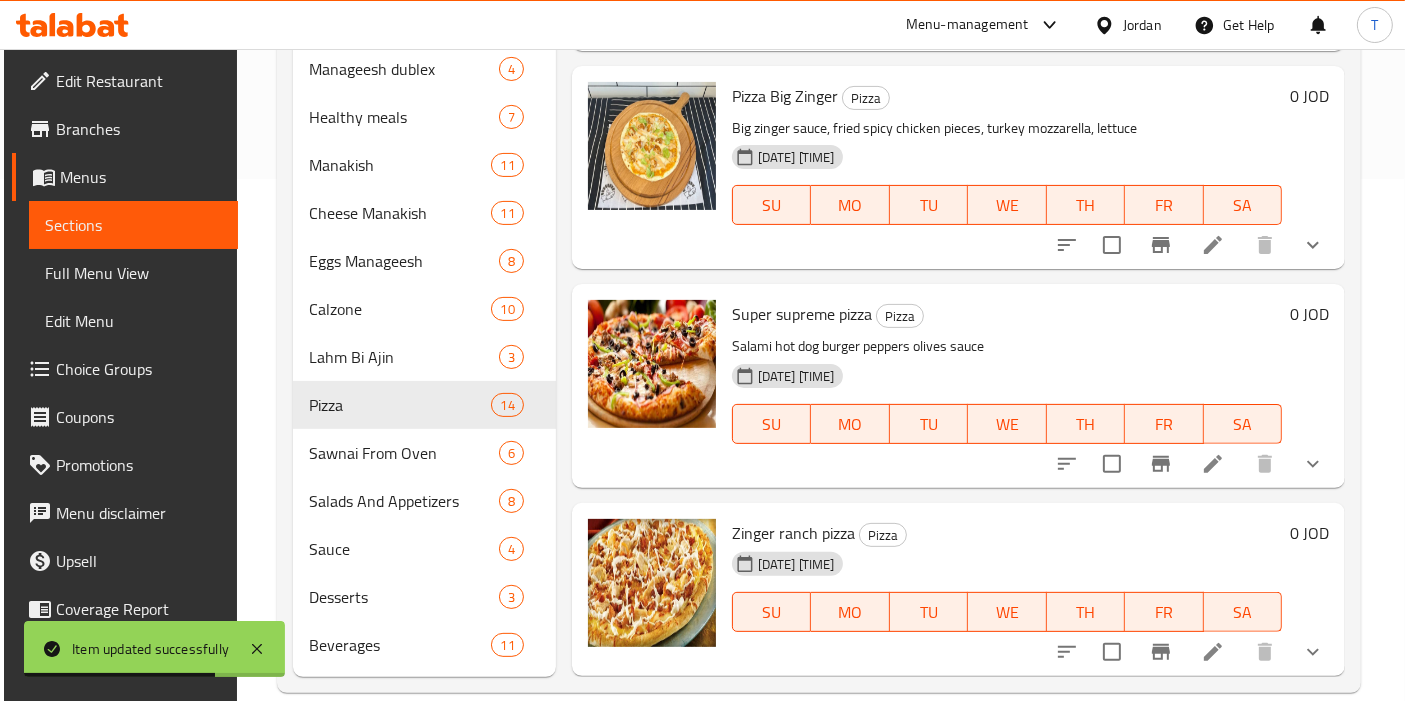 click 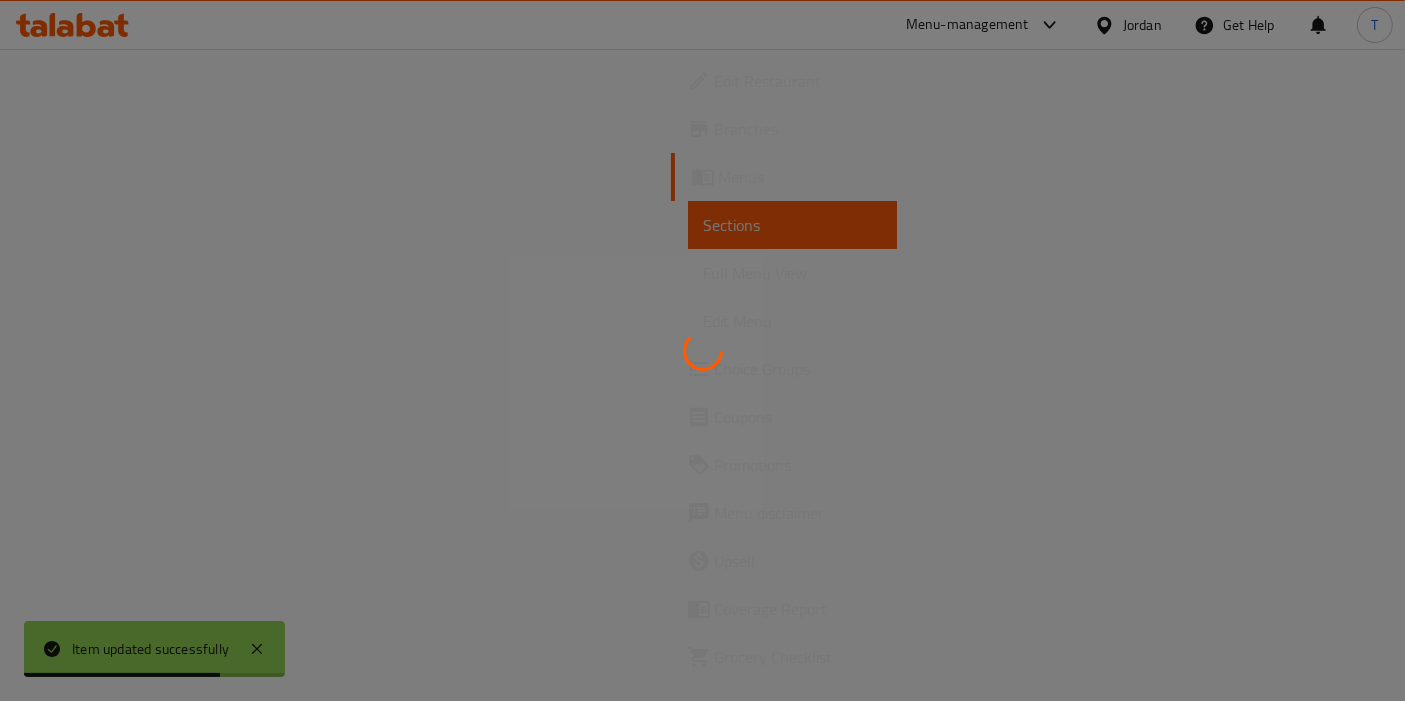 scroll, scrollTop: 0, scrollLeft: 0, axis: both 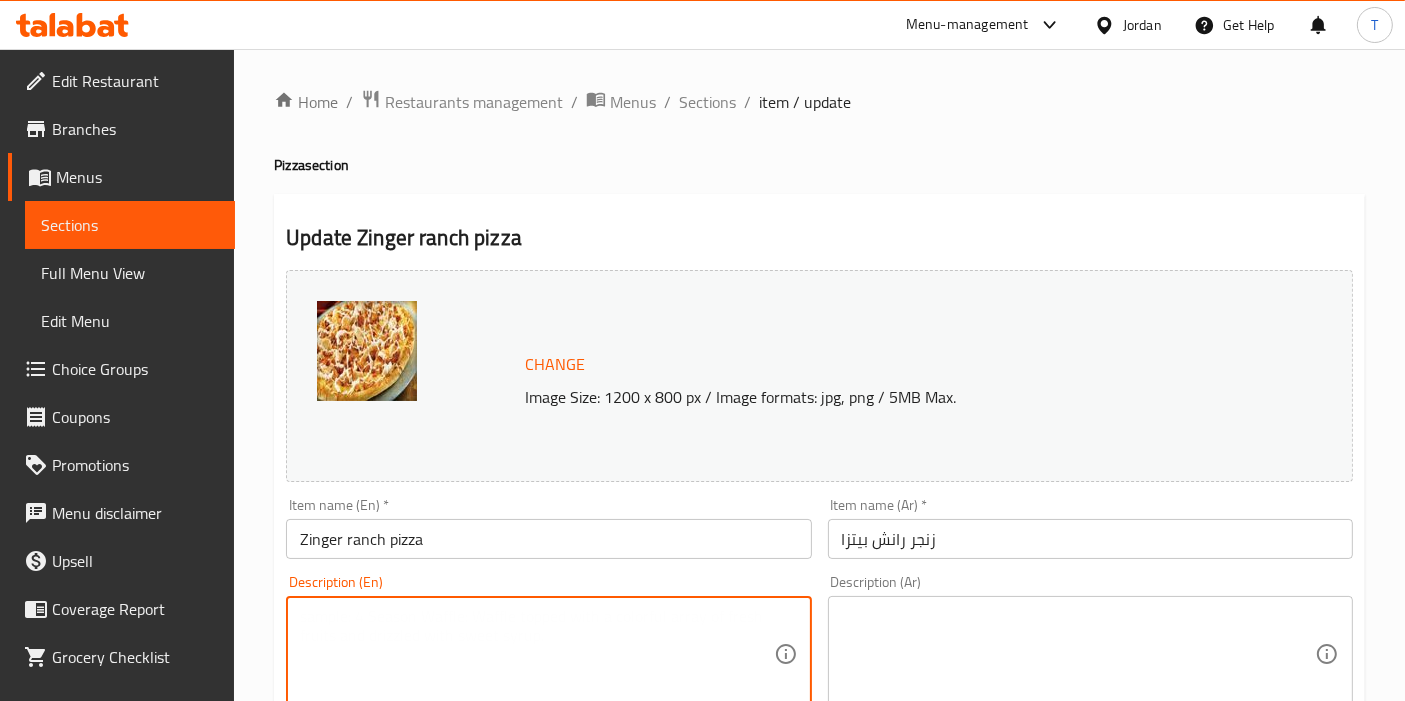 drag, startPoint x: 547, startPoint y: 663, endPoint x: 558, endPoint y: 664, distance: 11.045361 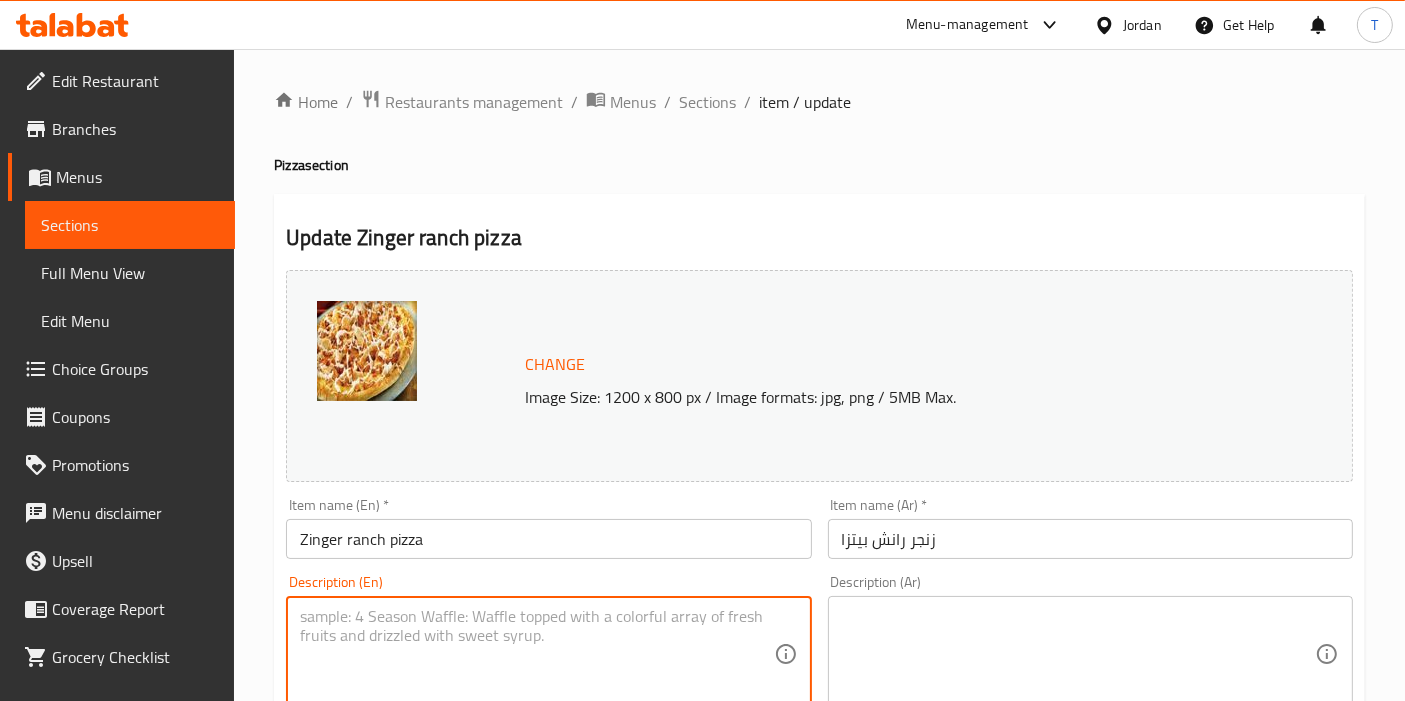 click at bounding box center [536, 654] 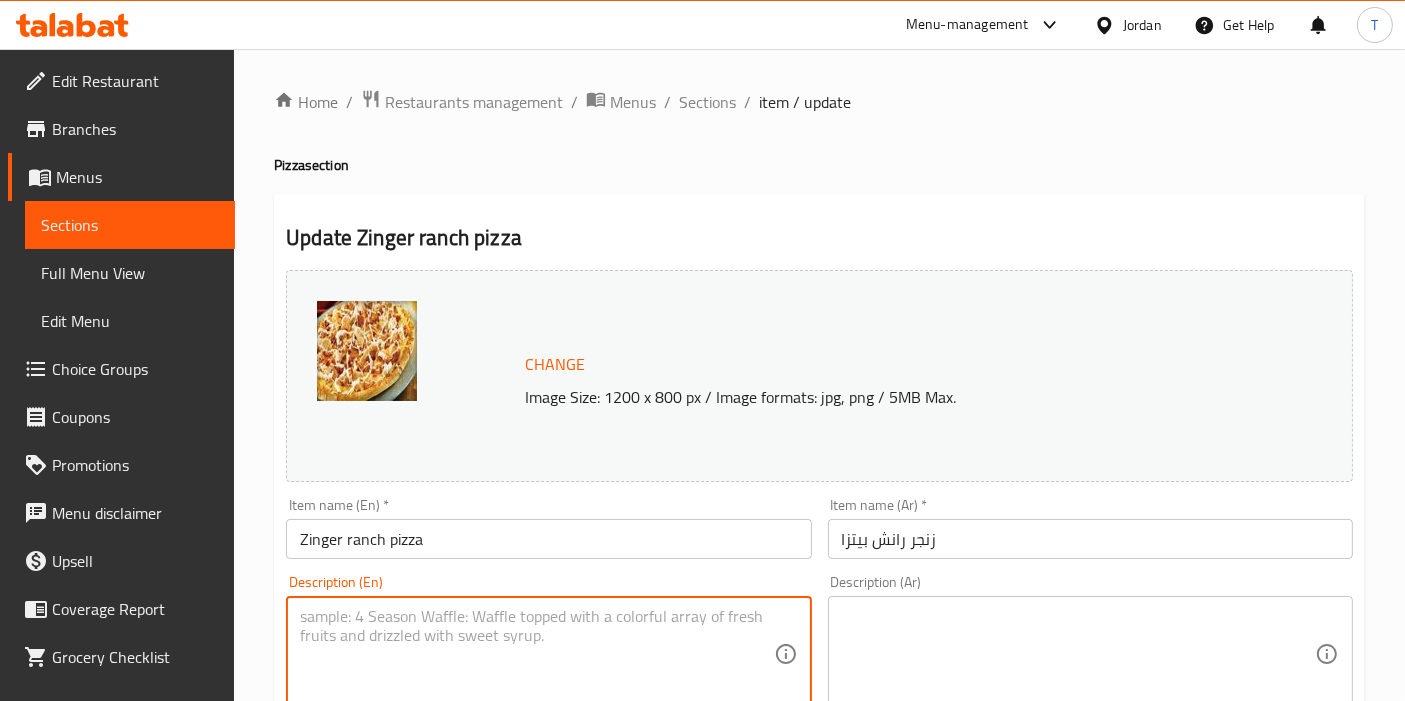 click at bounding box center [1078, 654] 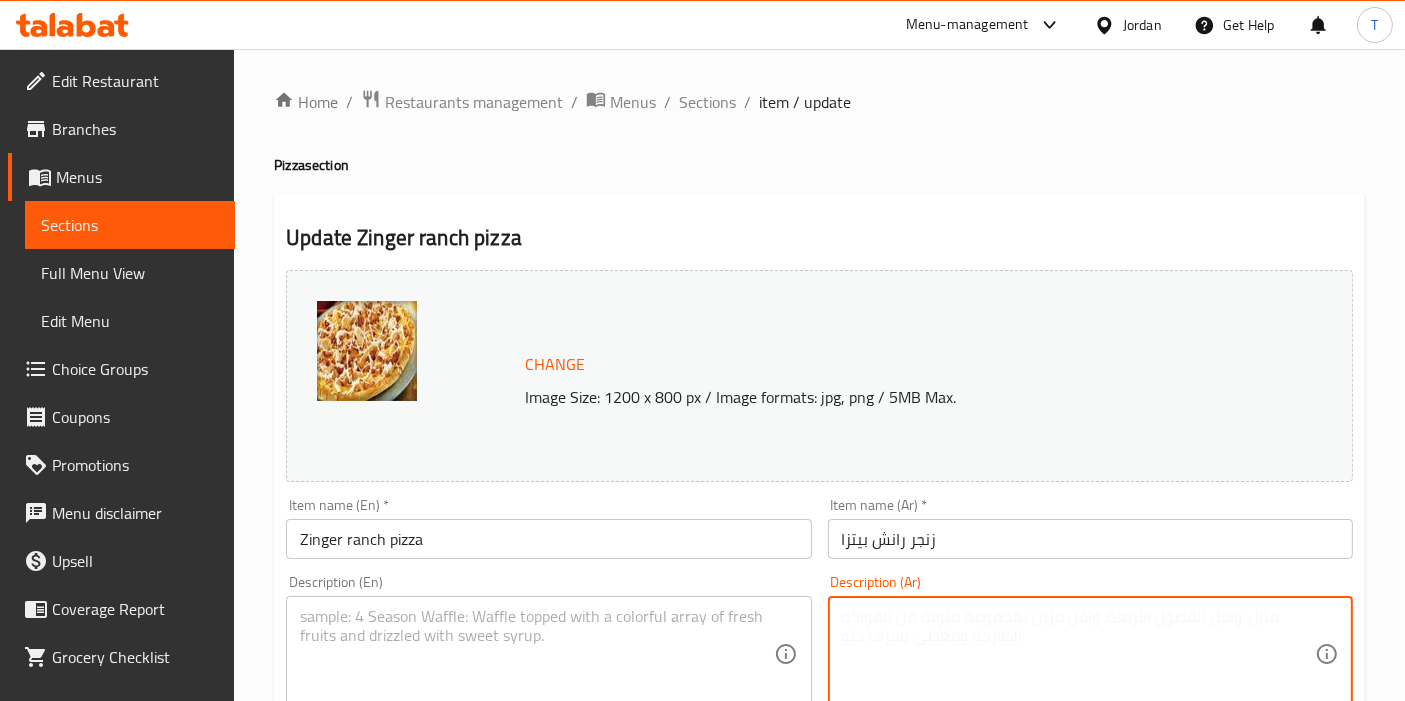 paste on "قطع دجاج حار مقلي ، صوص رانش ، جبنة موزاريلا" 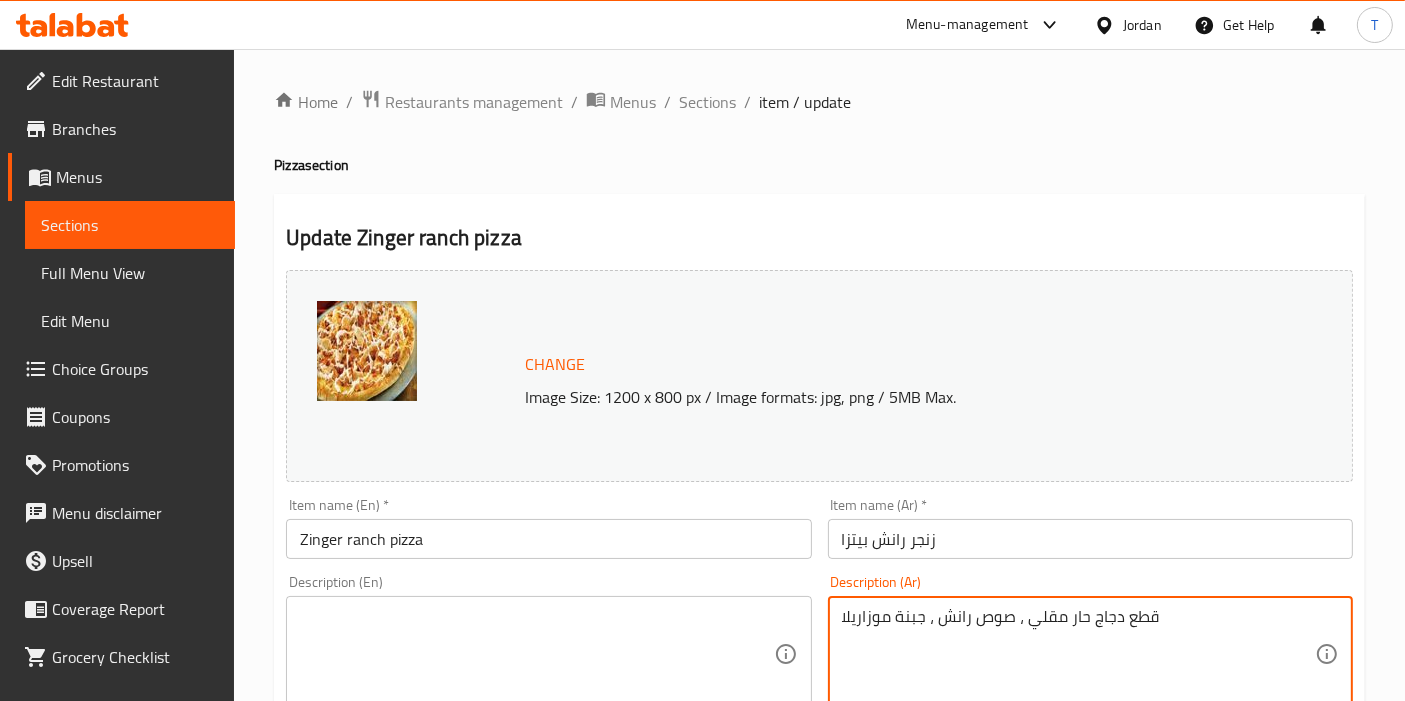type on "قطع دجاج حار مقلي ، صوص رانش ، جبنة موزاريلا" 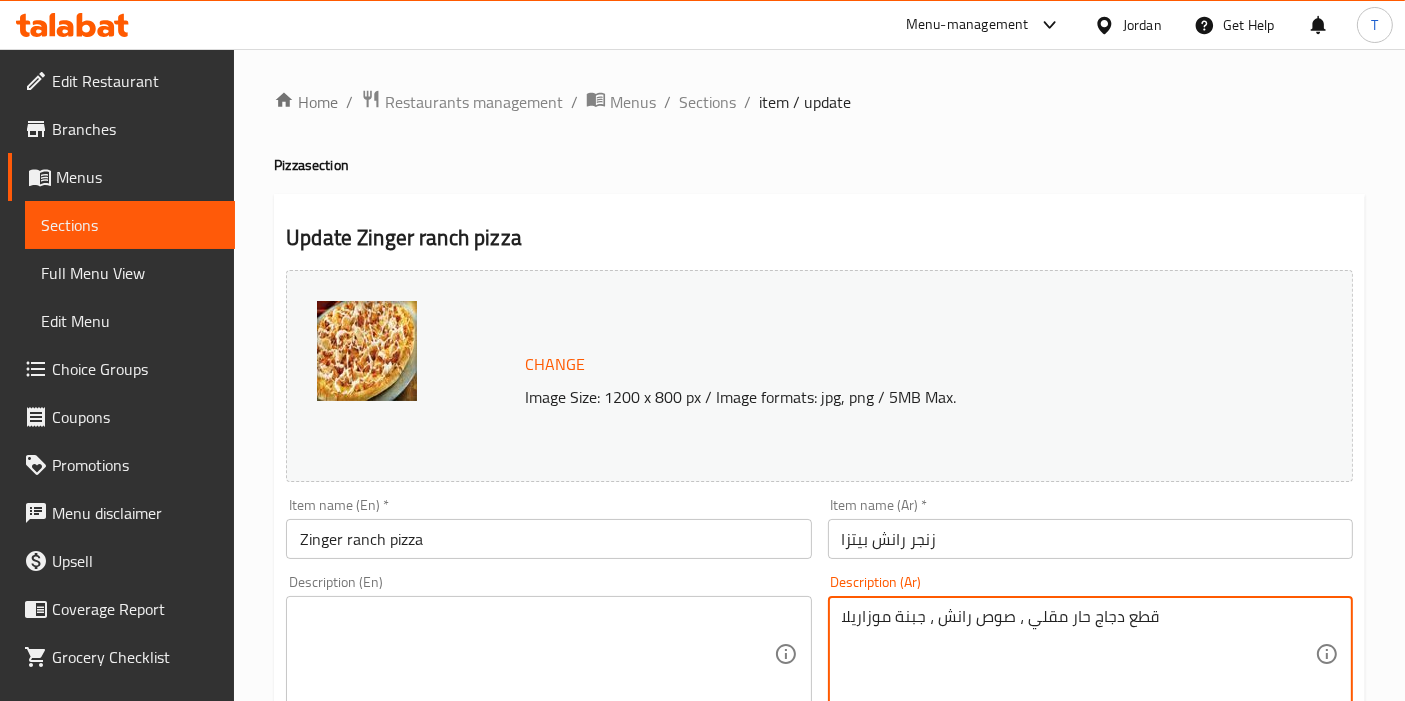 click at bounding box center (536, 654) 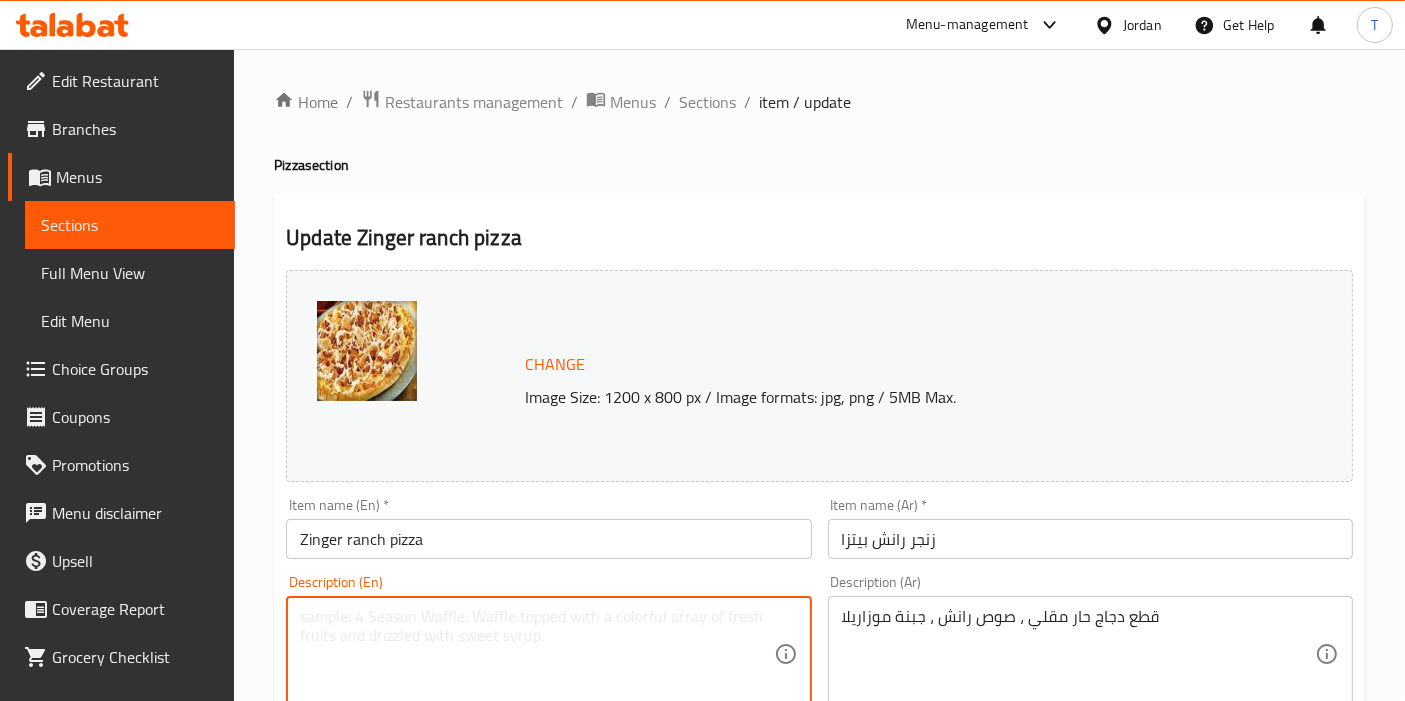 paste on "Fried spicy chicken pieces, ranch sauce, mozzarella cheese" 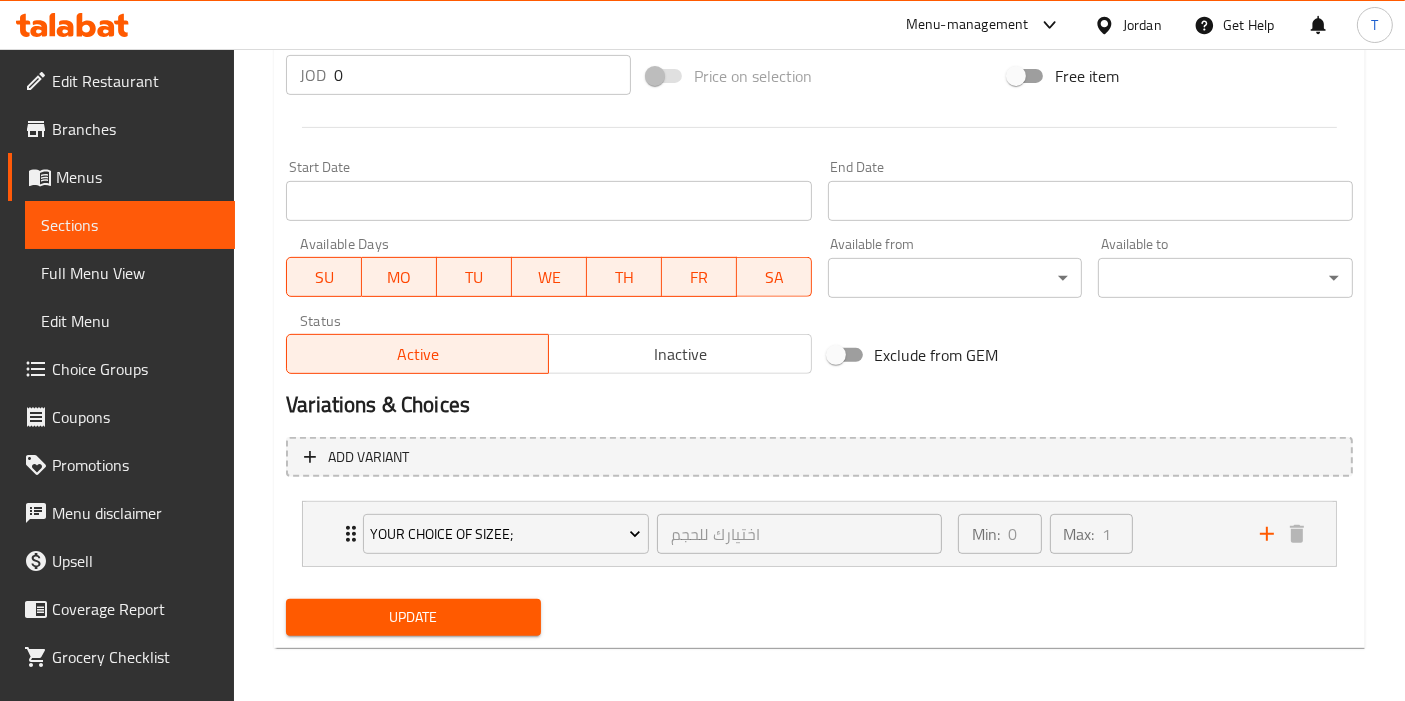 type on "Fried spicy chicken pieces, ranch sauce, mozzarella cheese" 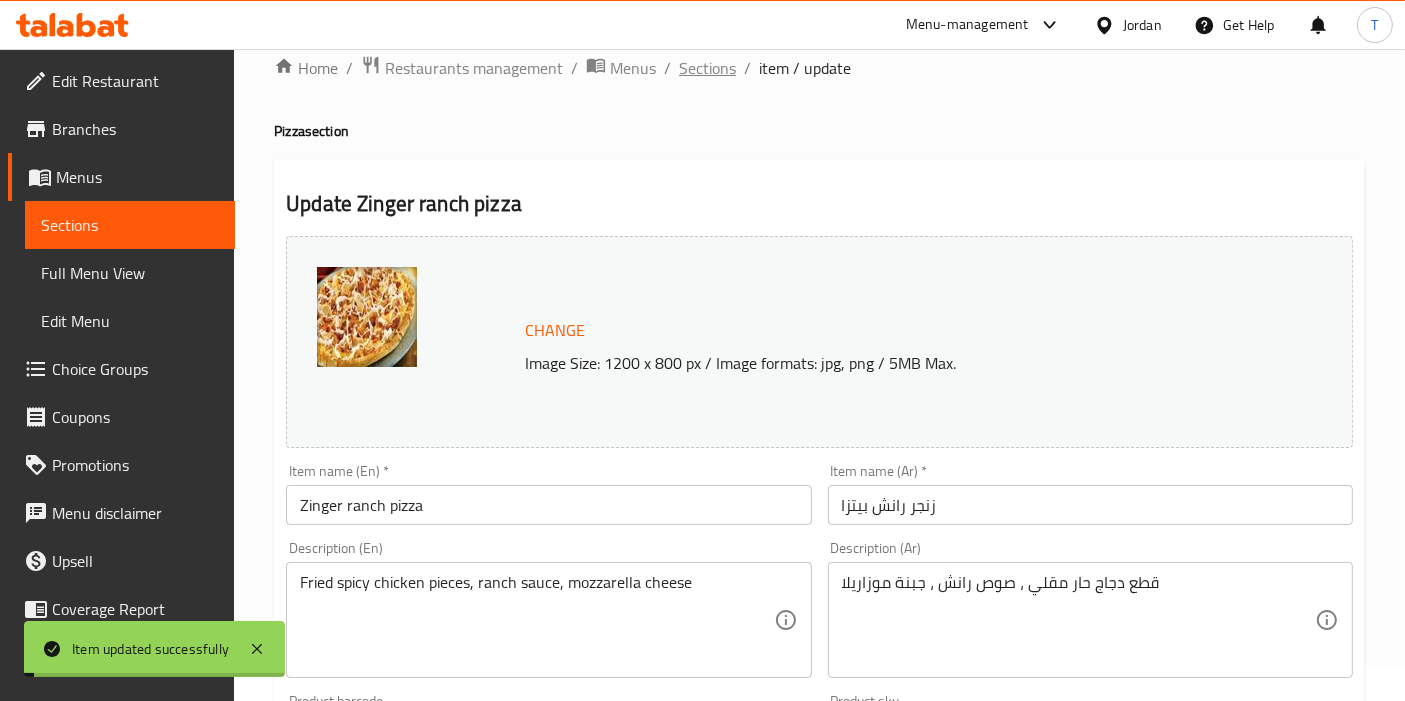 scroll, scrollTop: 0, scrollLeft: 0, axis: both 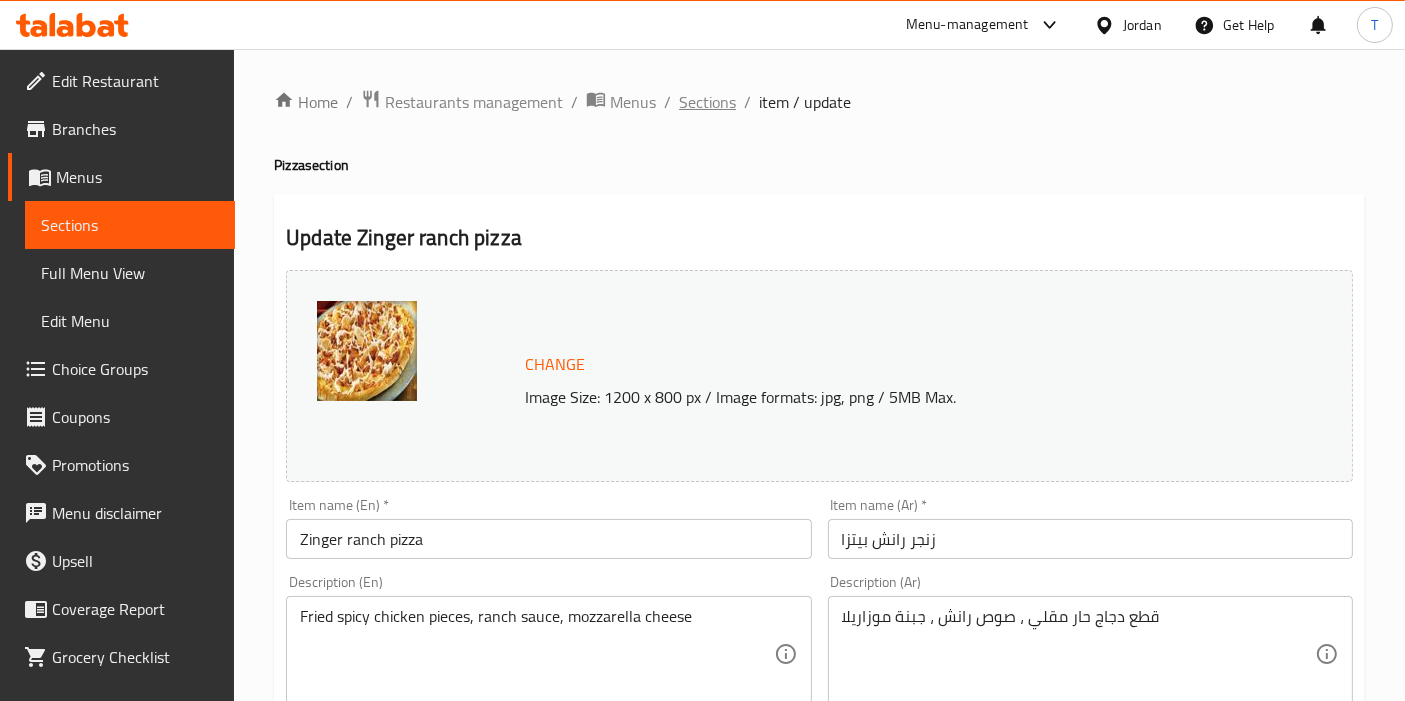 click on "Sections" at bounding box center (707, 102) 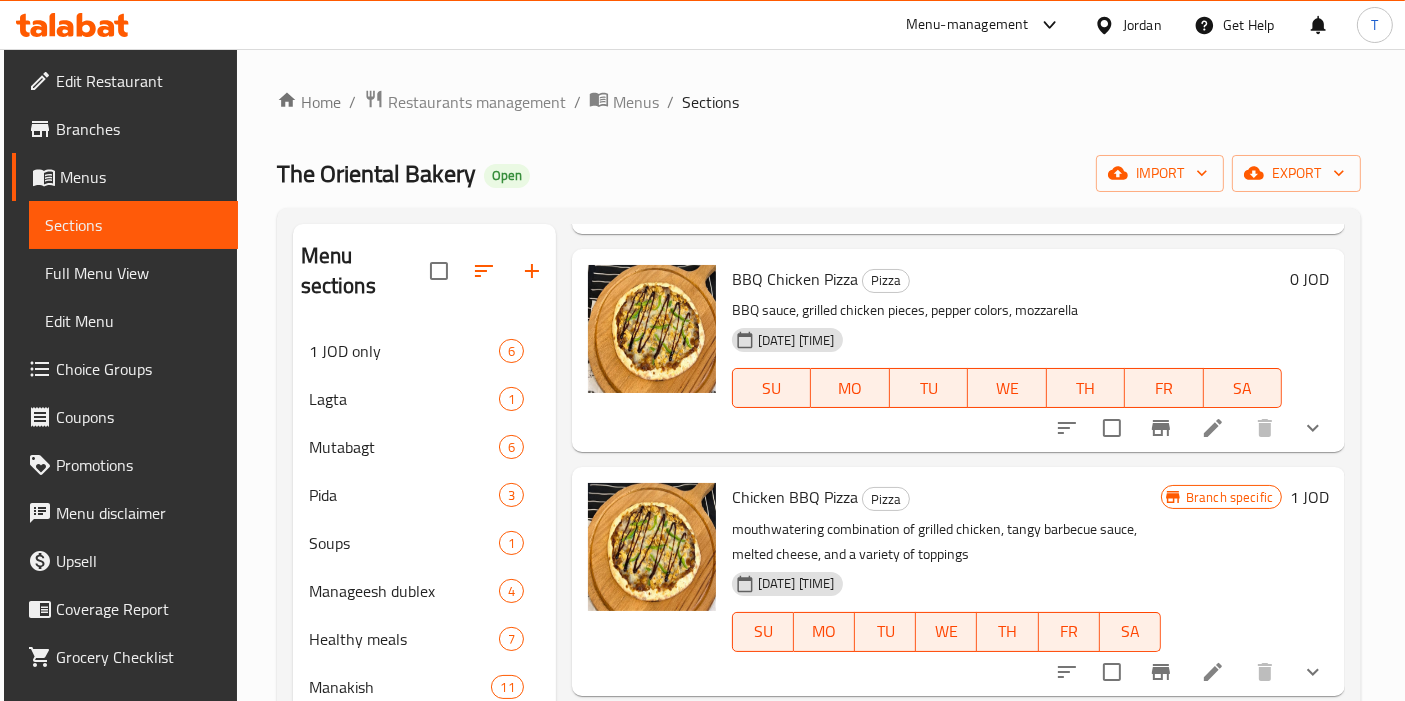 scroll, scrollTop: 1015, scrollLeft: 0, axis: vertical 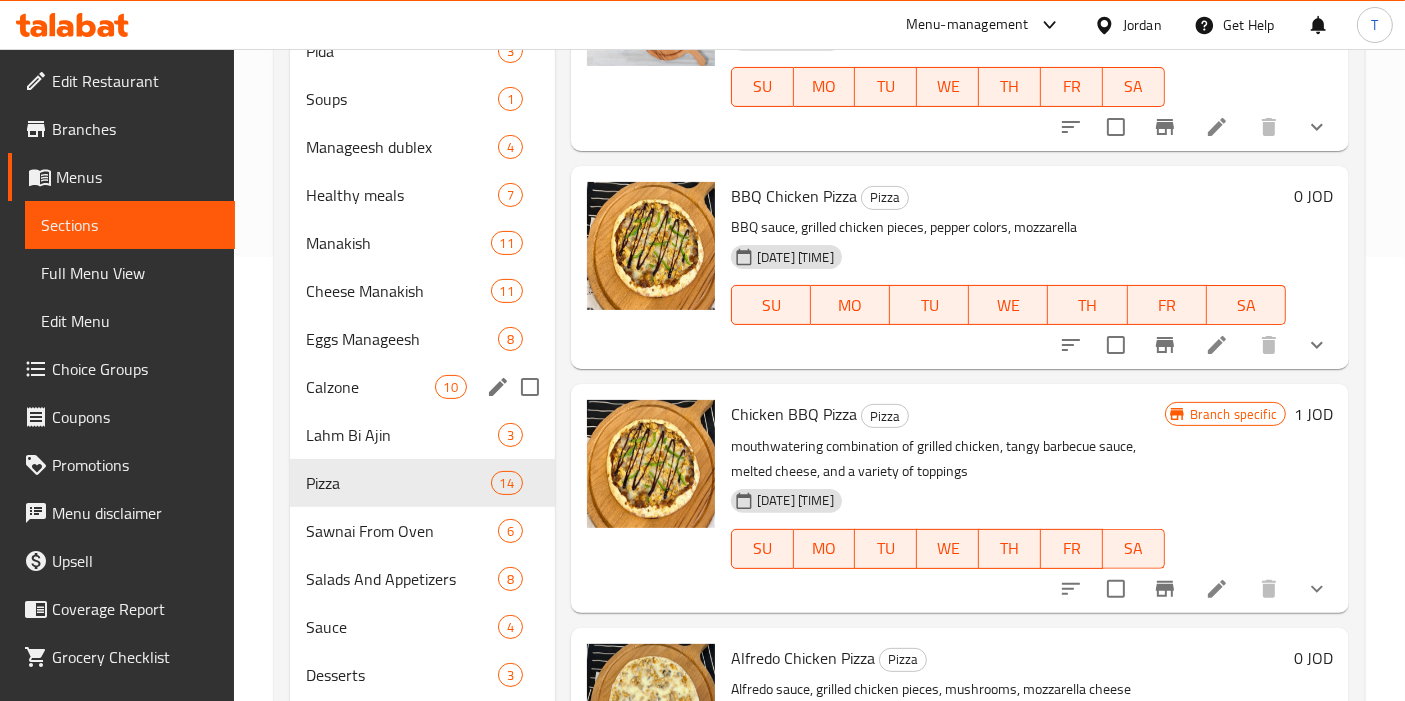 click on "Calzone" at bounding box center (370, 387) 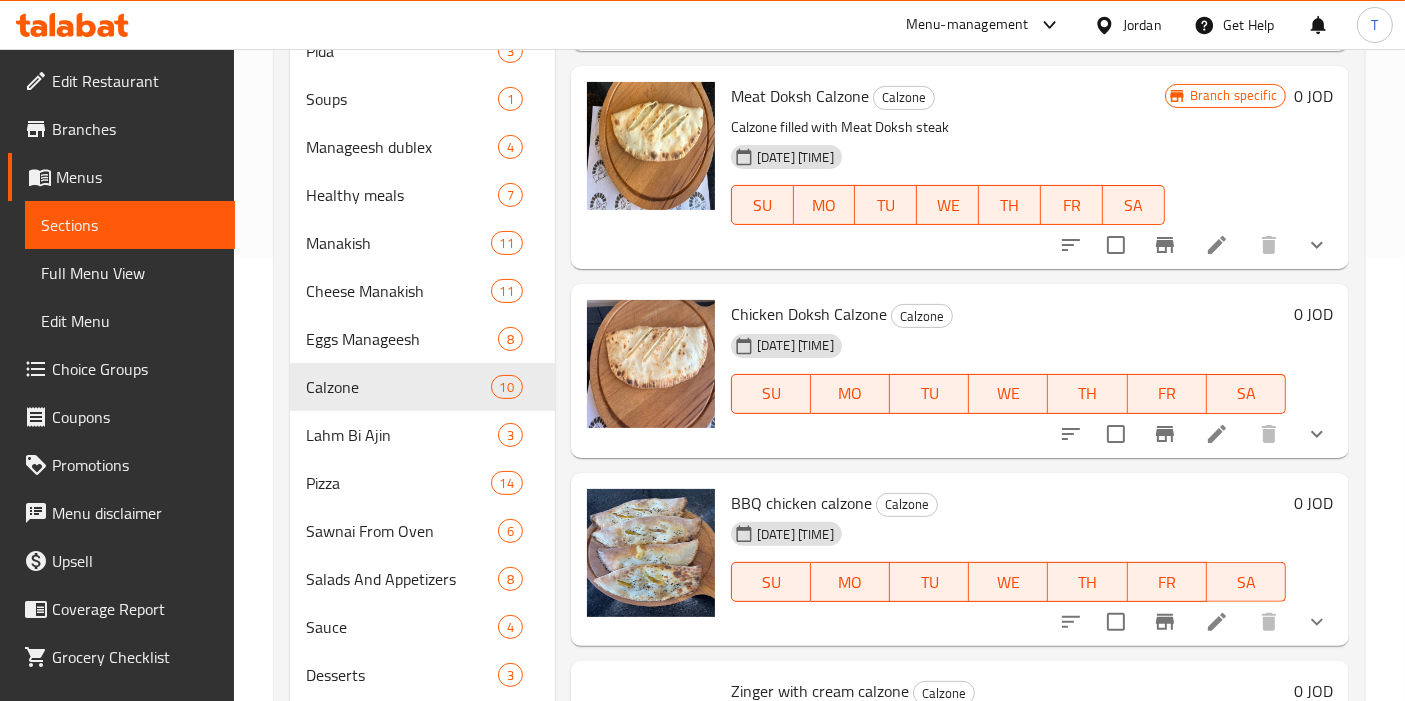 scroll, scrollTop: 1274, scrollLeft: 0, axis: vertical 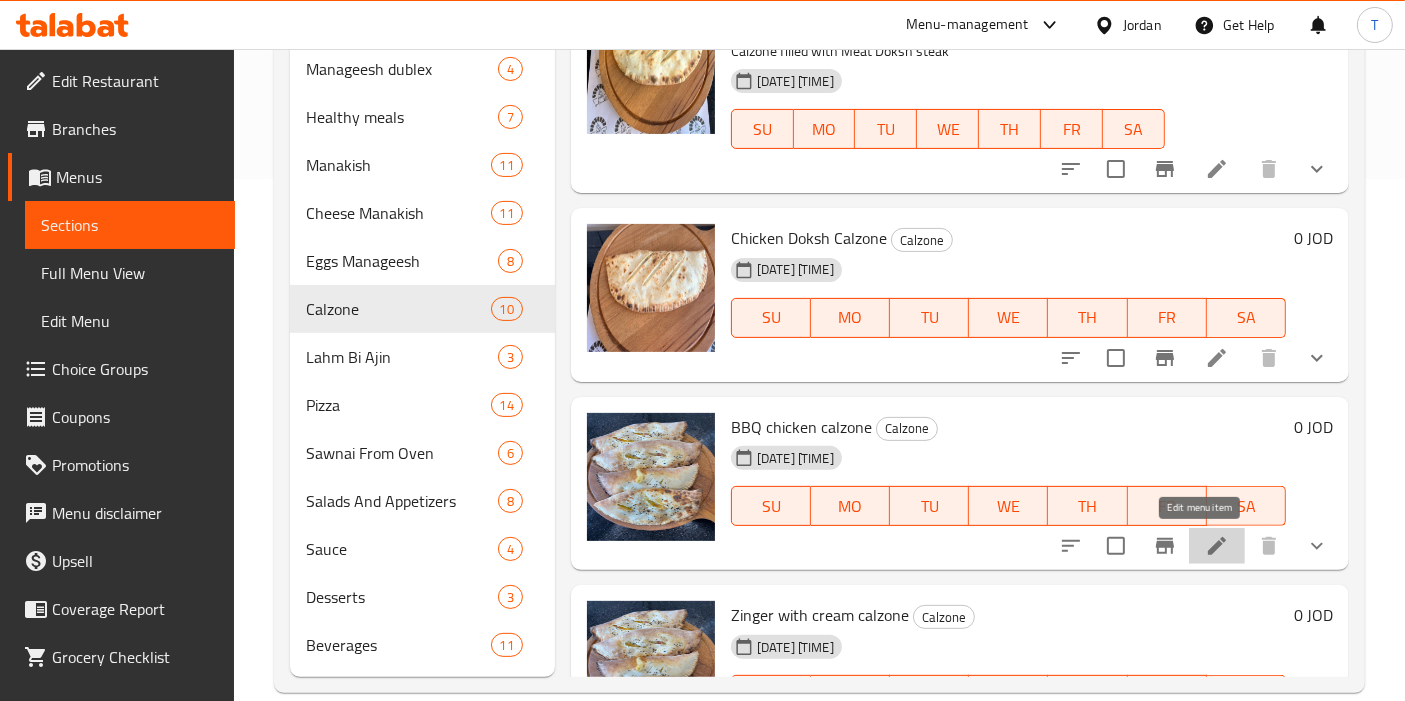 click 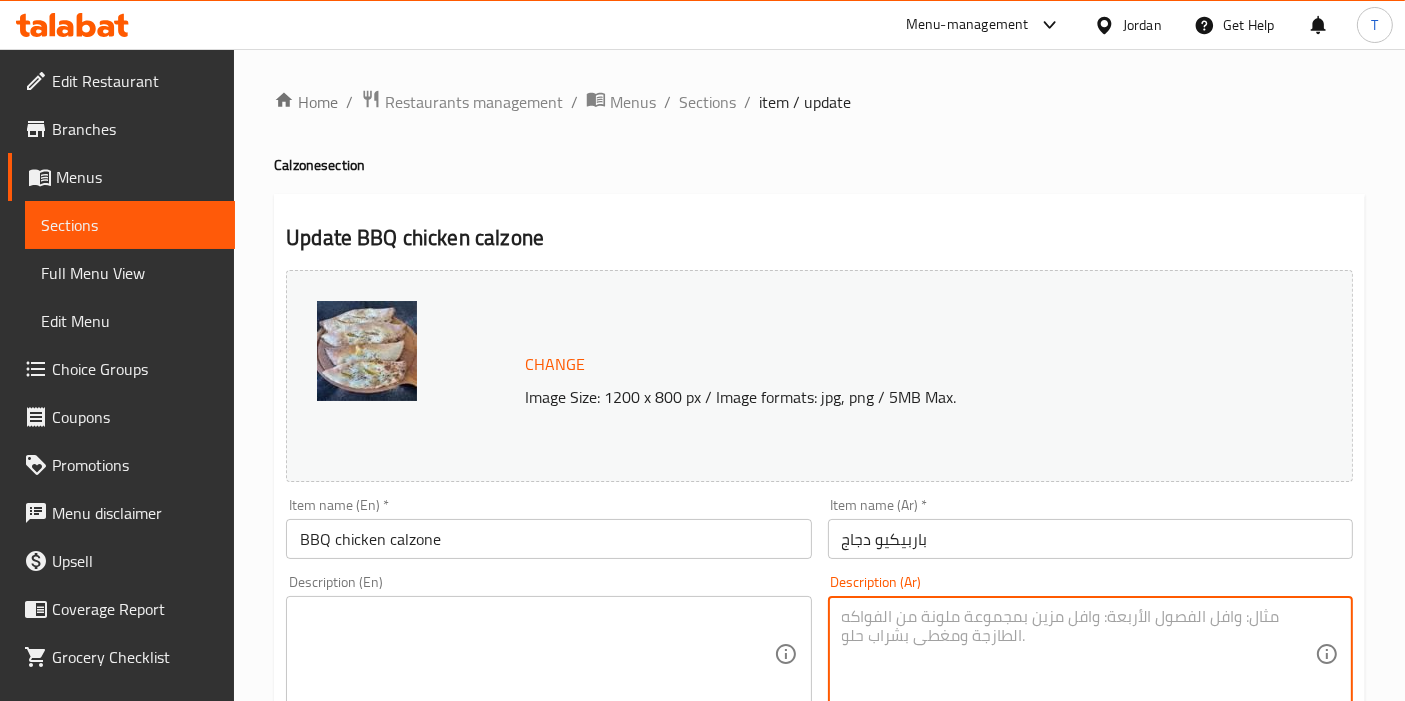 click at bounding box center [1078, 654] 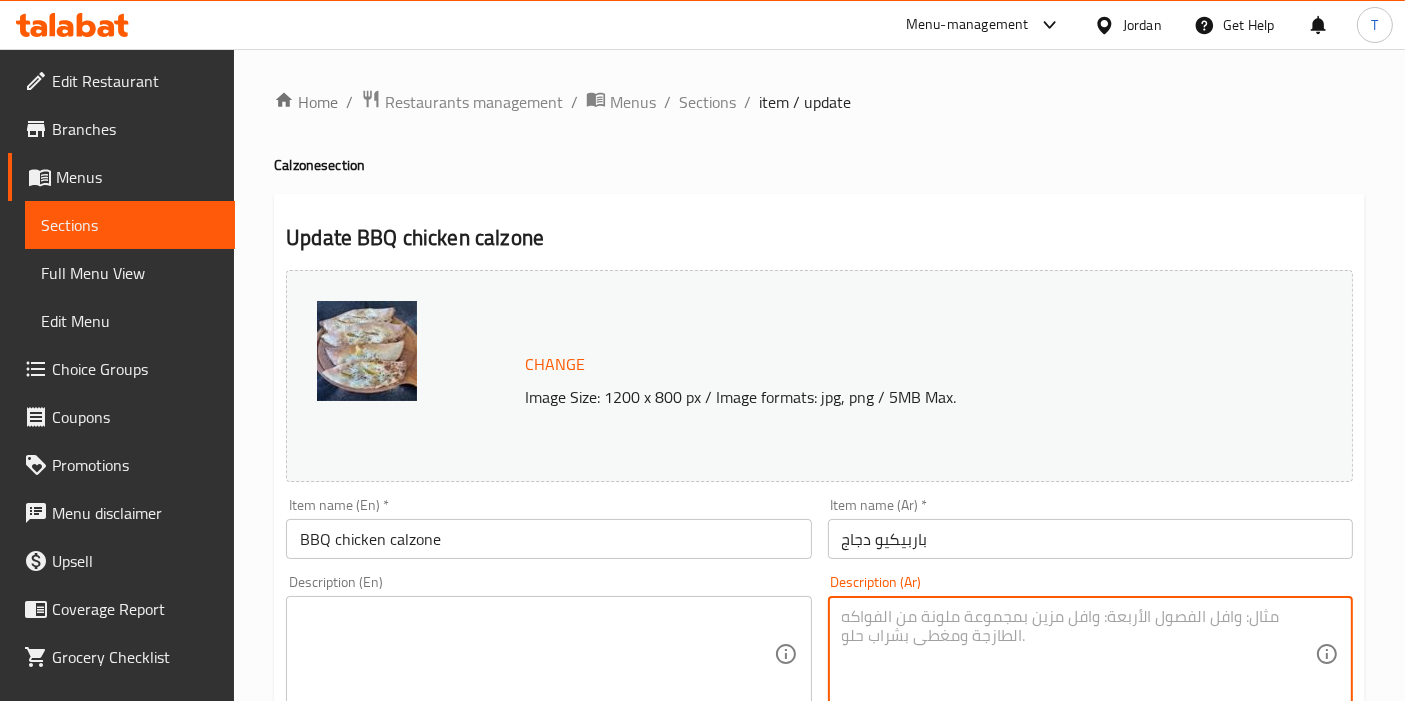 paste on "قطع دجاج مشوي ، صوص باربكيو ، فلفل الوان ، جبنة موزاريلا" 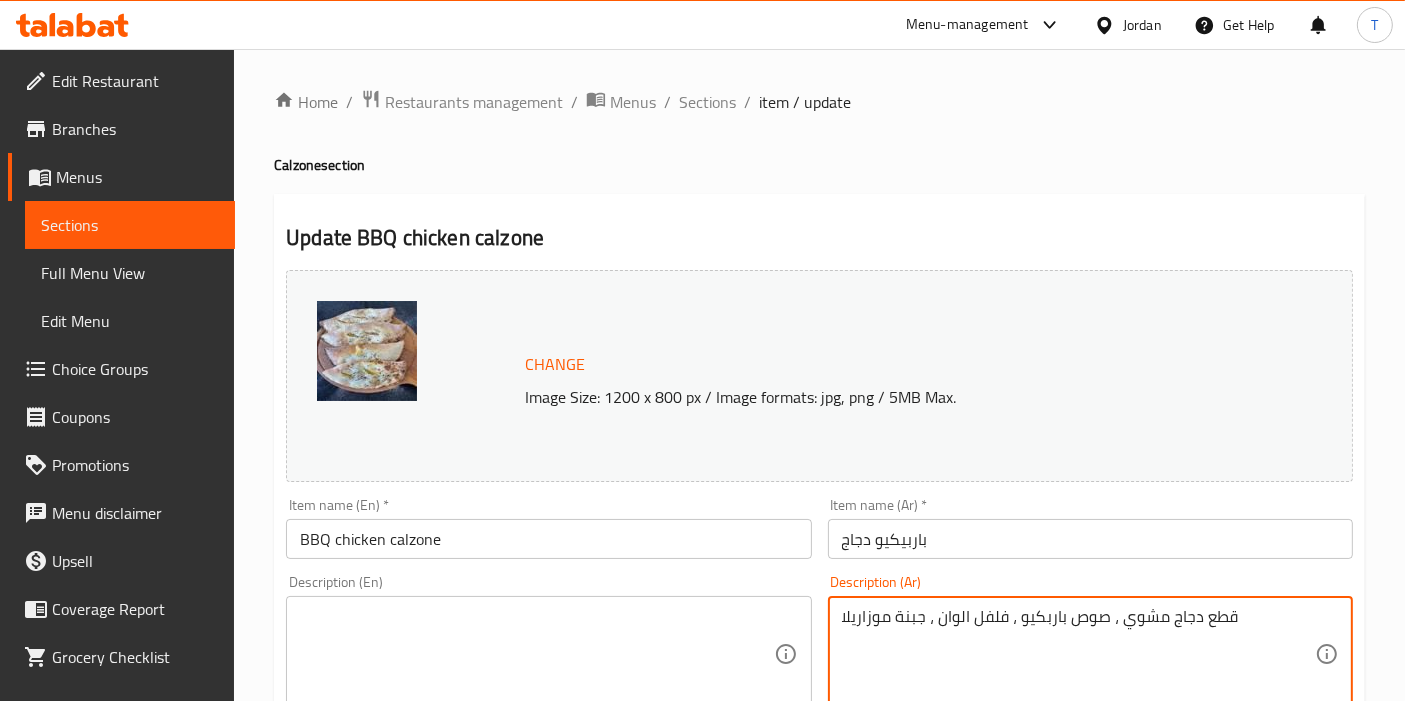 type on "قطع دجاج مشوي ، صوص باربكيو ، فلفل الوان ، جبنة موزاريلا" 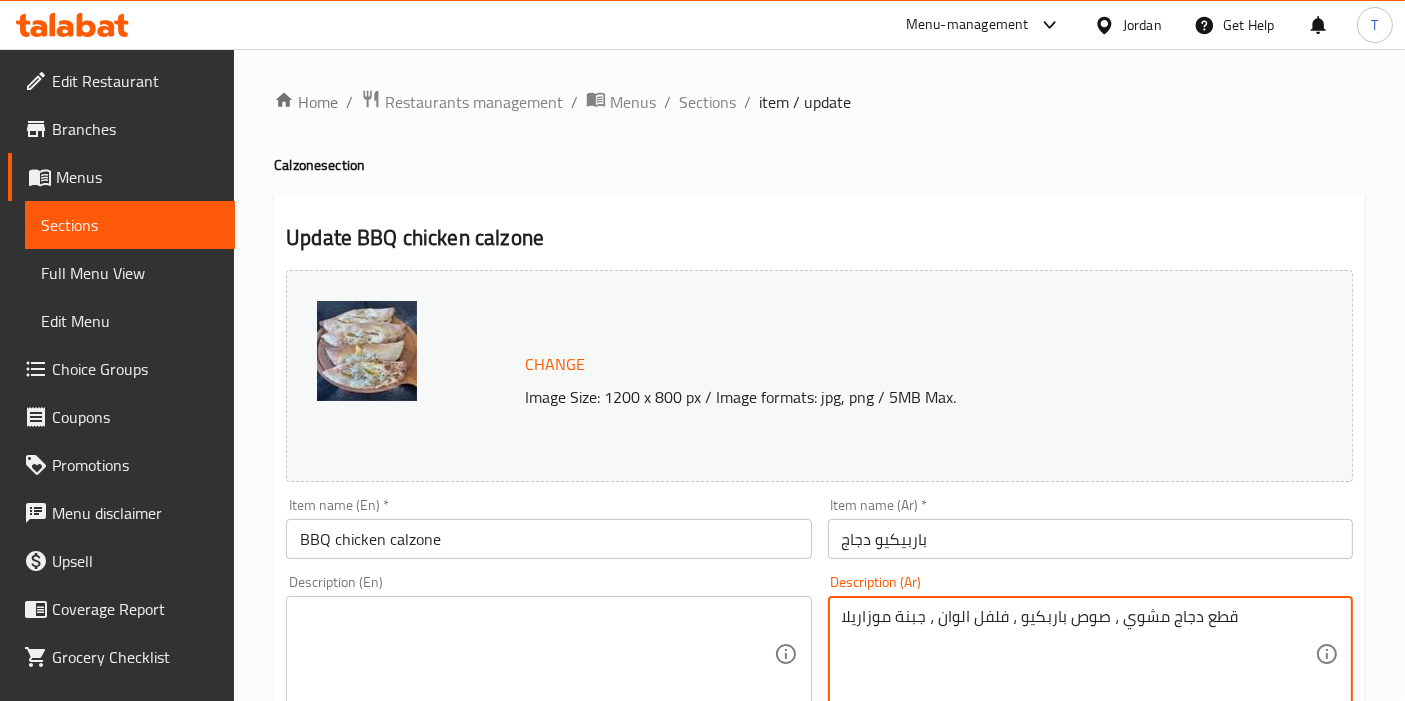 click at bounding box center (536, 654) 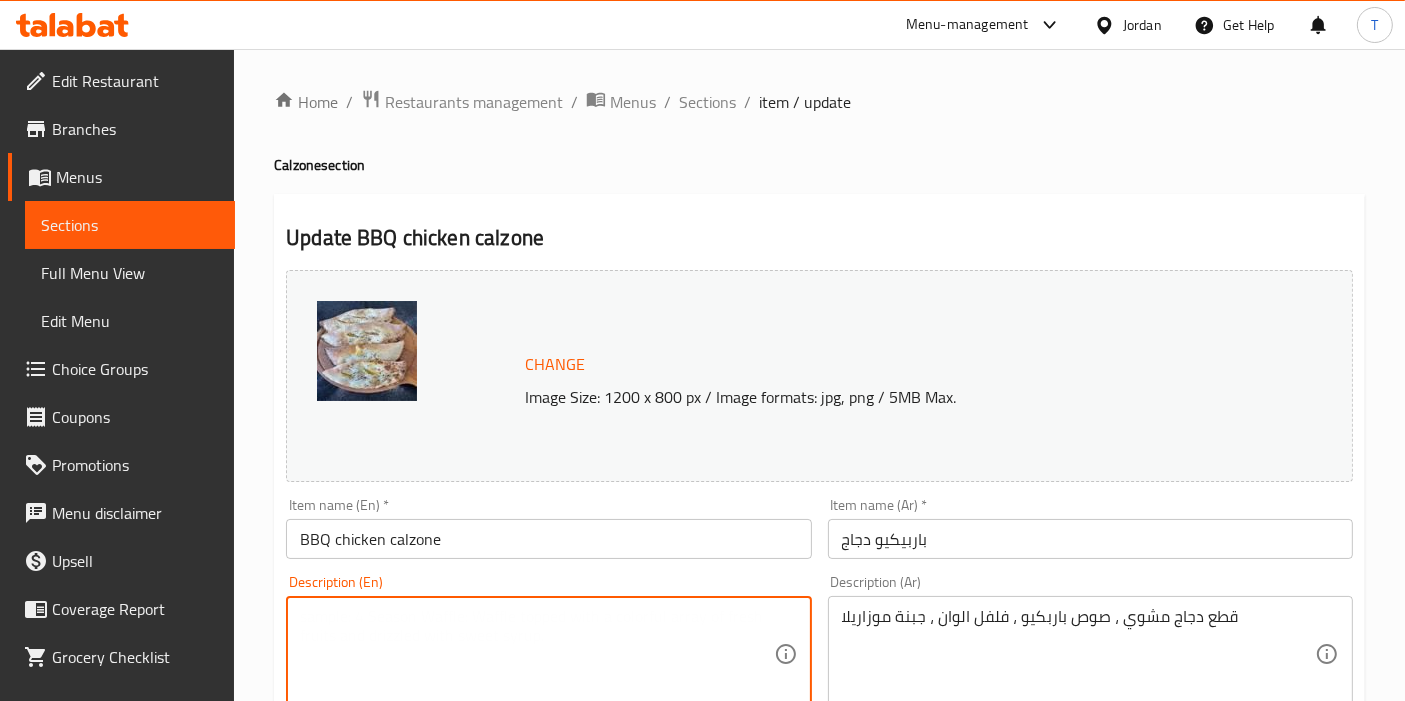 paste on "Grilled chicken pieces, barbecue sauce, colored peppers, mozzarella cheese" 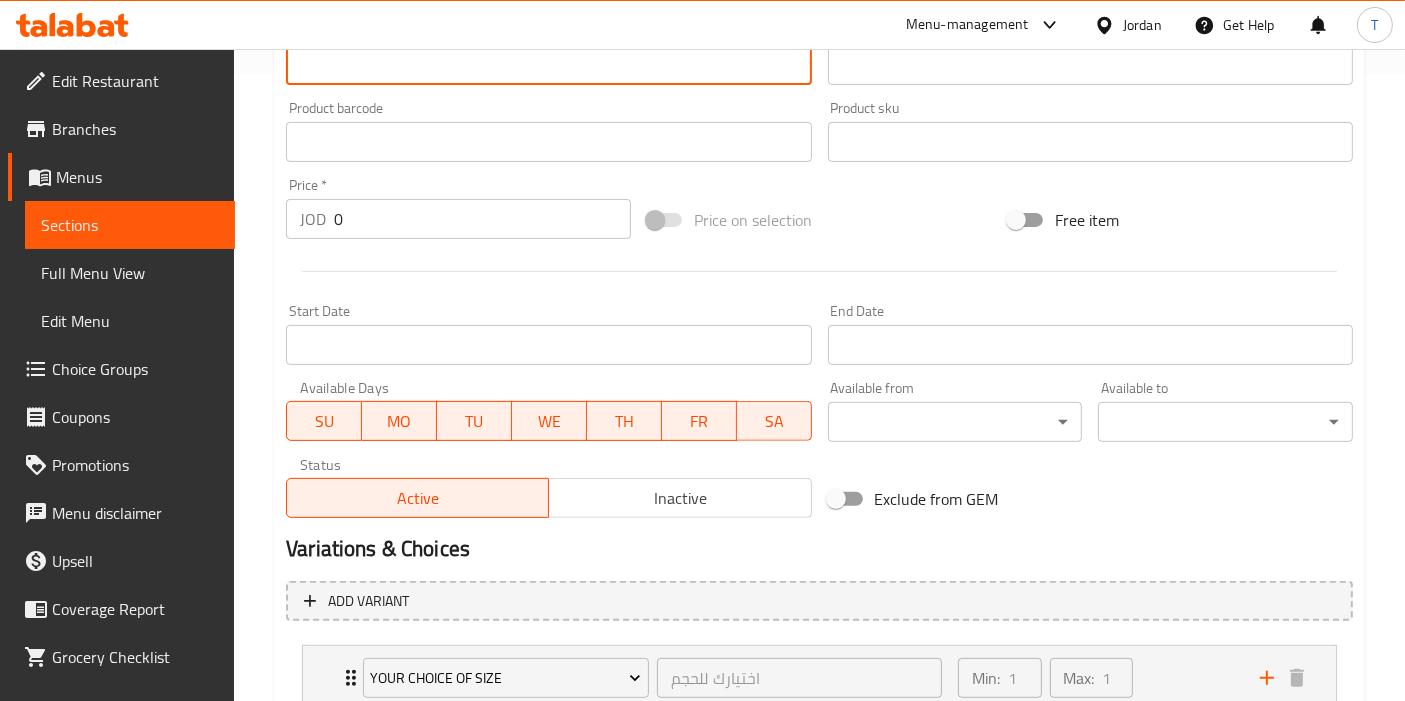 scroll, scrollTop: 771, scrollLeft: 0, axis: vertical 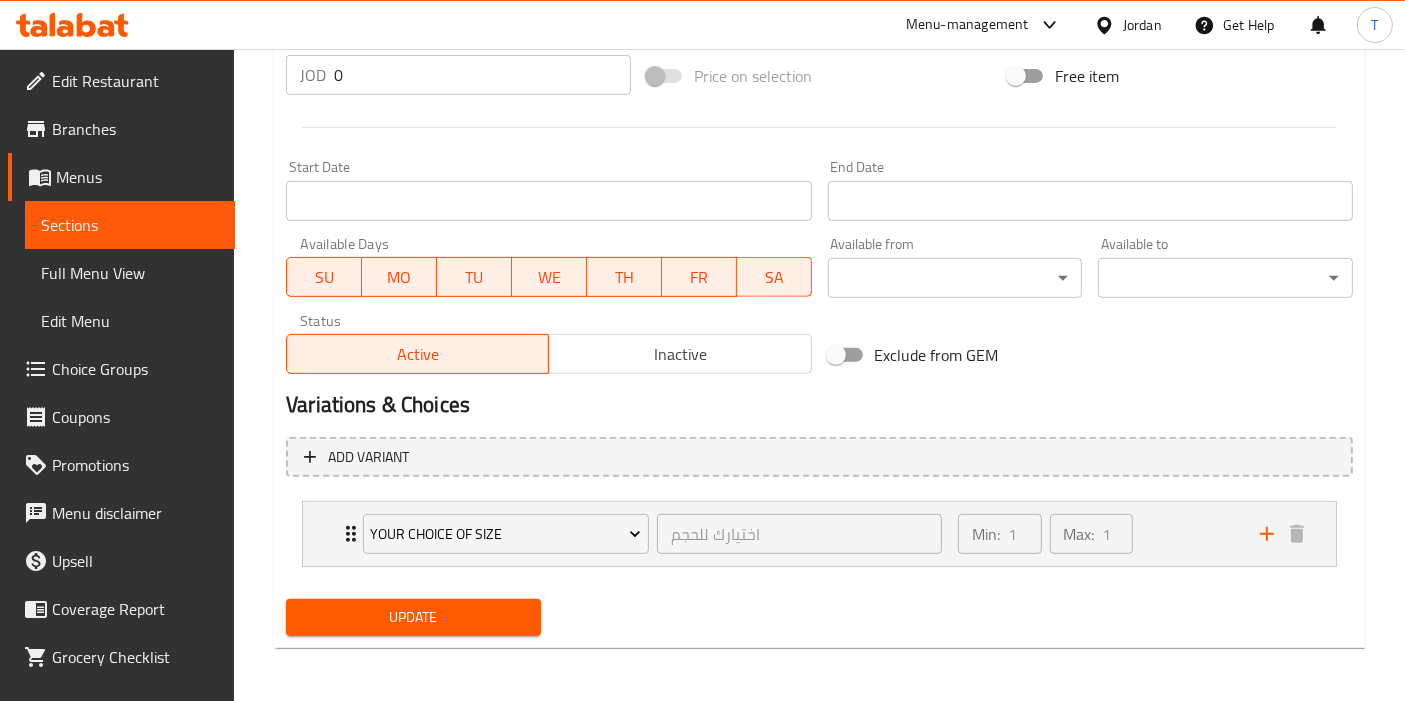 type on "Grilled chicken pieces, barbecue sauce, colored peppers, mozzarella cheese" 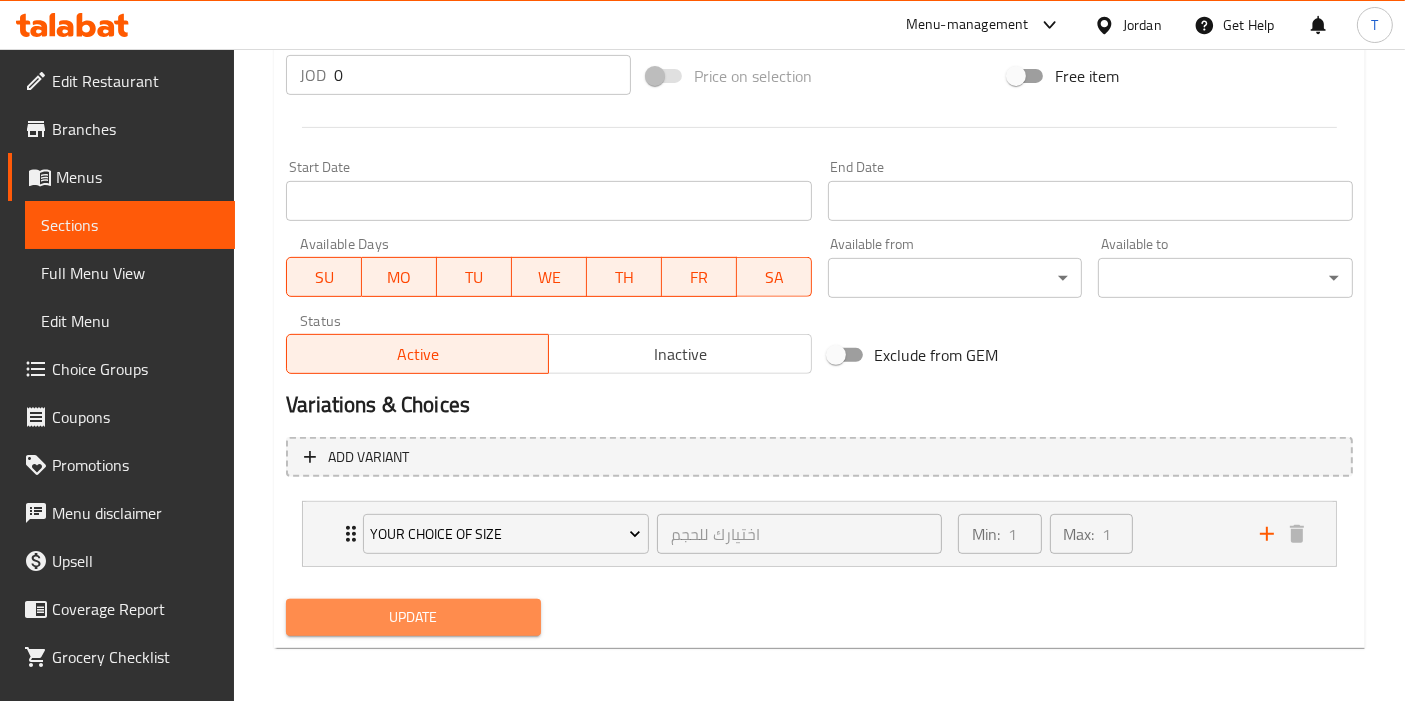 click on "Update" at bounding box center [413, 617] 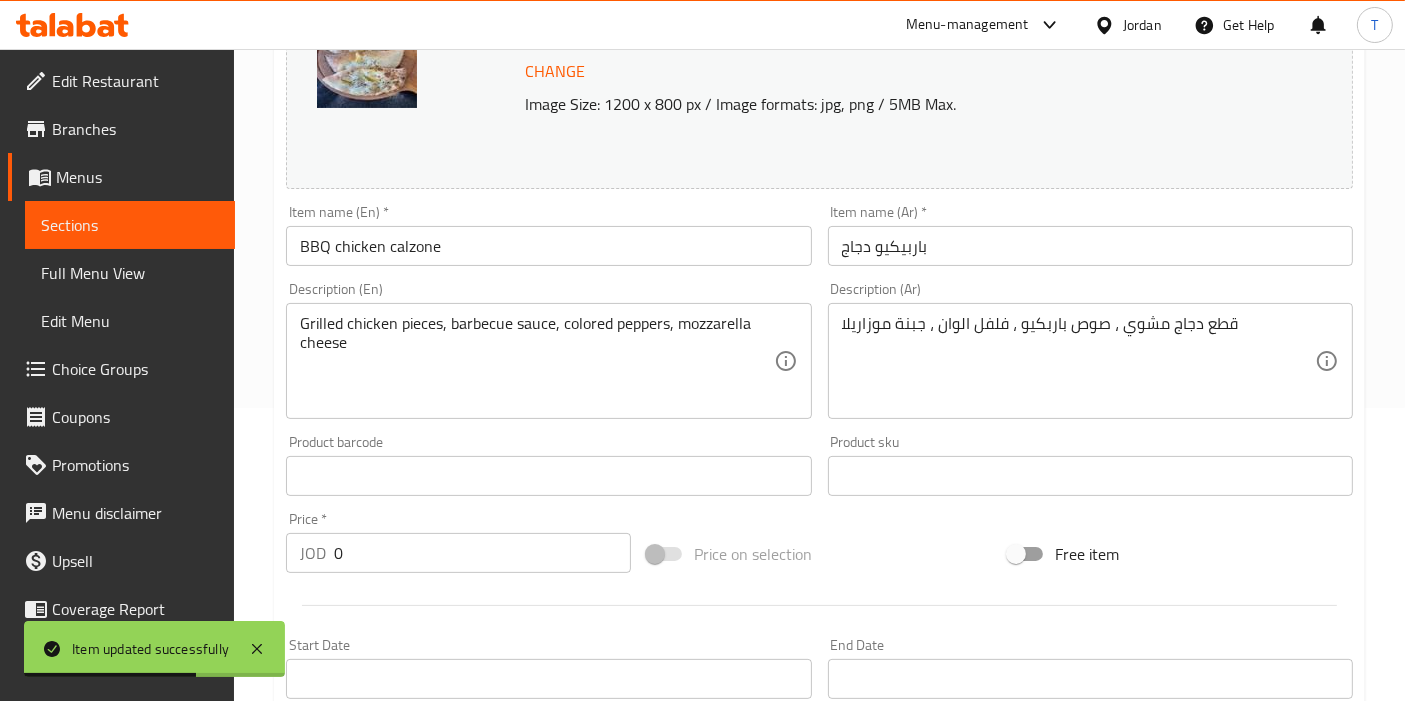 scroll, scrollTop: 0, scrollLeft: 0, axis: both 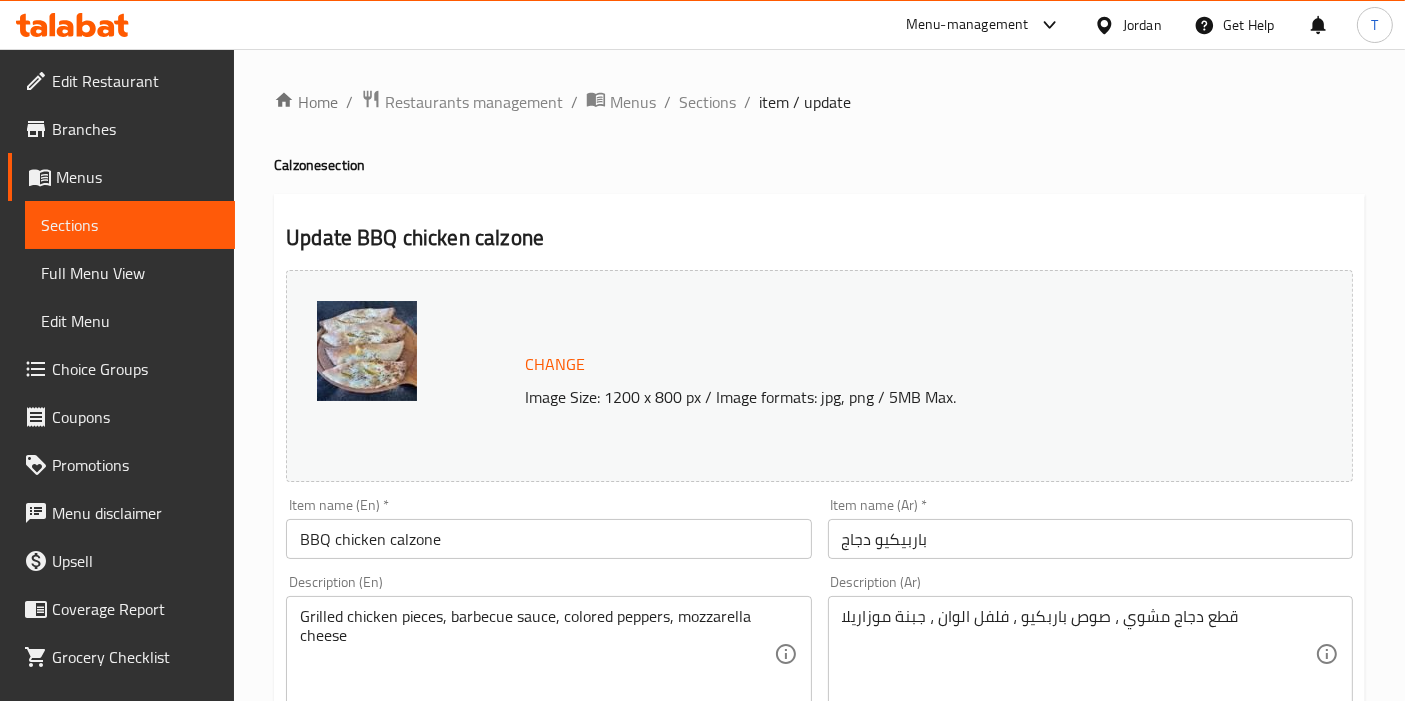 drag, startPoint x: 705, startPoint y: 104, endPoint x: 753, endPoint y: 153, distance: 68.593 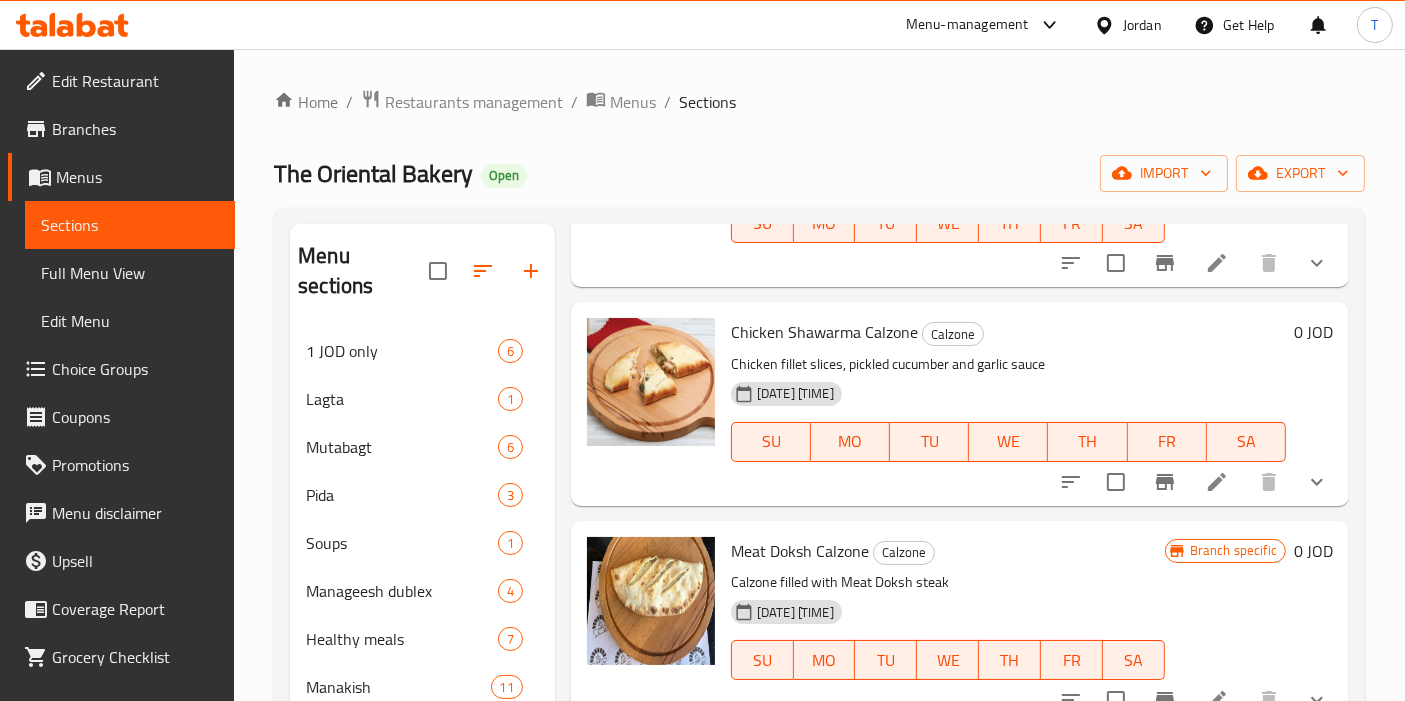 scroll, scrollTop: 1274, scrollLeft: 0, axis: vertical 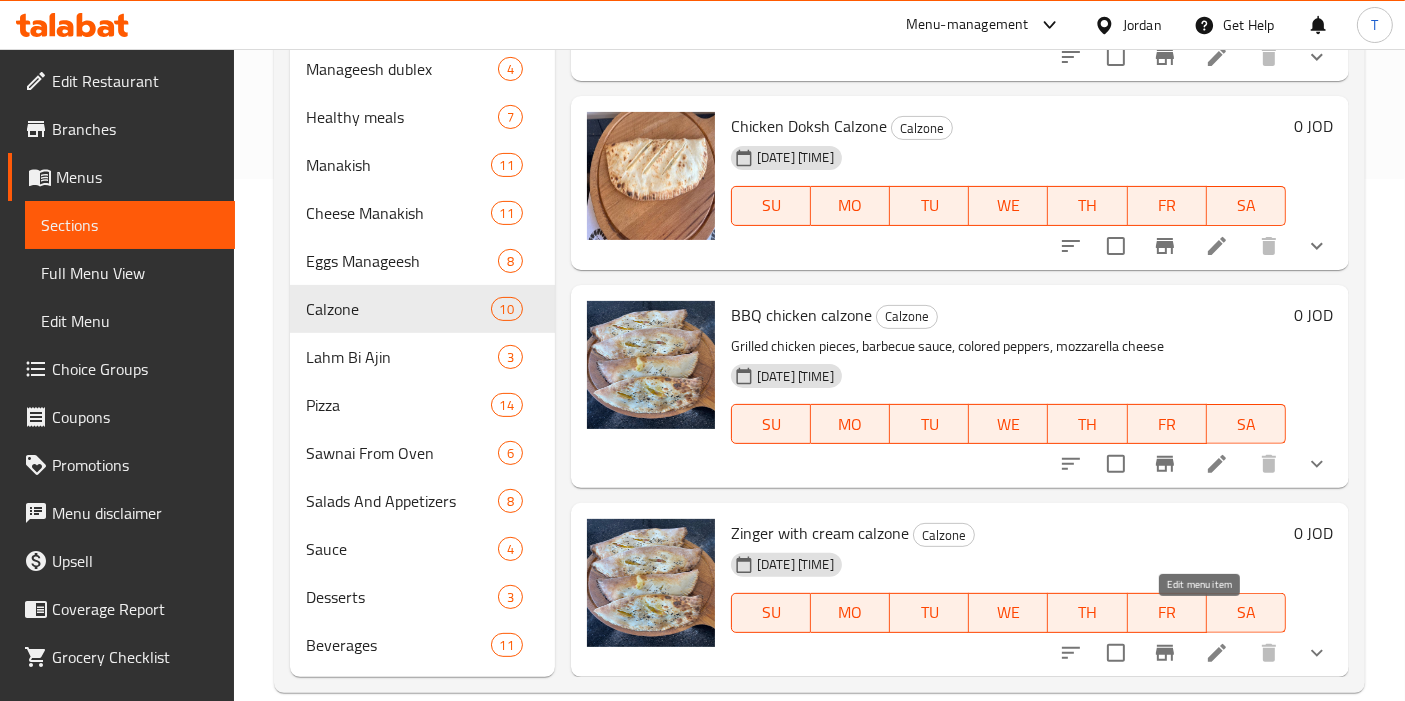 click 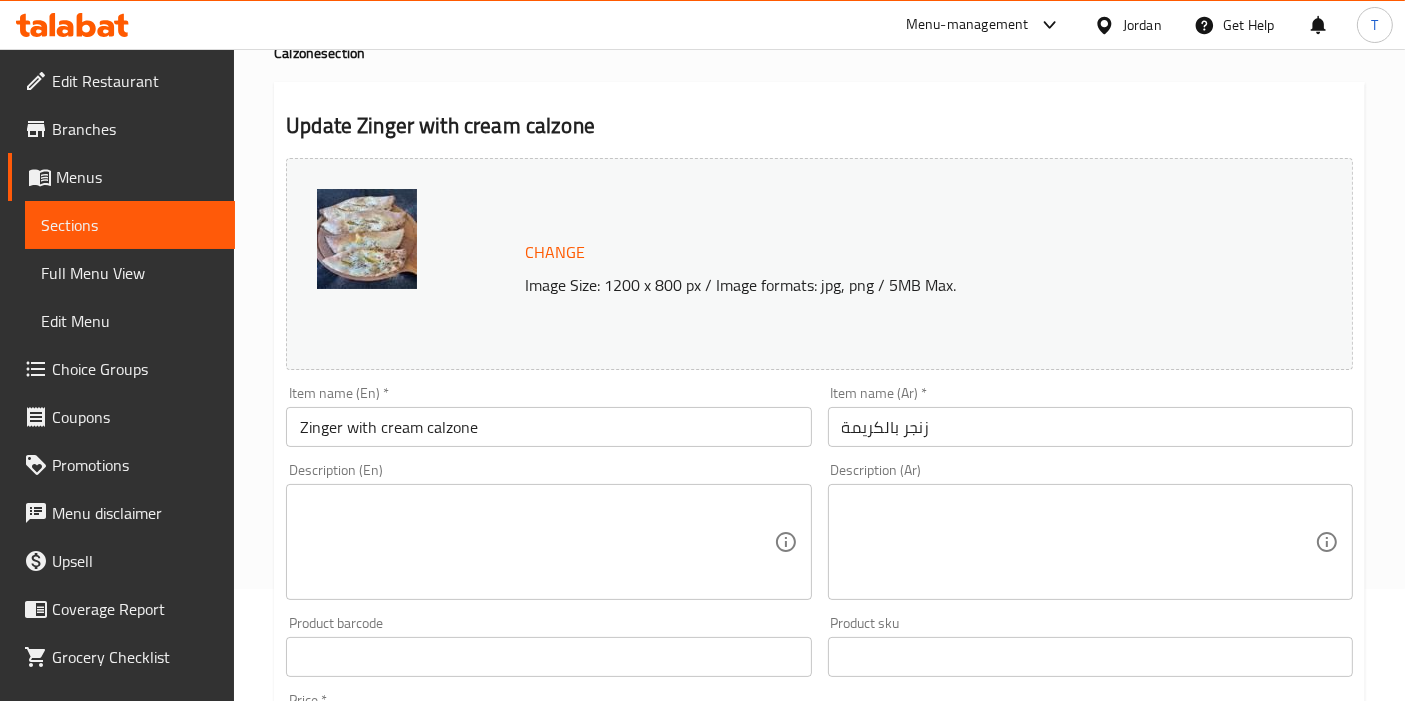 scroll, scrollTop: 222, scrollLeft: 0, axis: vertical 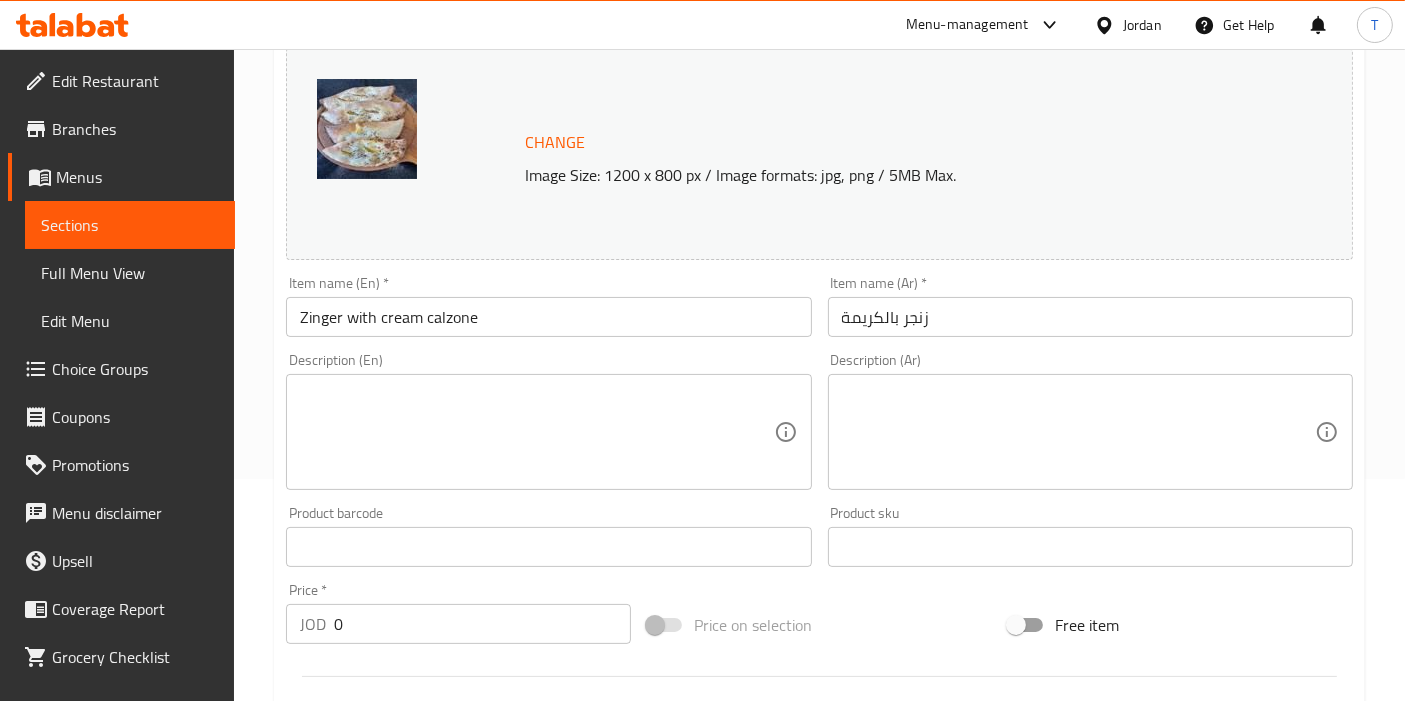 click at bounding box center [1078, 432] 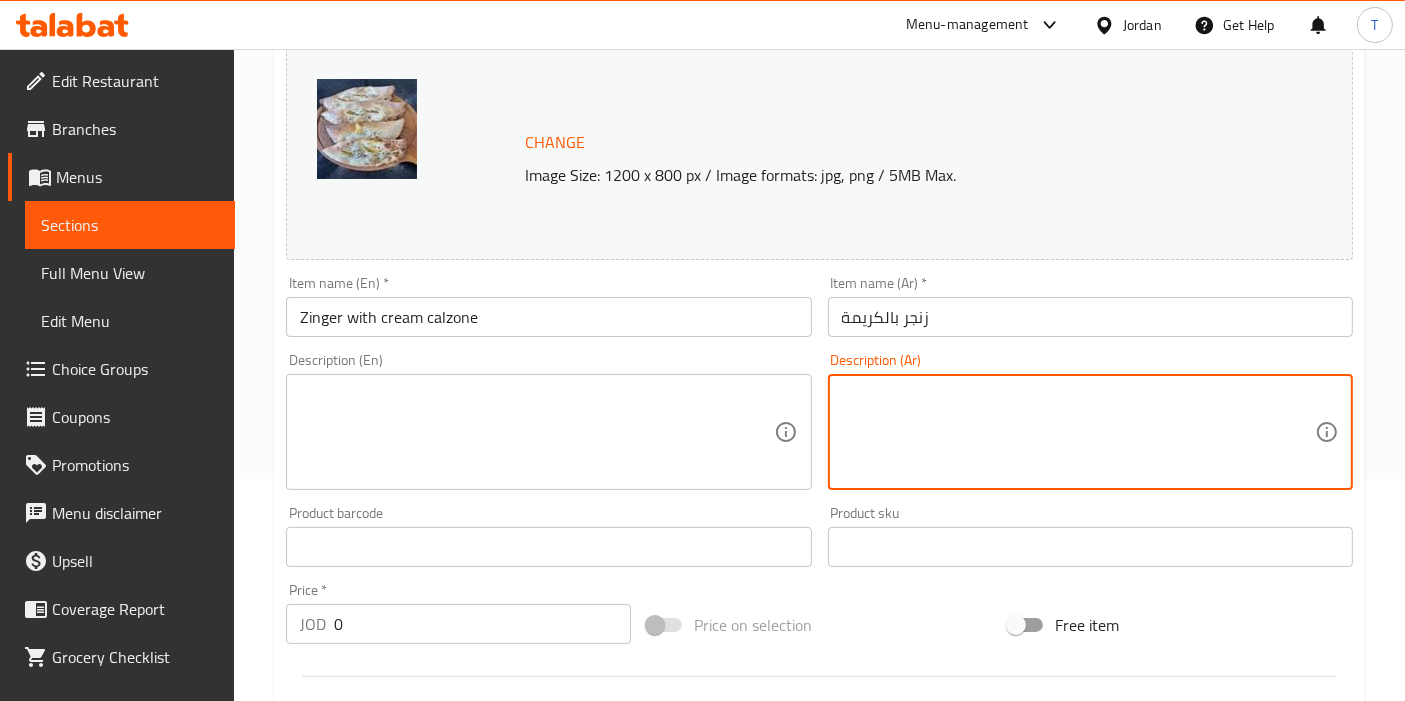 paste on "قطع دجاج حار مقلي ، صوص كريمة ، جبنة موزاريلا" 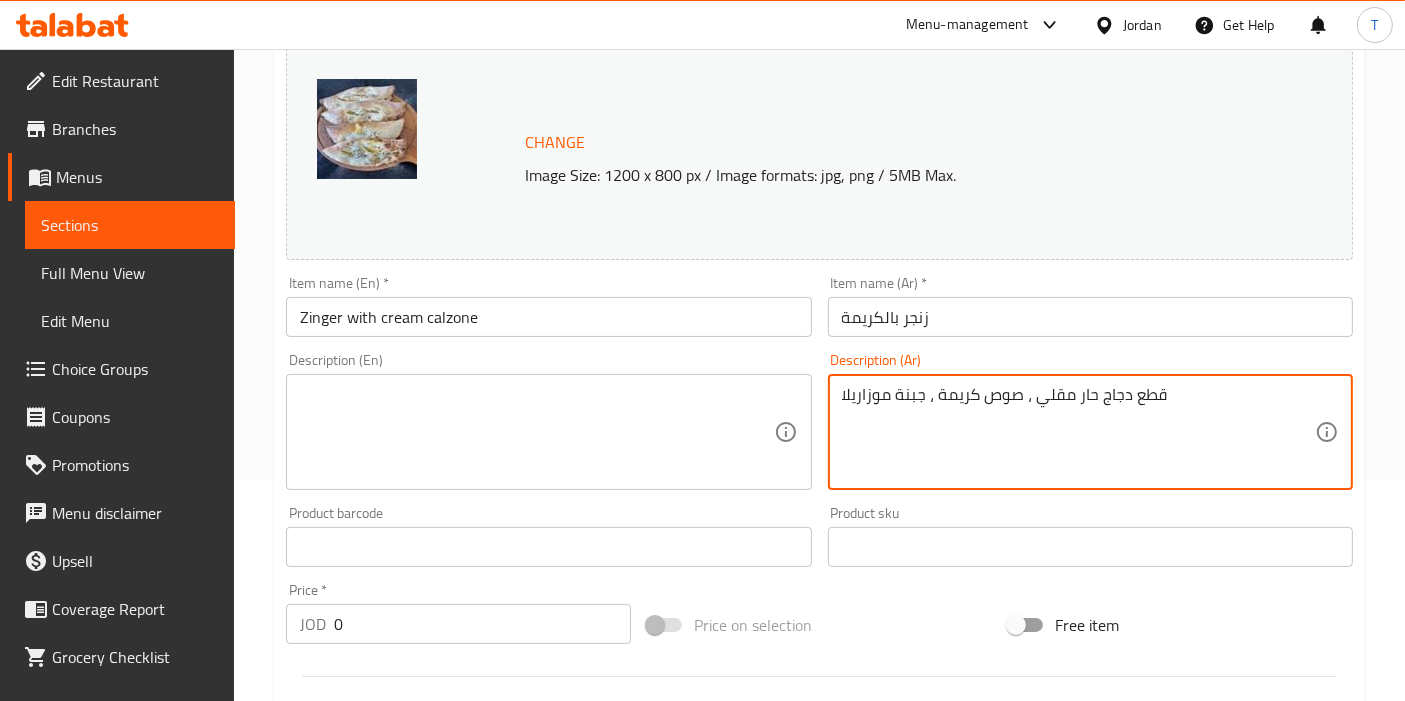 type on "قطع دجاج حار مقلي ، صوص كريمة ، جبنة موزاريلا" 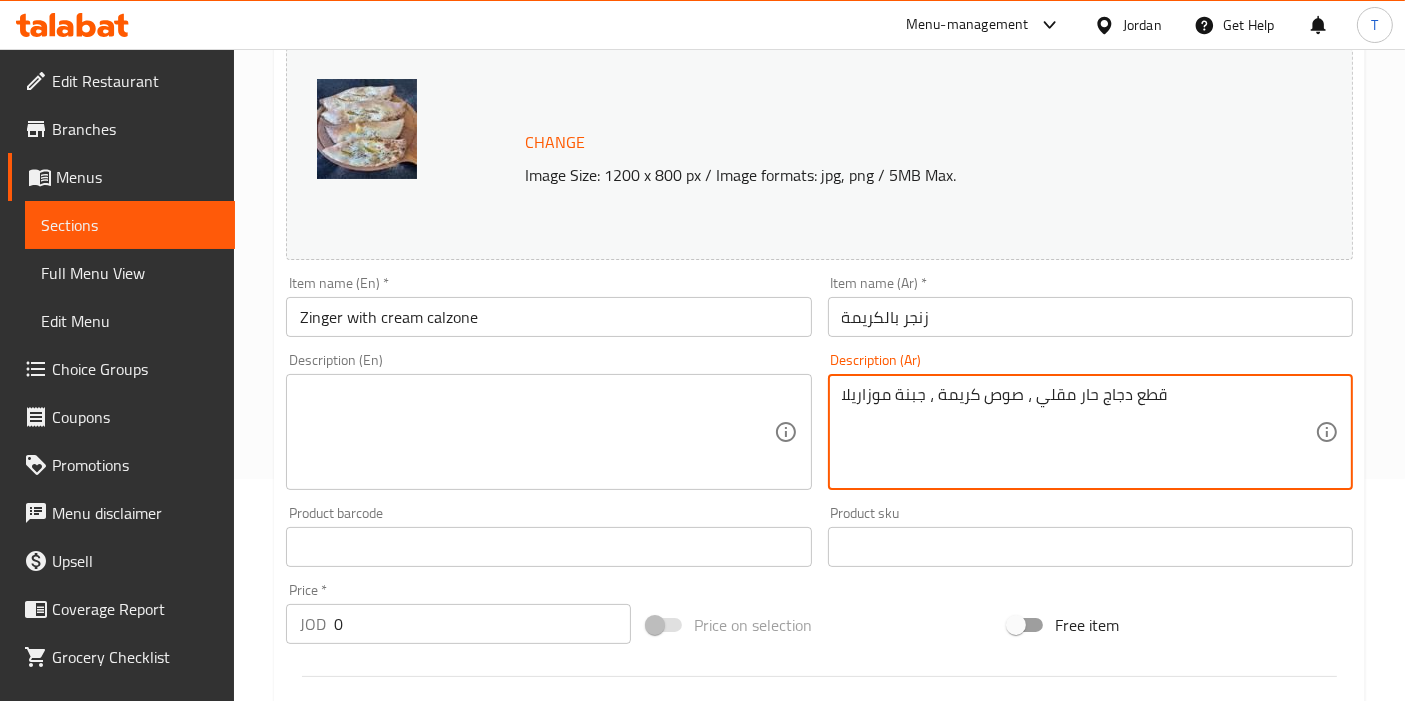 click at bounding box center [536, 432] 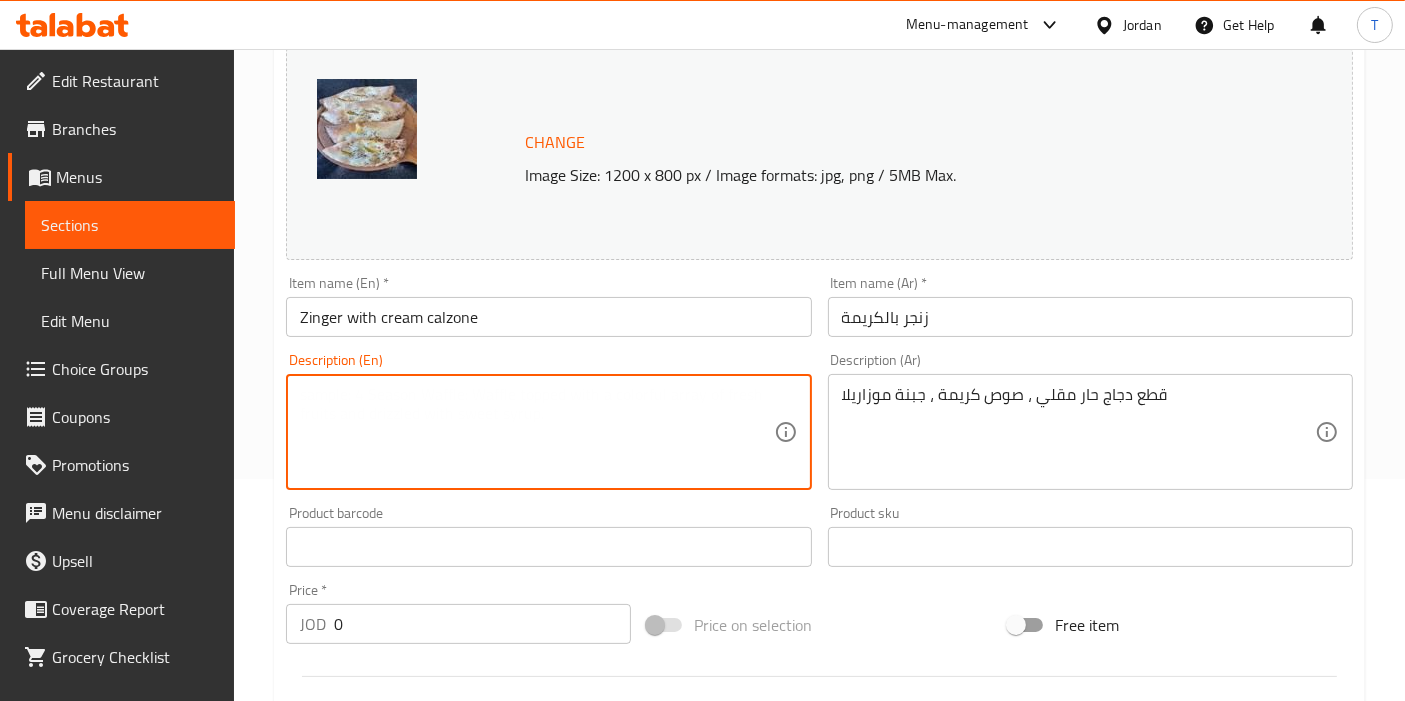 paste on "Fried spicy chicken pieces, cream sauce, mozzarella cheese" 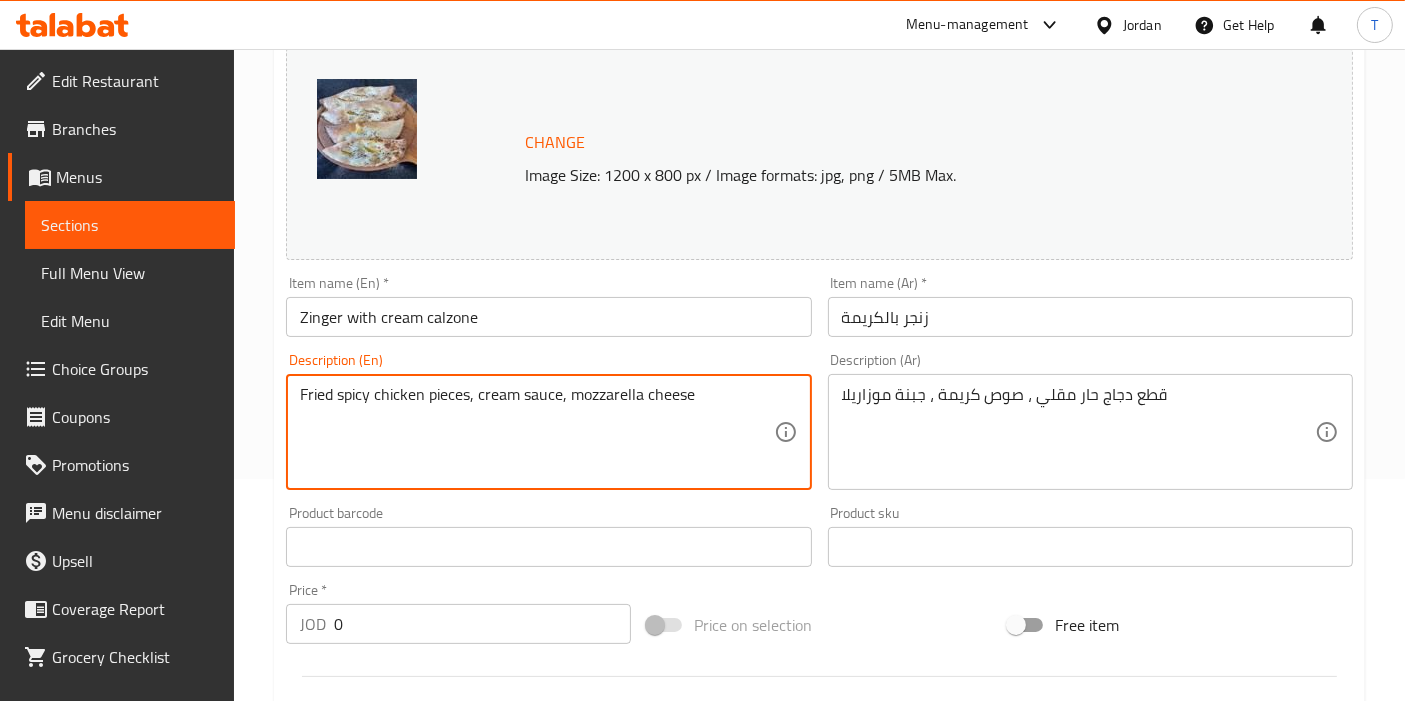 type on "Fried spicy chicken pieces, cream sauce, mozzarella cheese" 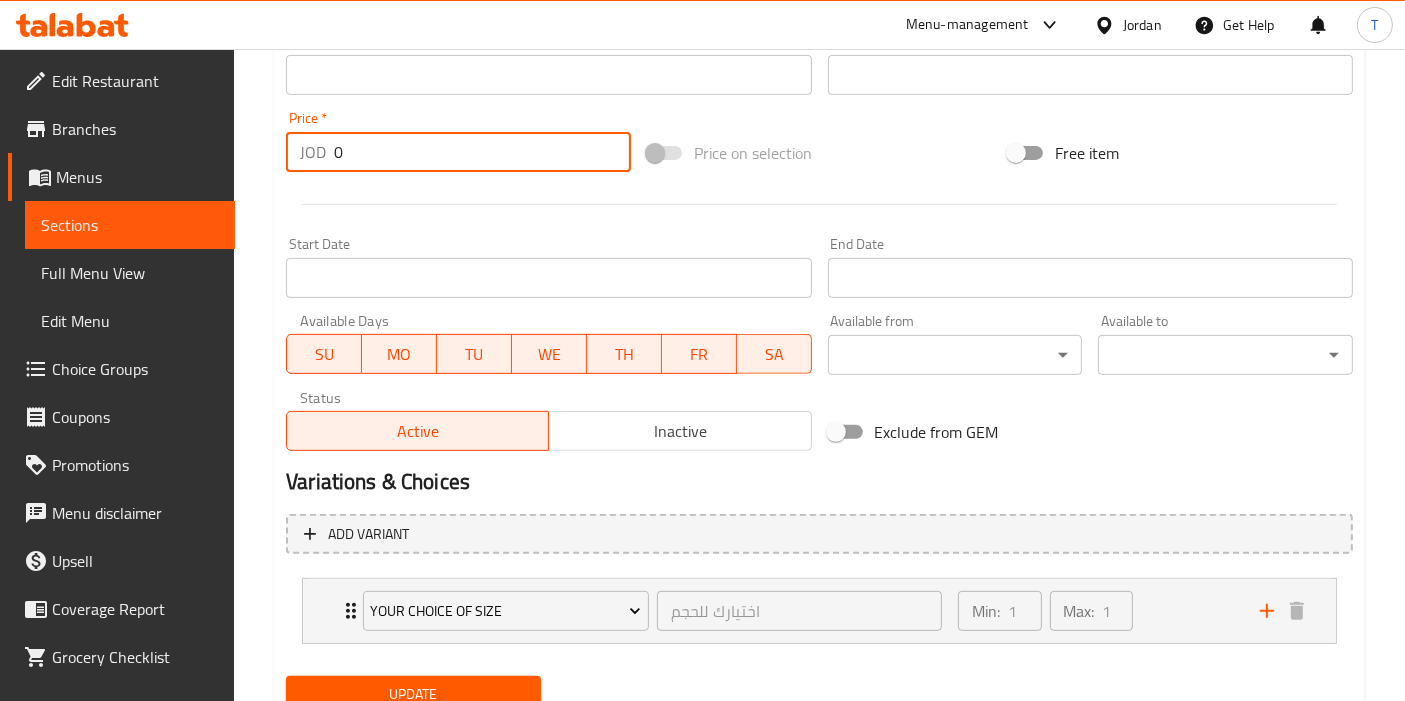 scroll, scrollTop: 771, scrollLeft: 0, axis: vertical 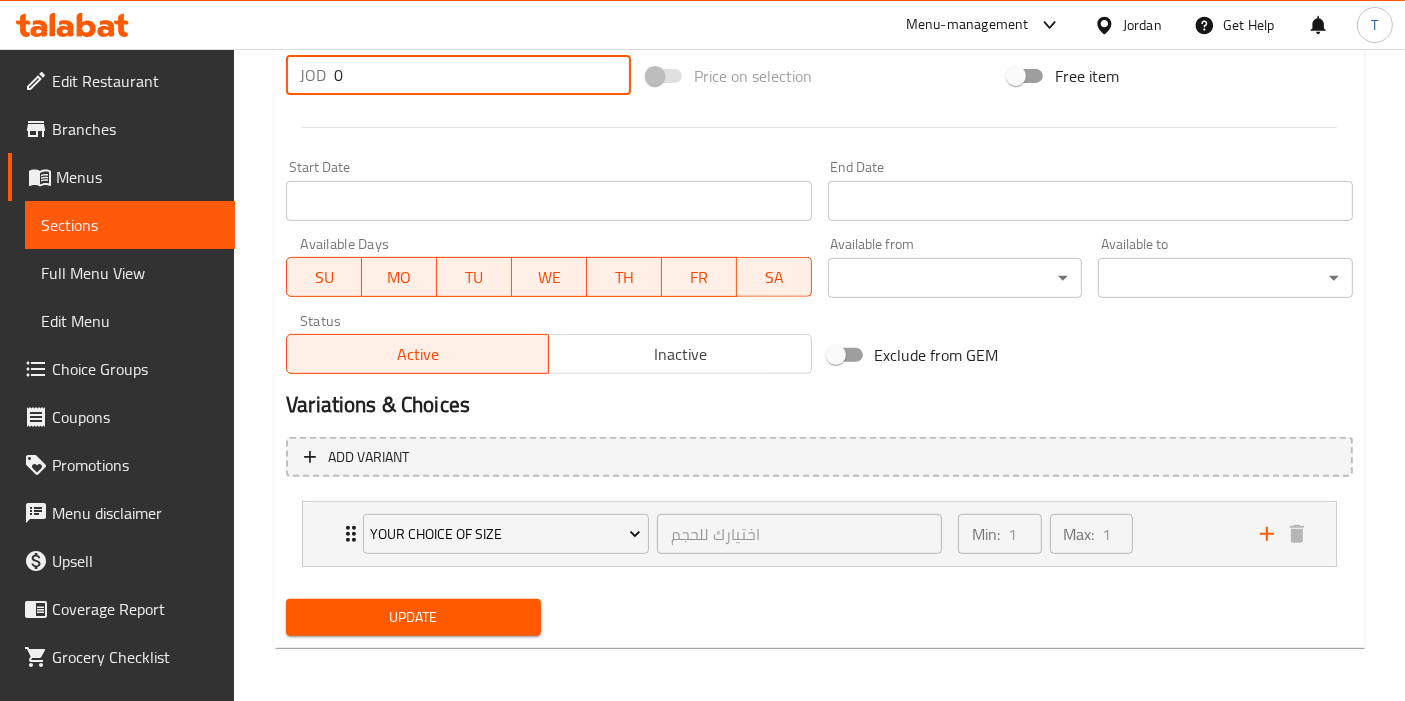 click on "Update" at bounding box center [413, 617] 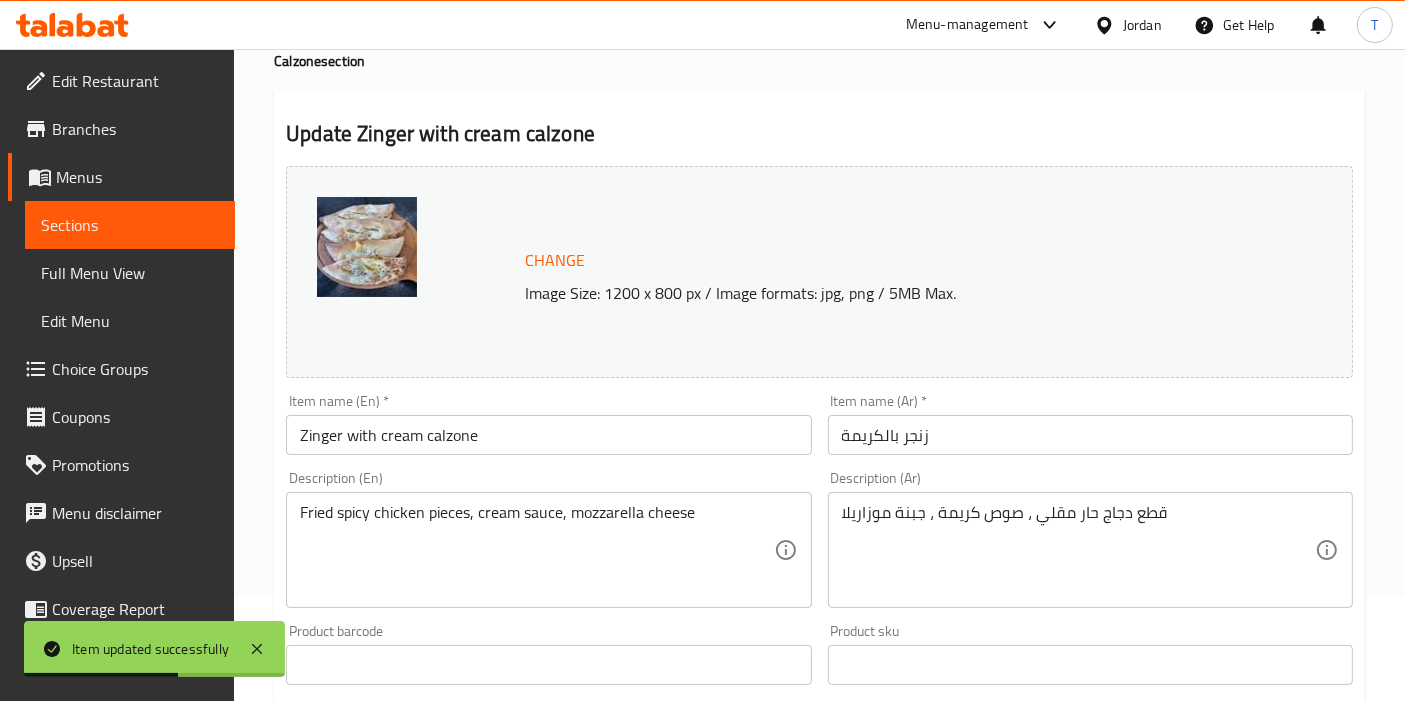 scroll, scrollTop: 0, scrollLeft: 0, axis: both 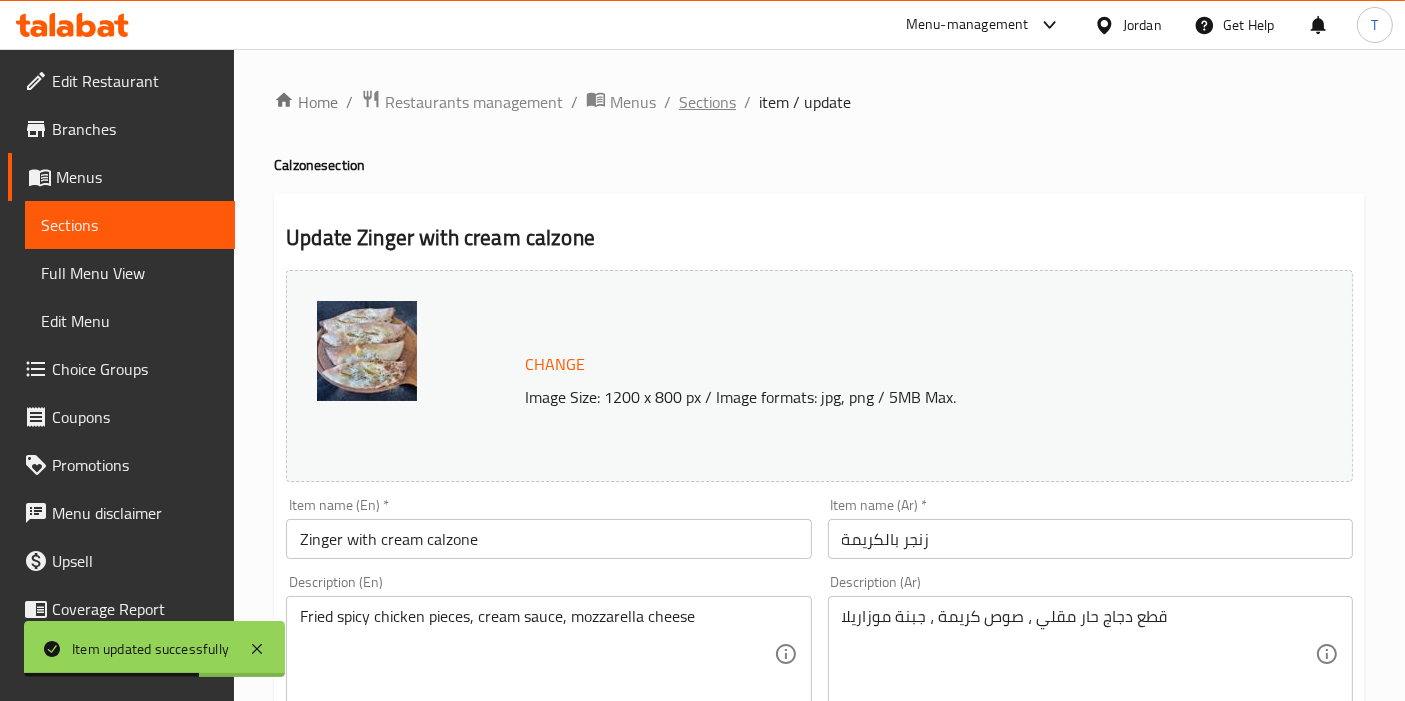 click on "Home / Restaurants management / Menus / Sections / item / update" at bounding box center [819, 102] 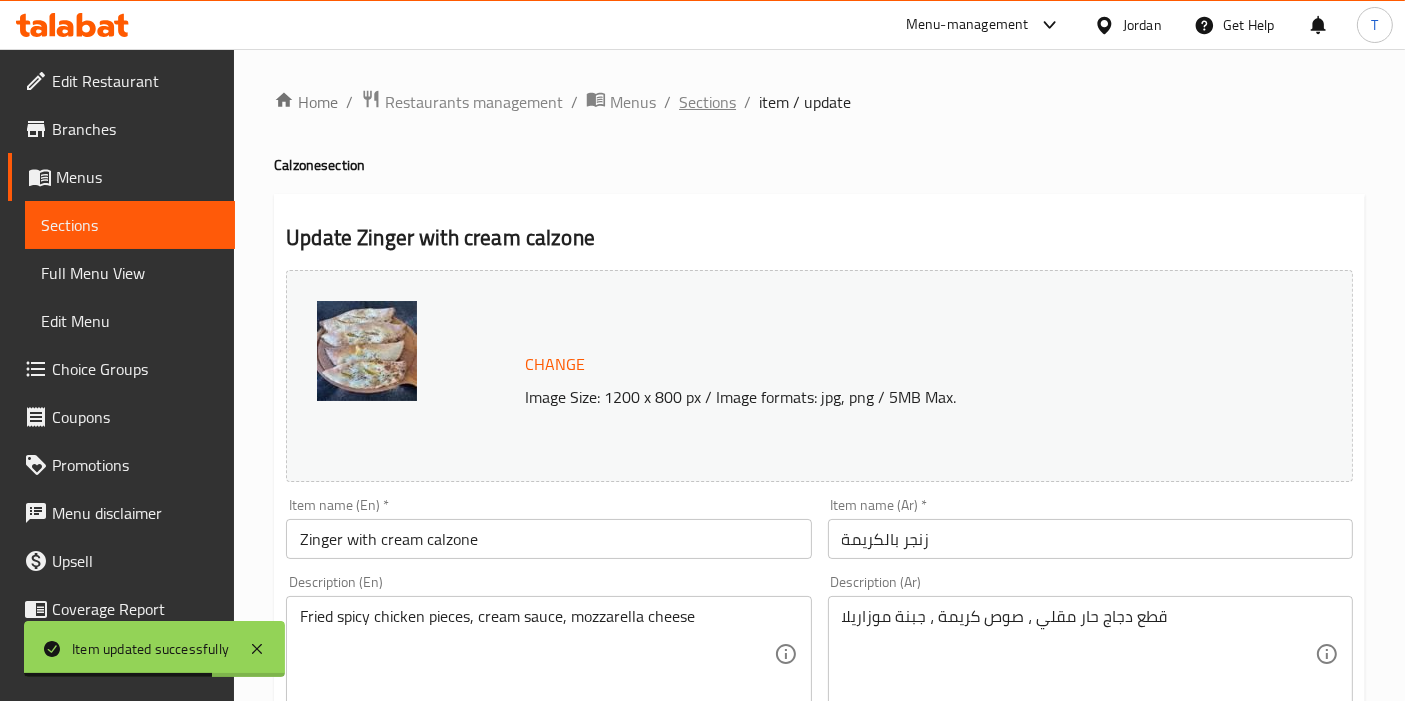 click on "Sections" at bounding box center [707, 102] 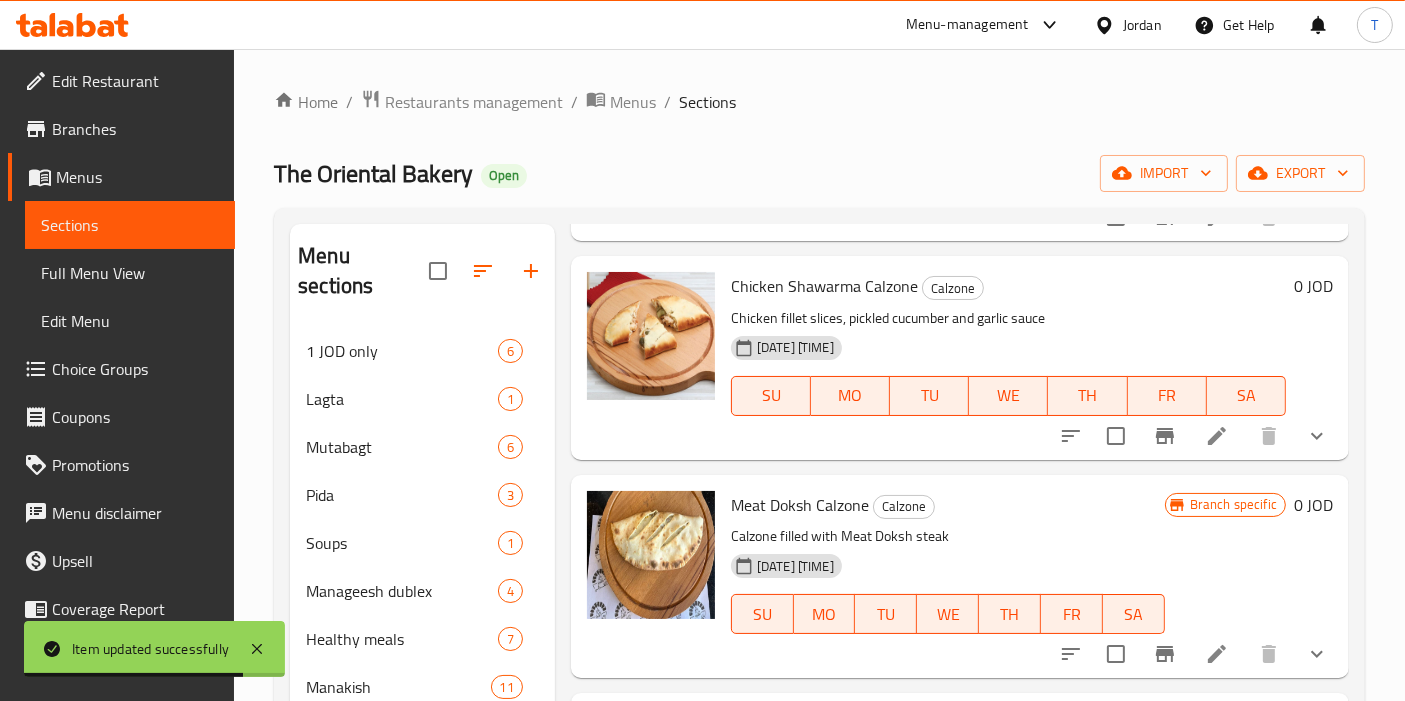 scroll, scrollTop: 1334, scrollLeft: 0, axis: vertical 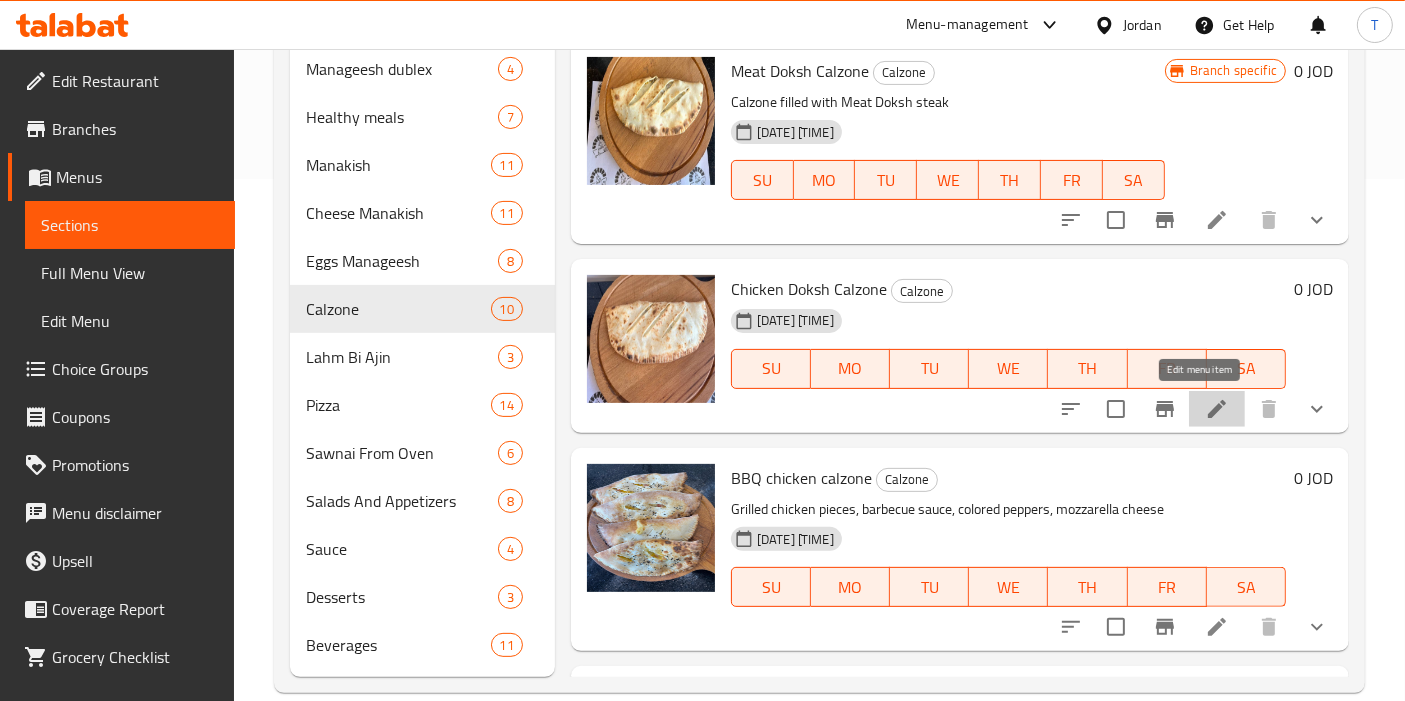click 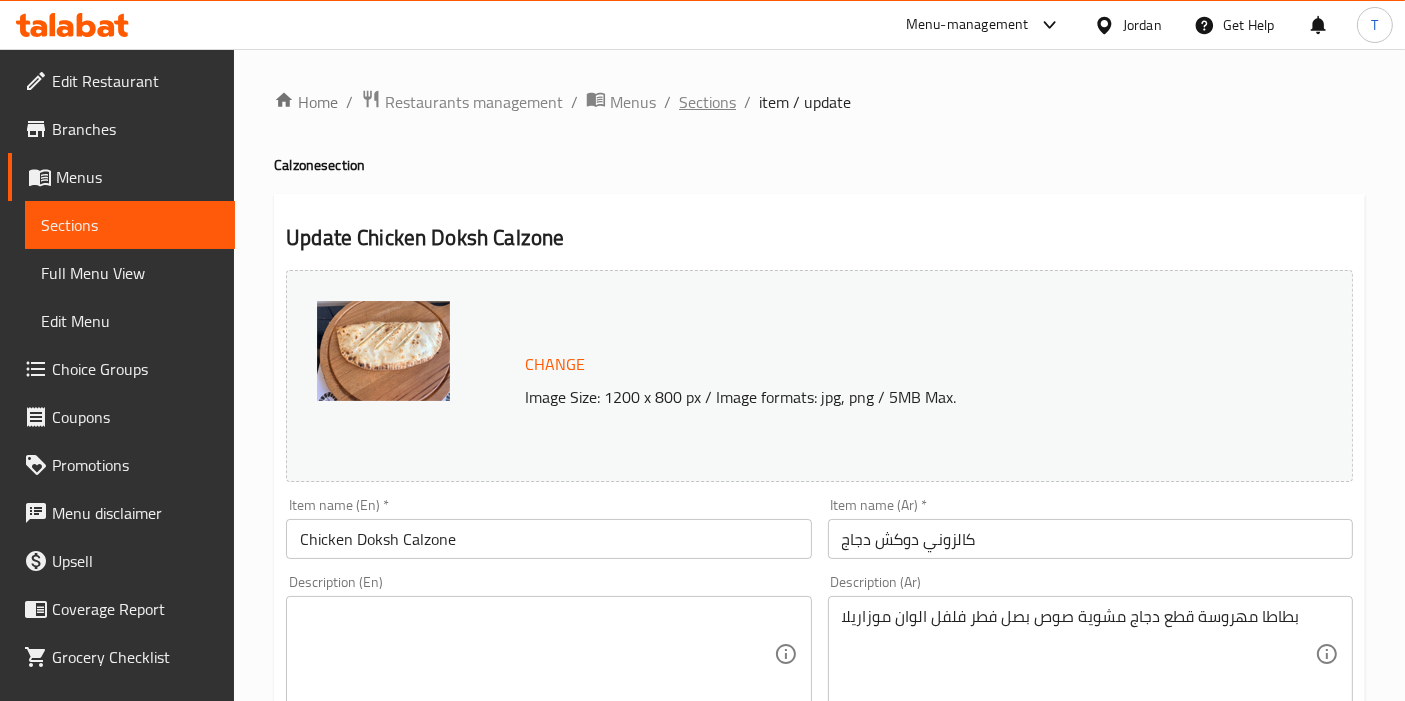 click on "Sections" at bounding box center [707, 102] 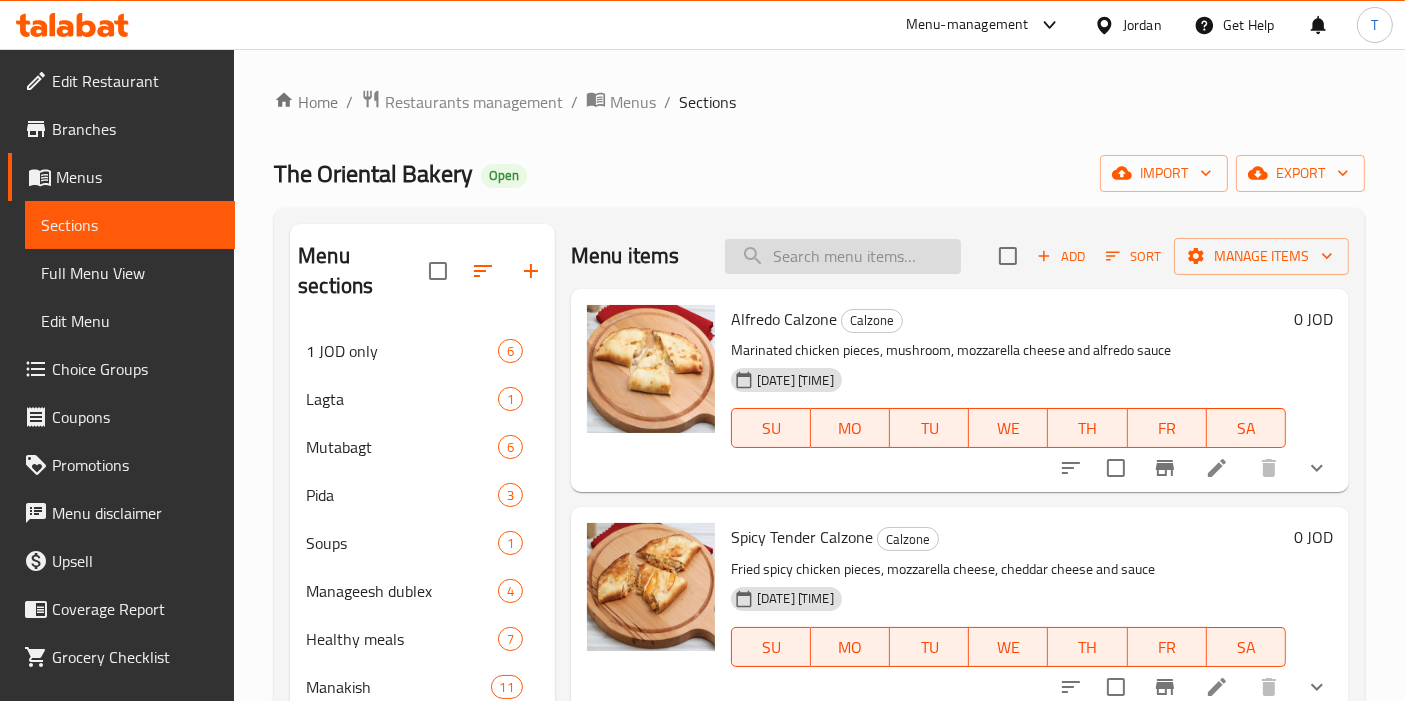 click at bounding box center [843, 256] 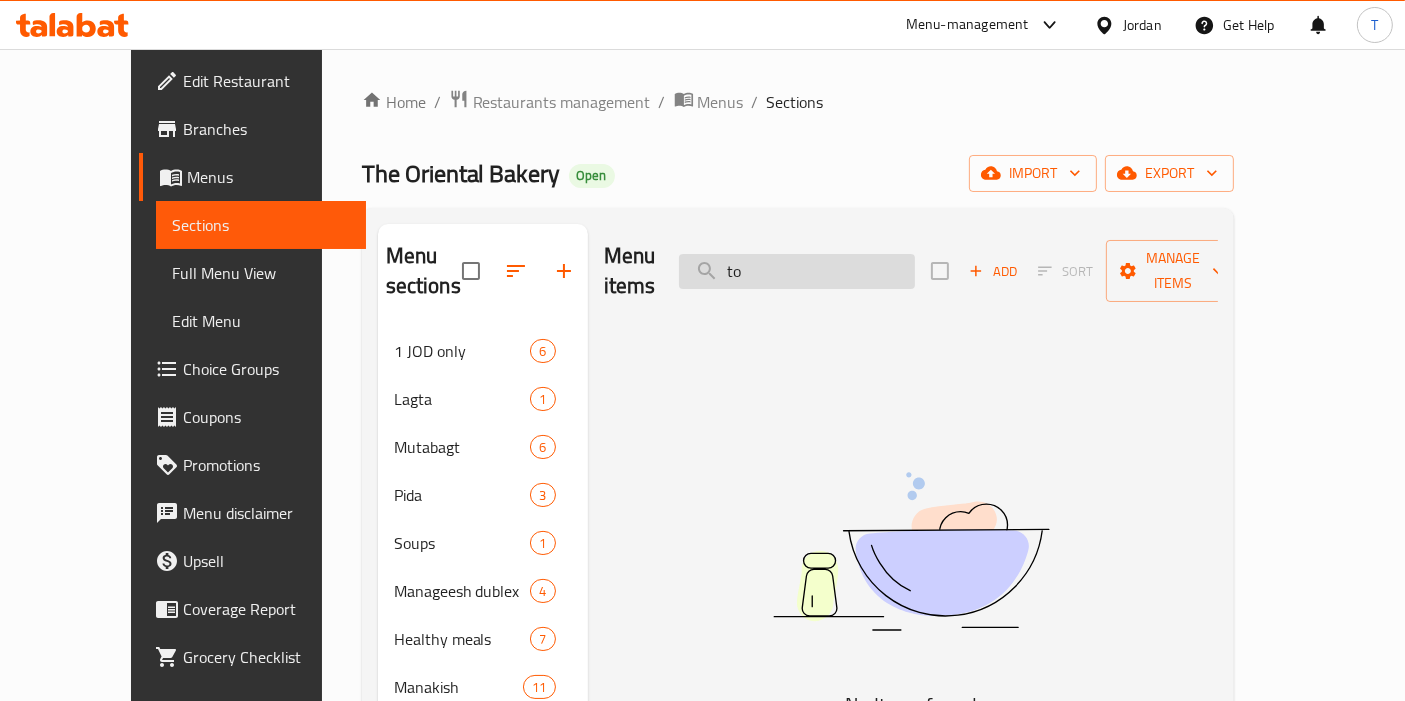 type on "t" 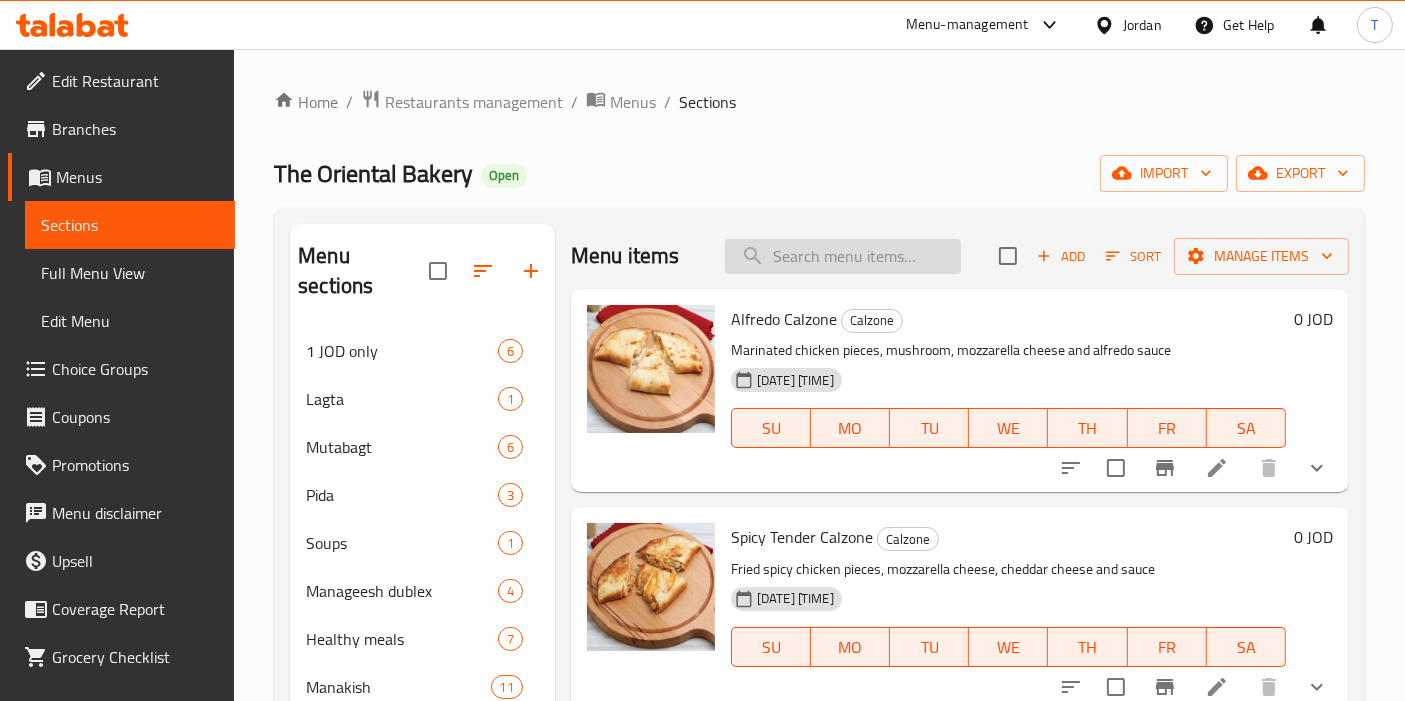 click at bounding box center [843, 256] 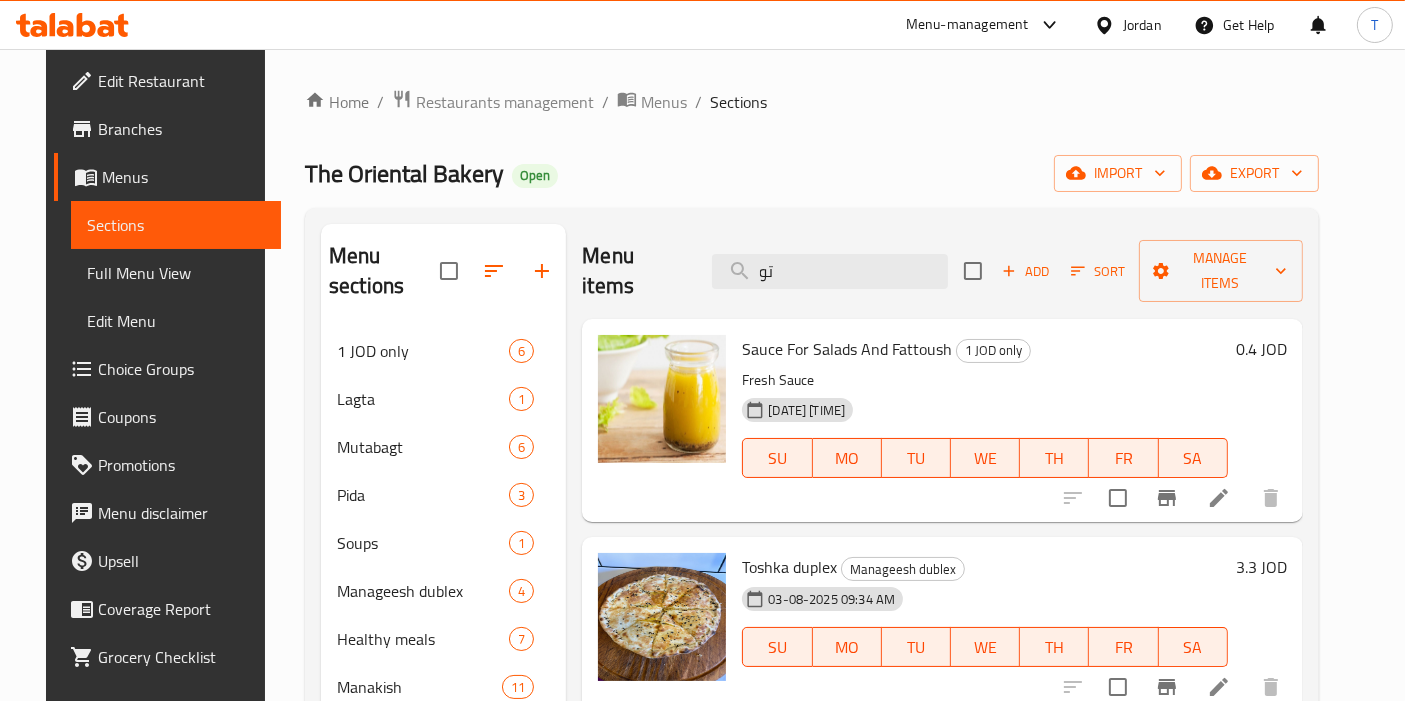 type on "تو" 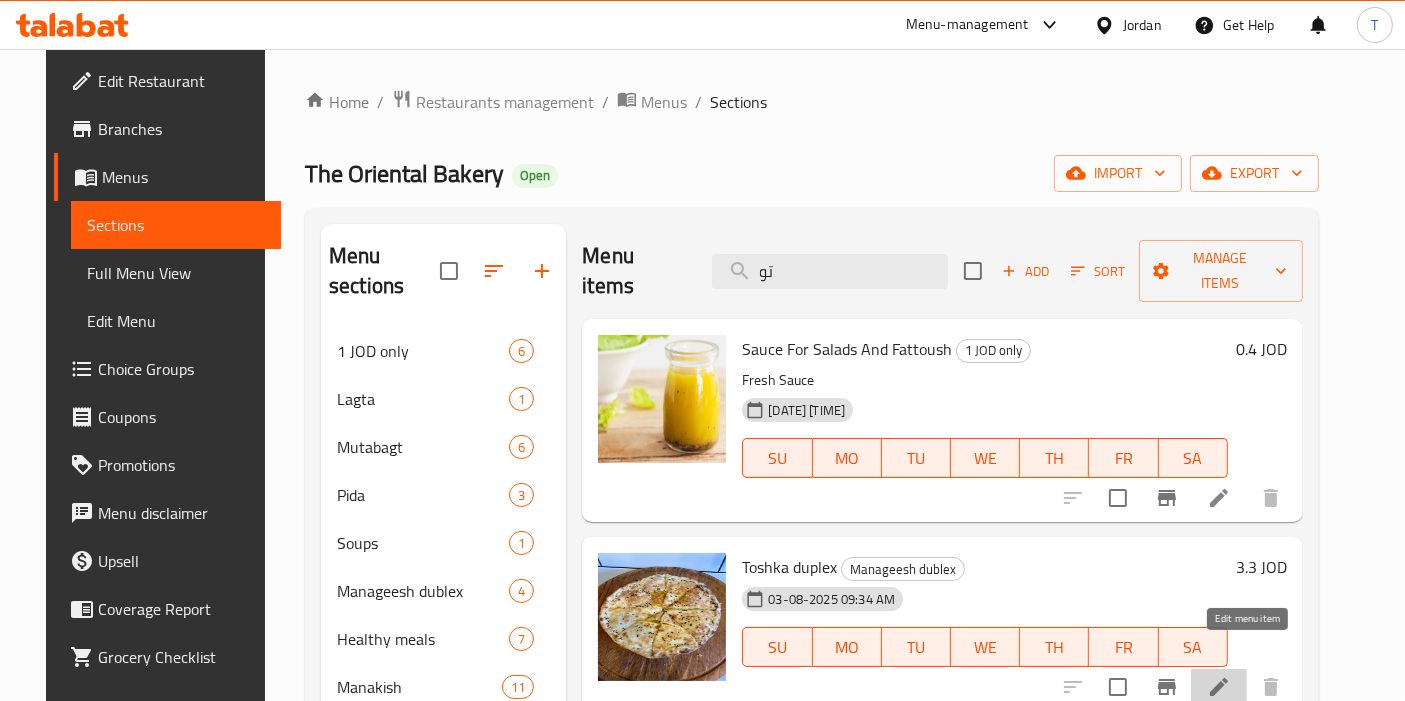 click 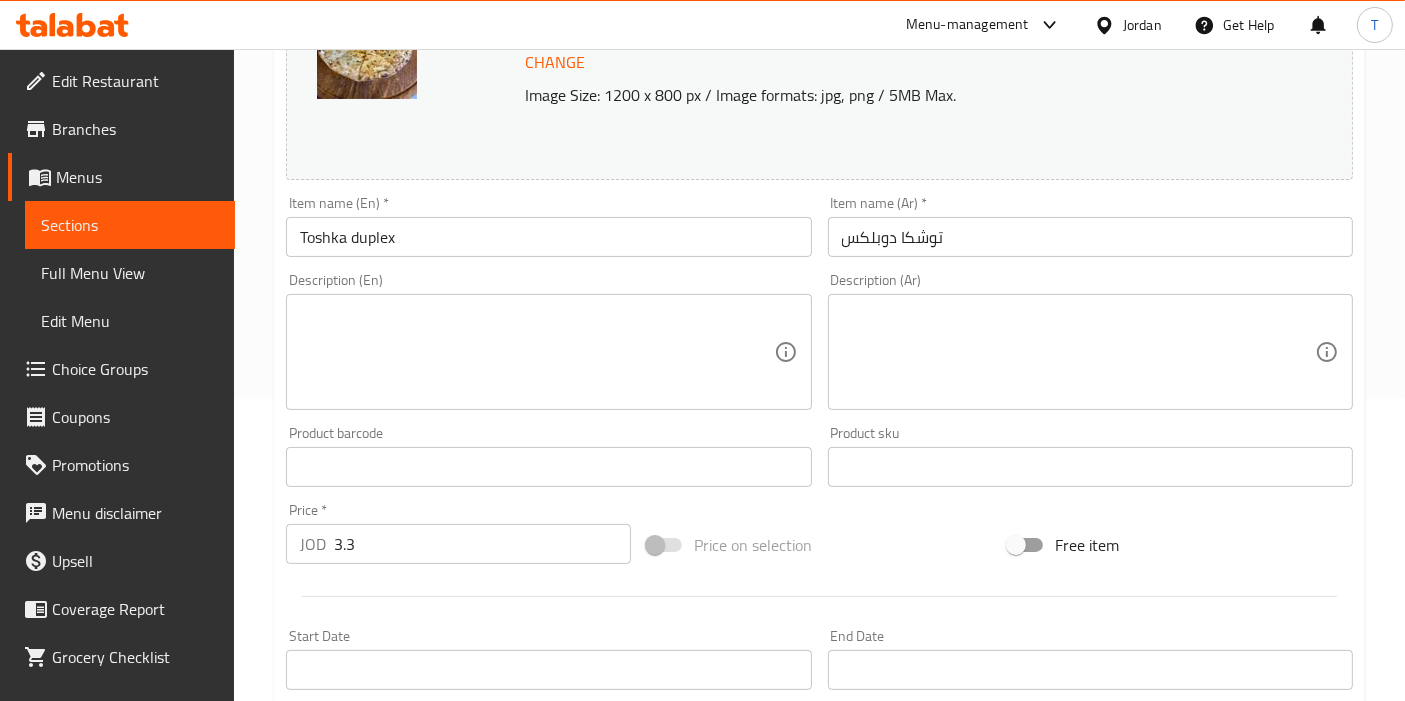 scroll, scrollTop: 222, scrollLeft: 0, axis: vertical 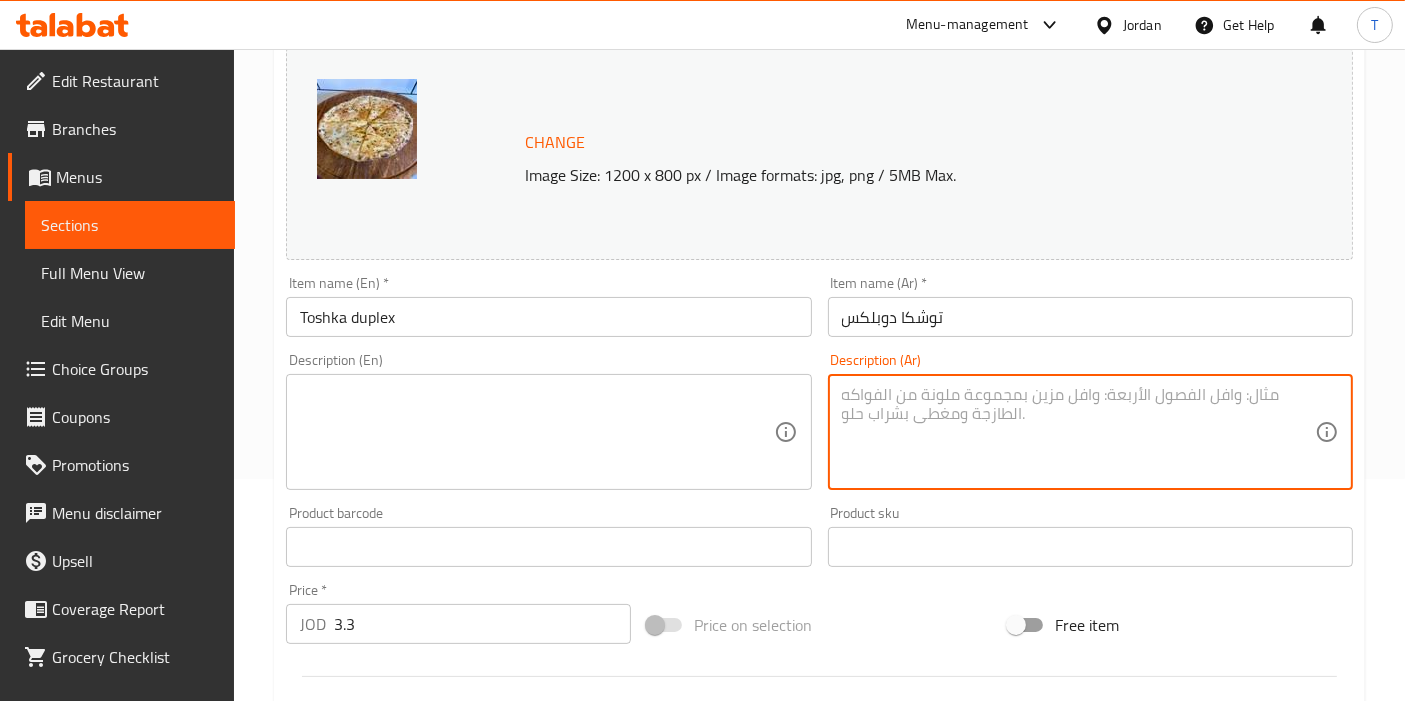 click at bounding box center [1078, 432] 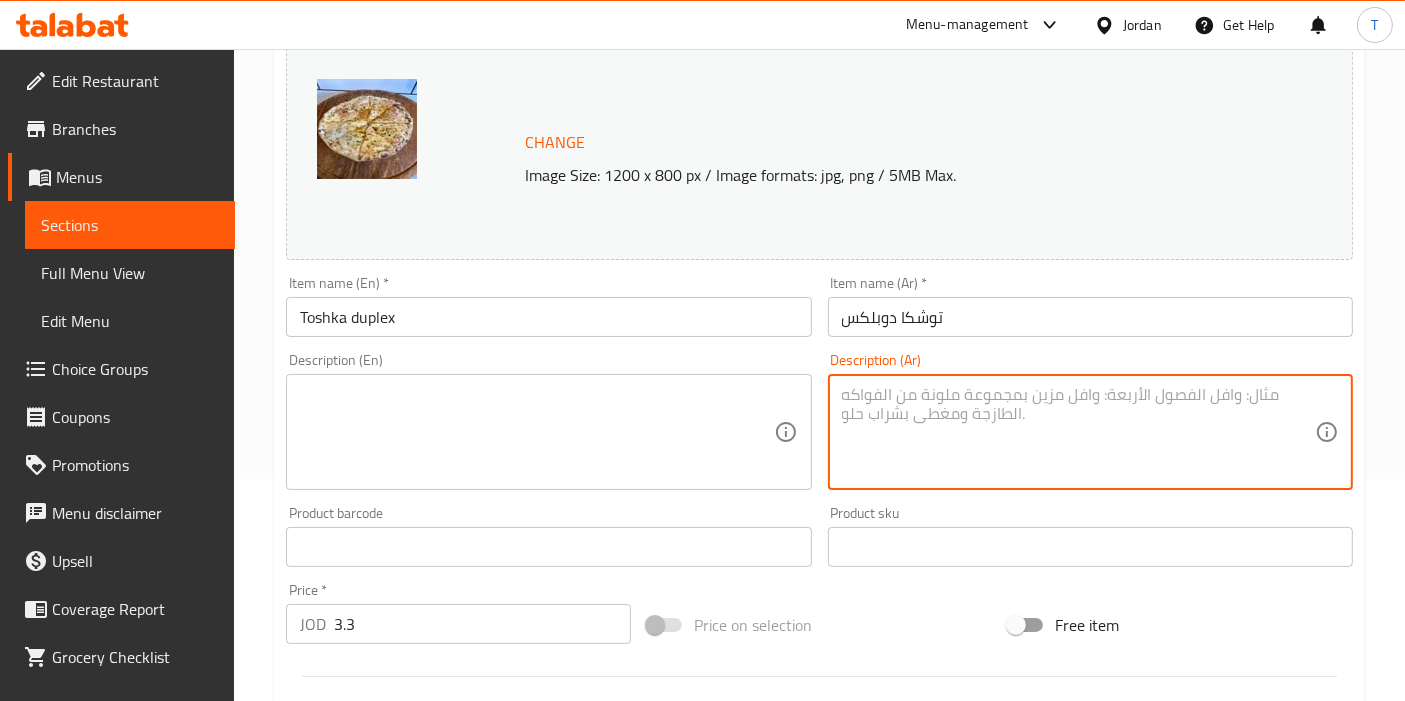 click at bounding box center [1078, 432] 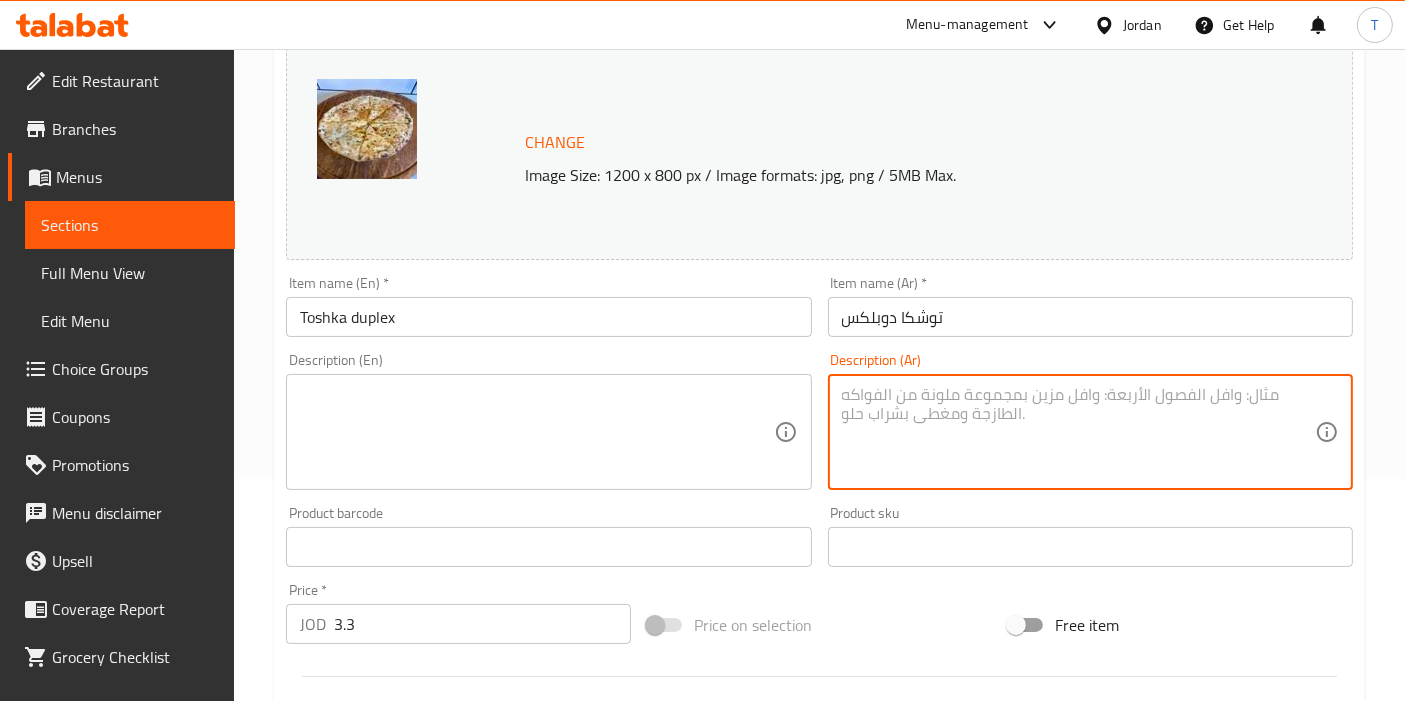 paste on "لحم بلدي ، جبنة تشيدر ، جبنة موزاريلا ، دبس رمان" 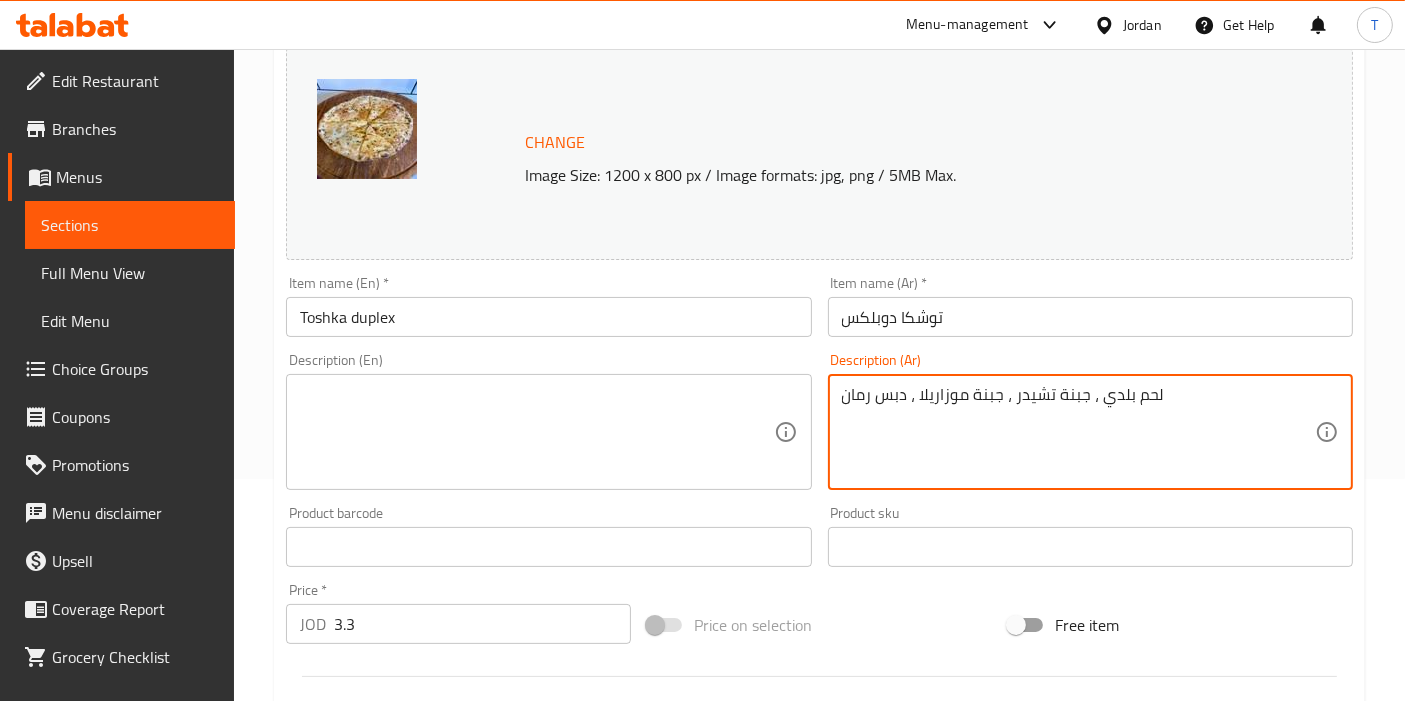 type on "لحم بلدي ، جبنة تشيدر ، جبنة موزاريلا ، دبس رمان" 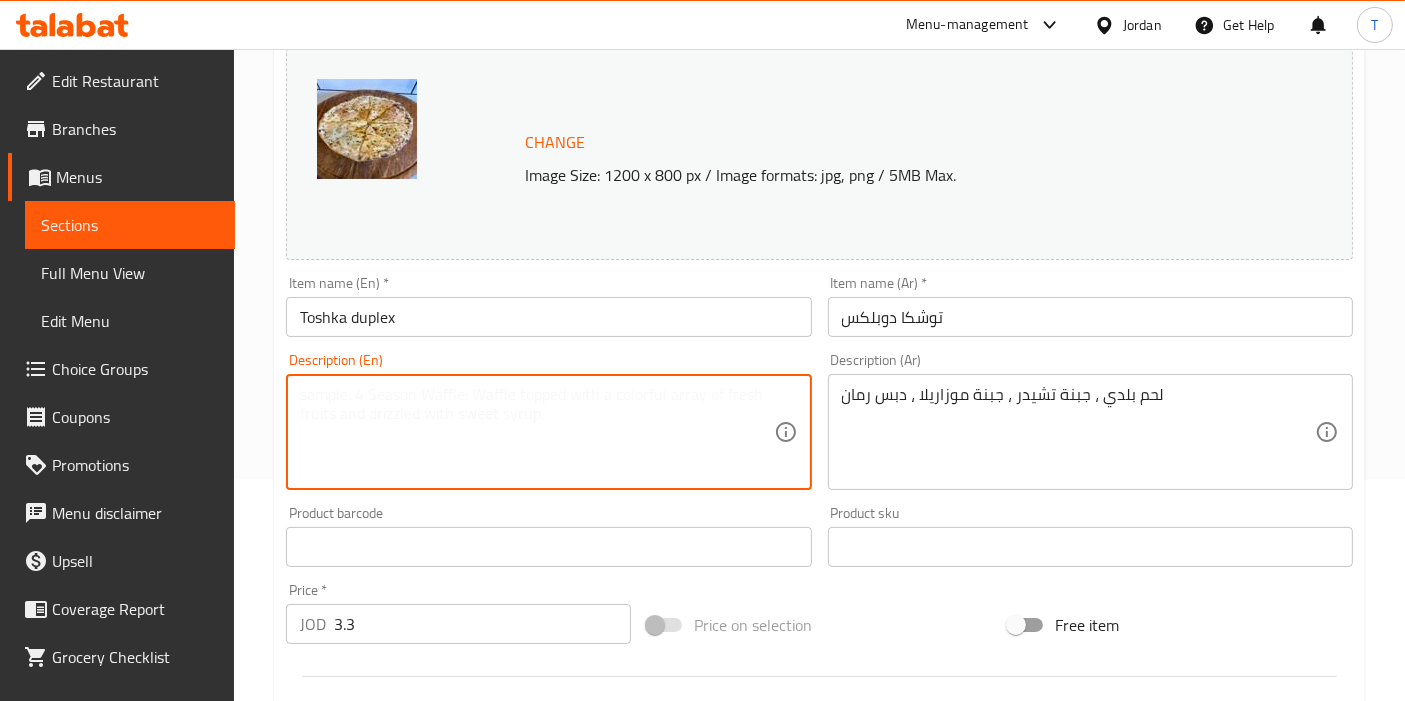 paste on "Local meat, cheddar cheese, mozzarella cheese, pomegranate molasses" 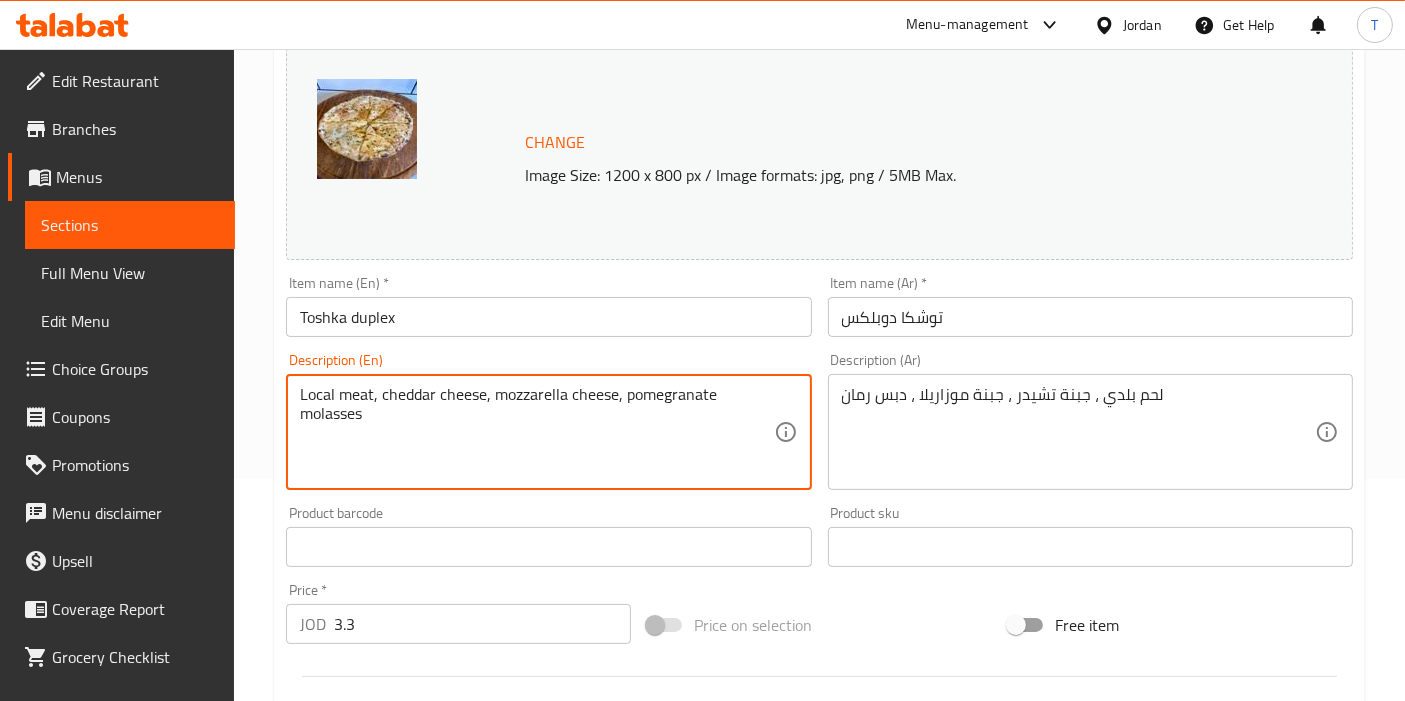 type on "Local meat, cheddar cheese, mozzarella cheese, pomegranate molasses" 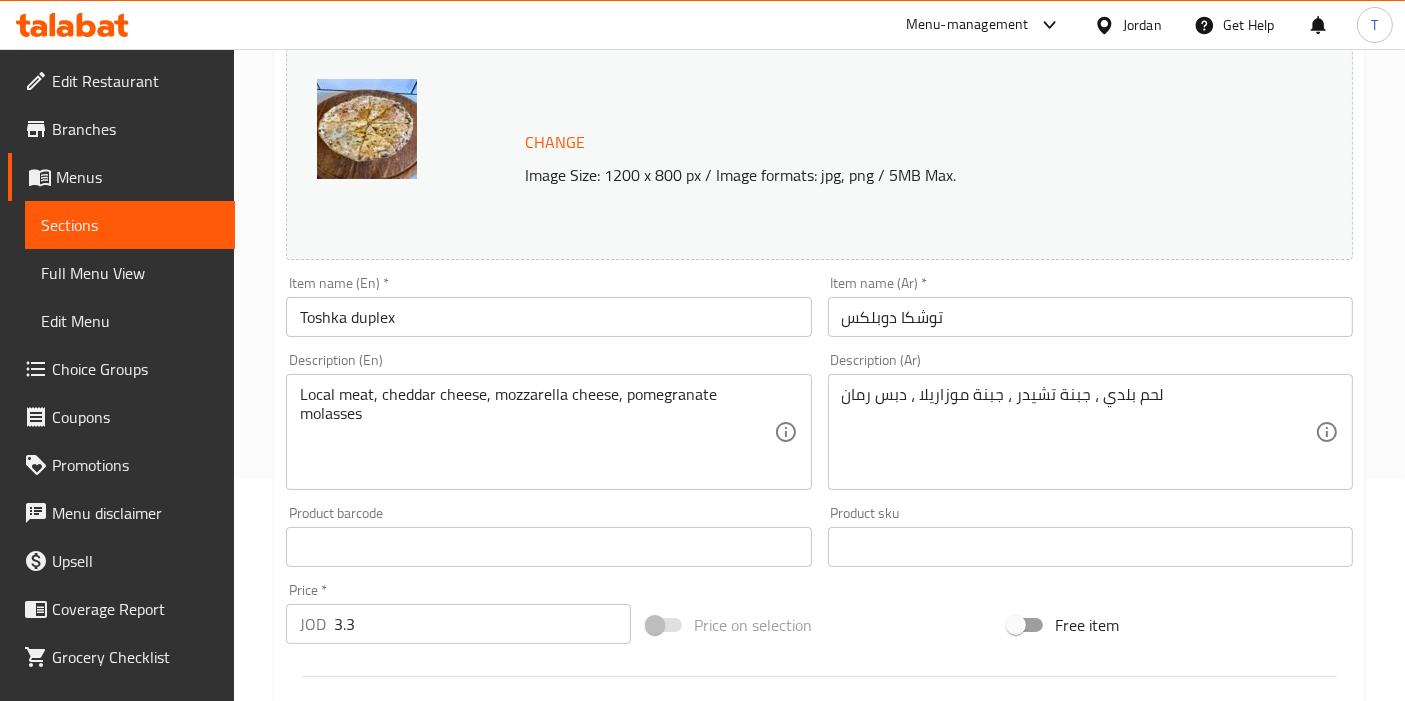 click on "Change Image Size: 1200 x 800 px / Image formats: jpg, png / 5MB Max." at bounding box center [819, 154] 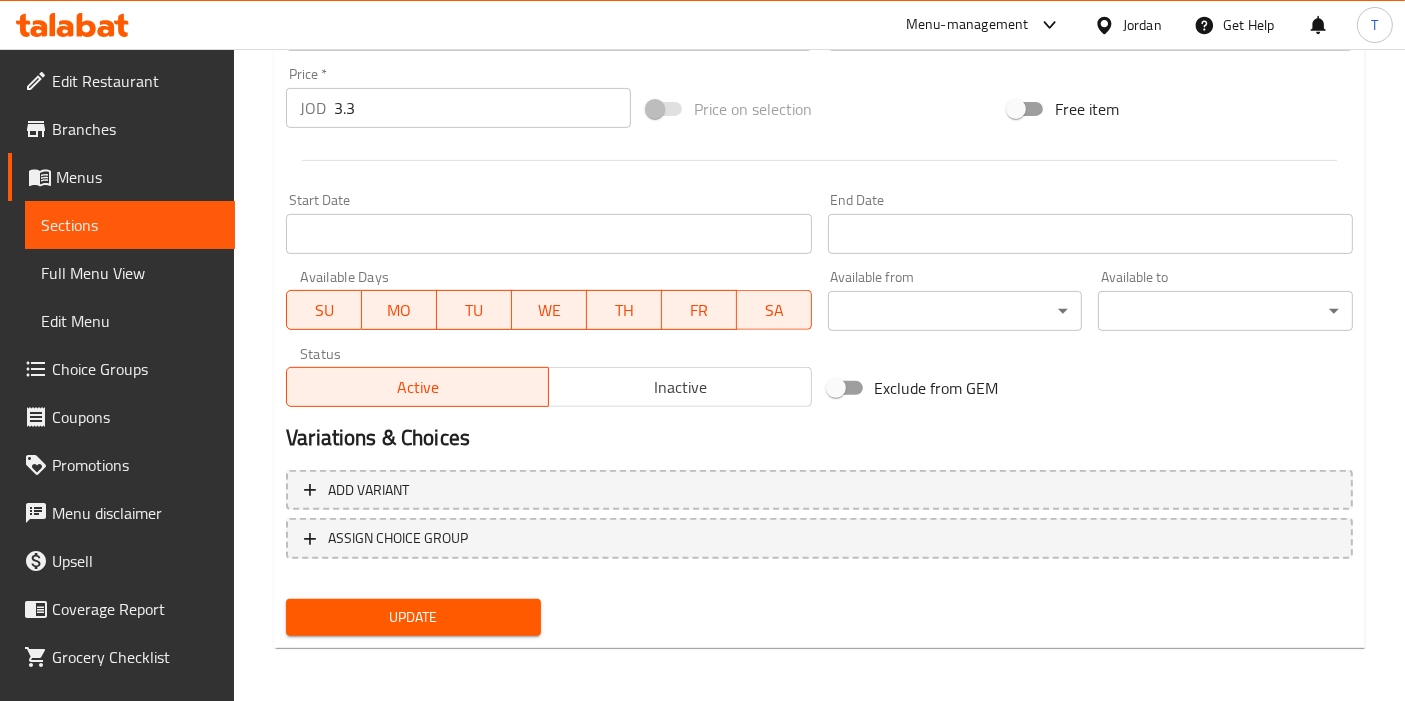 click on "Update" at bounding box center [413, 617] 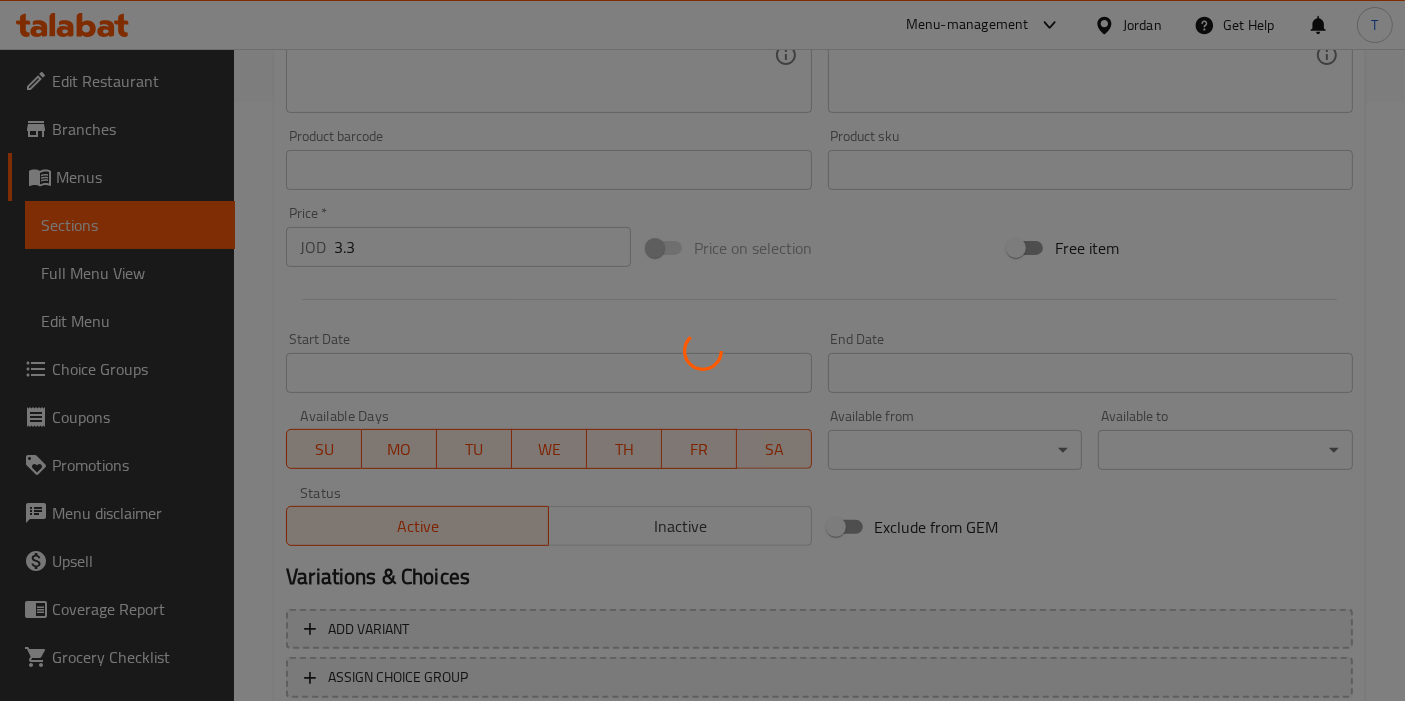 scroll, scrollTop: 516, scrollLeft: 0, axis: vertical 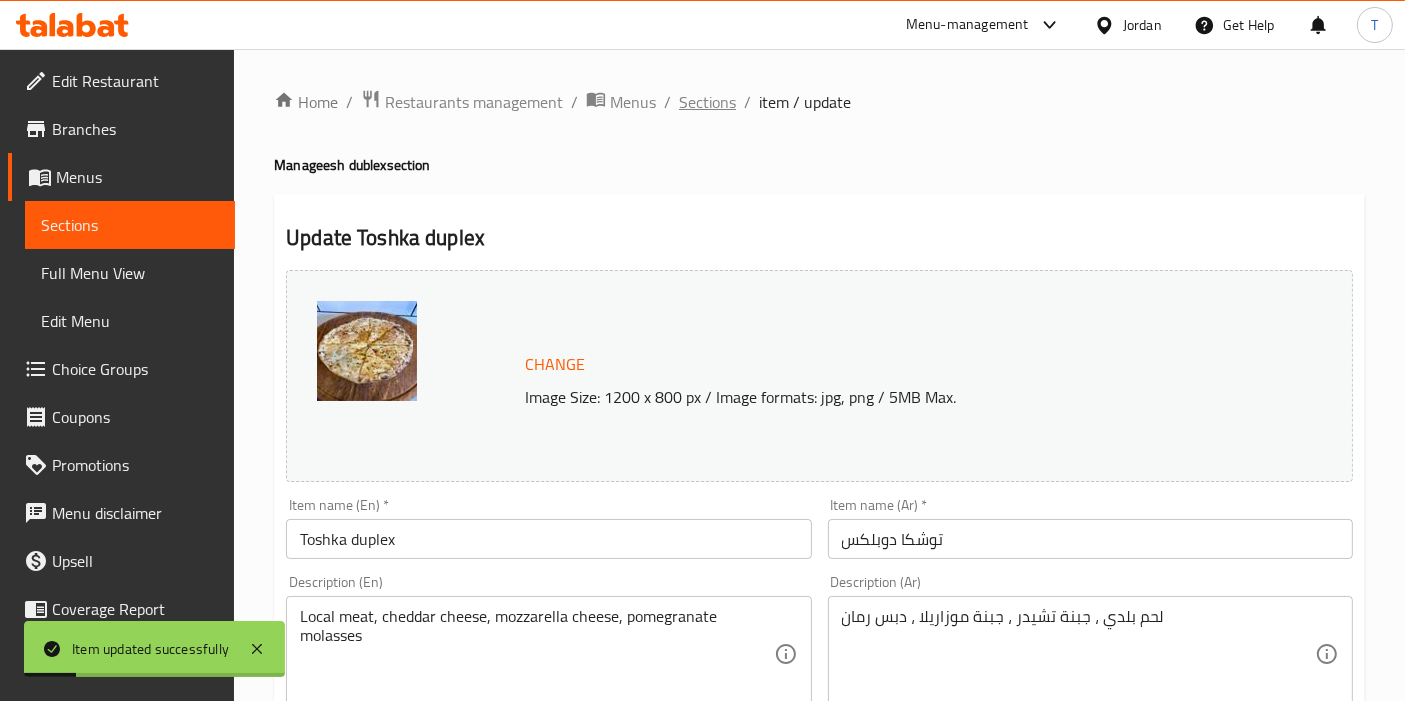 click on "Sections" at bounding box center (707, 102) 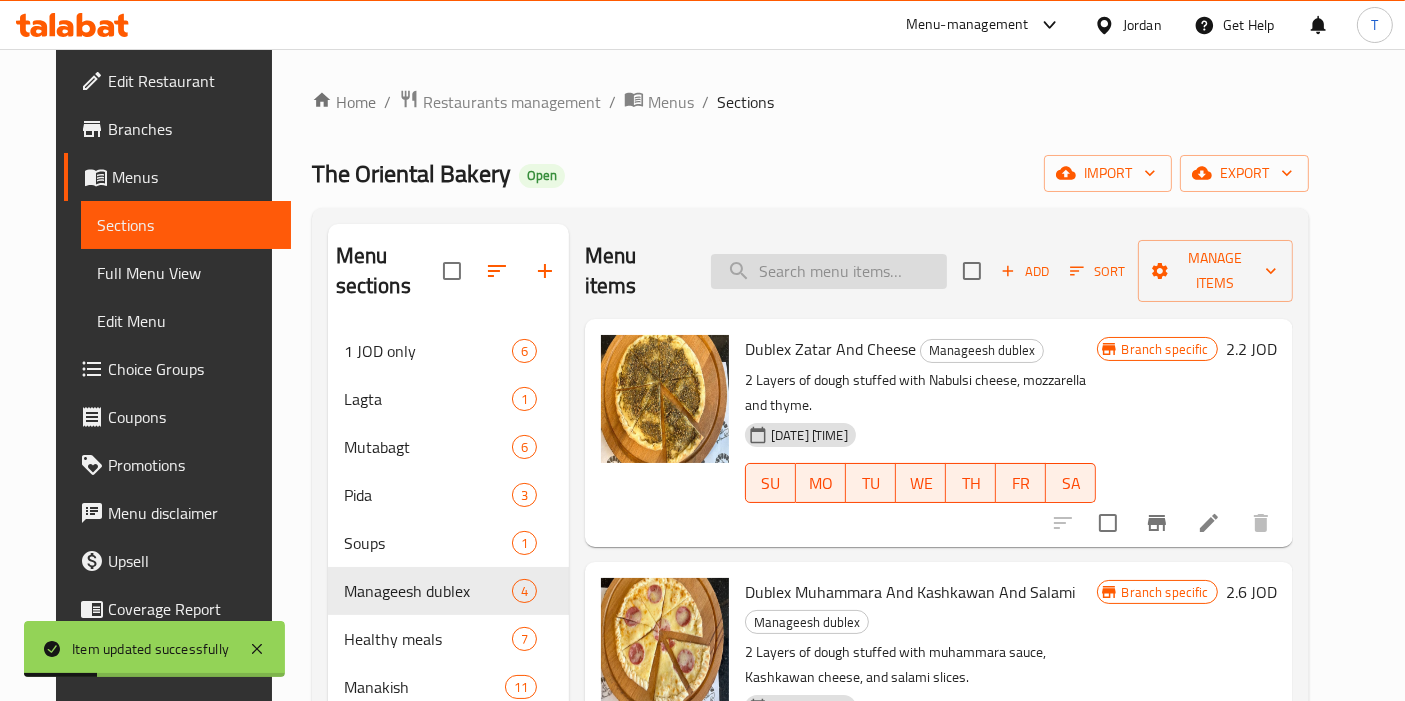 click at bounding box center (829, 271) 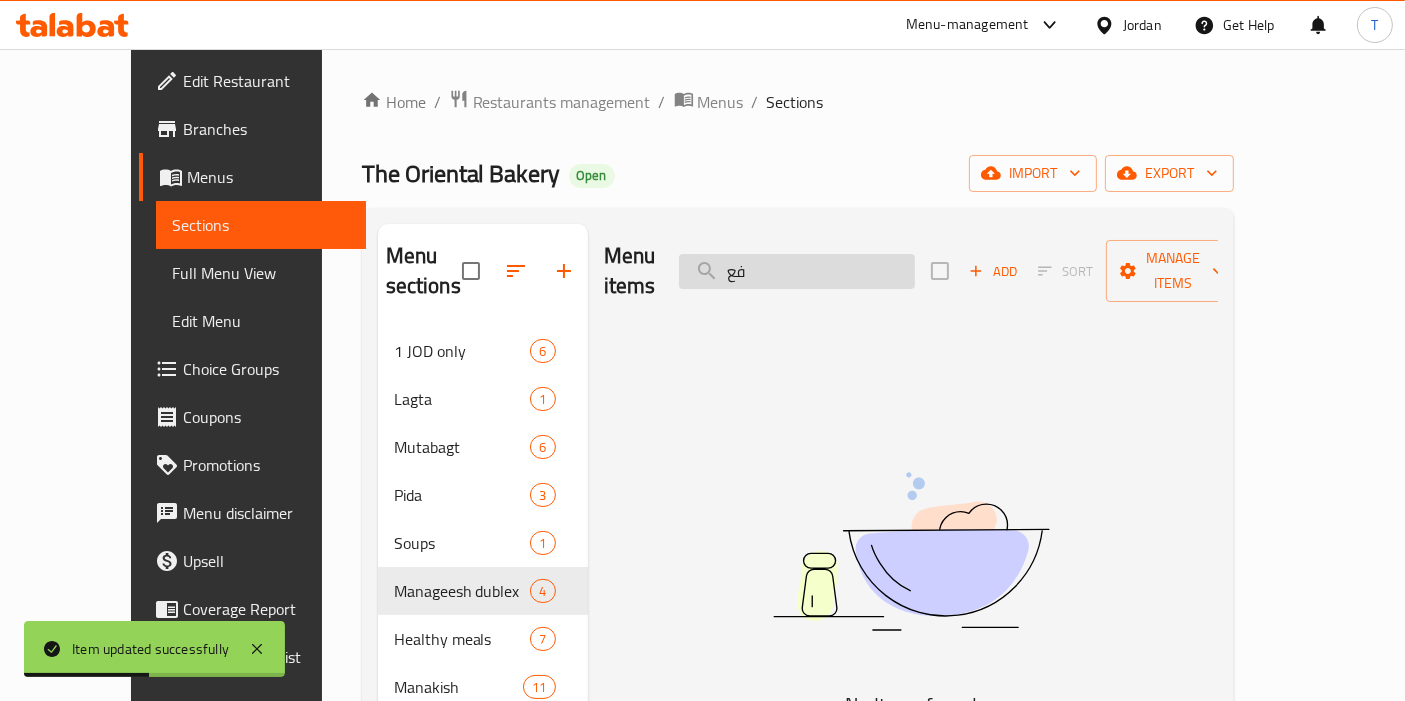 type on "ف" 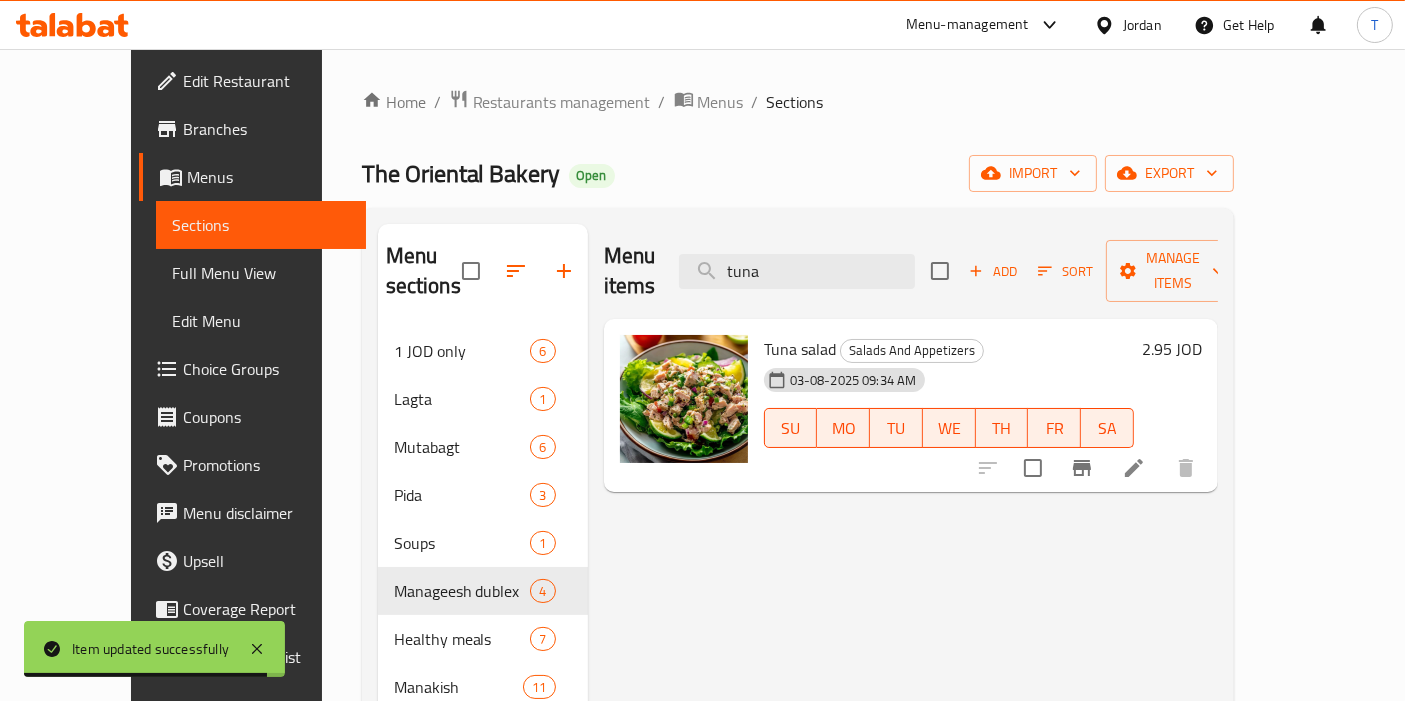 type on "tuna" 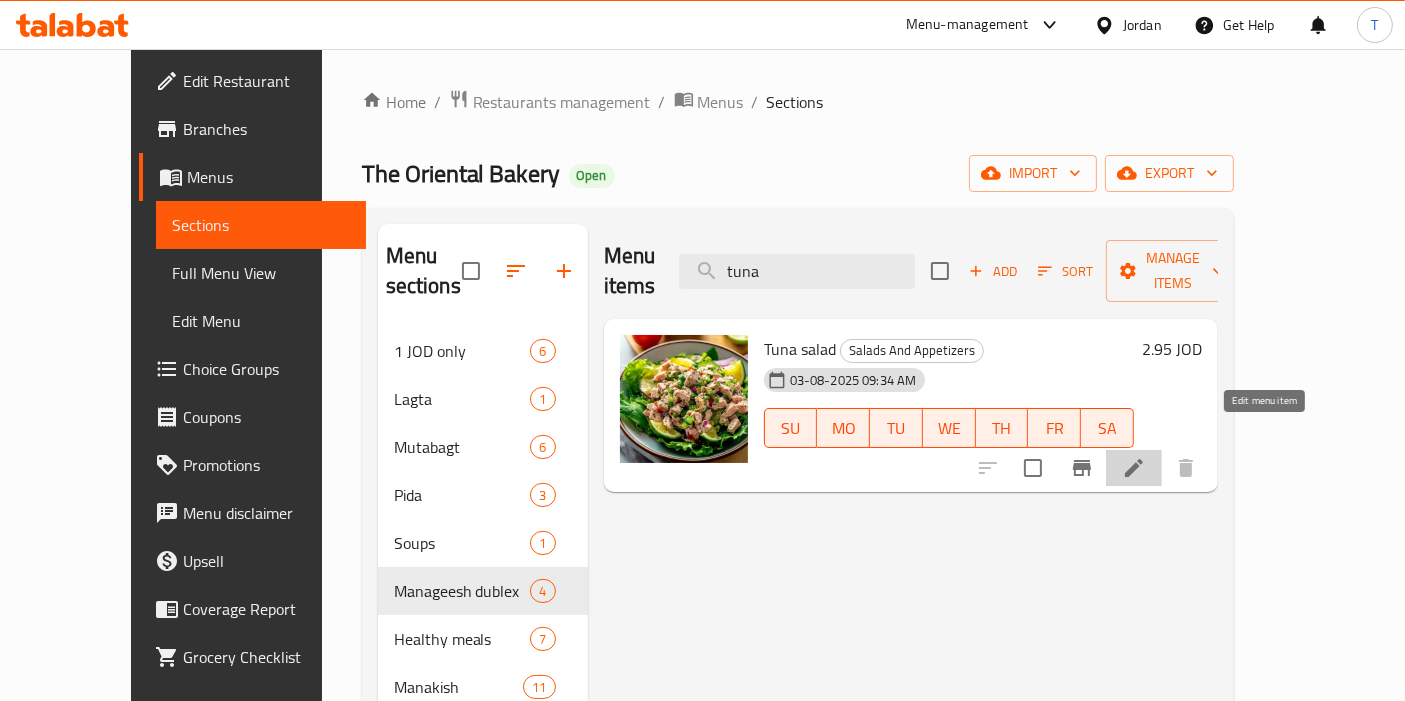click 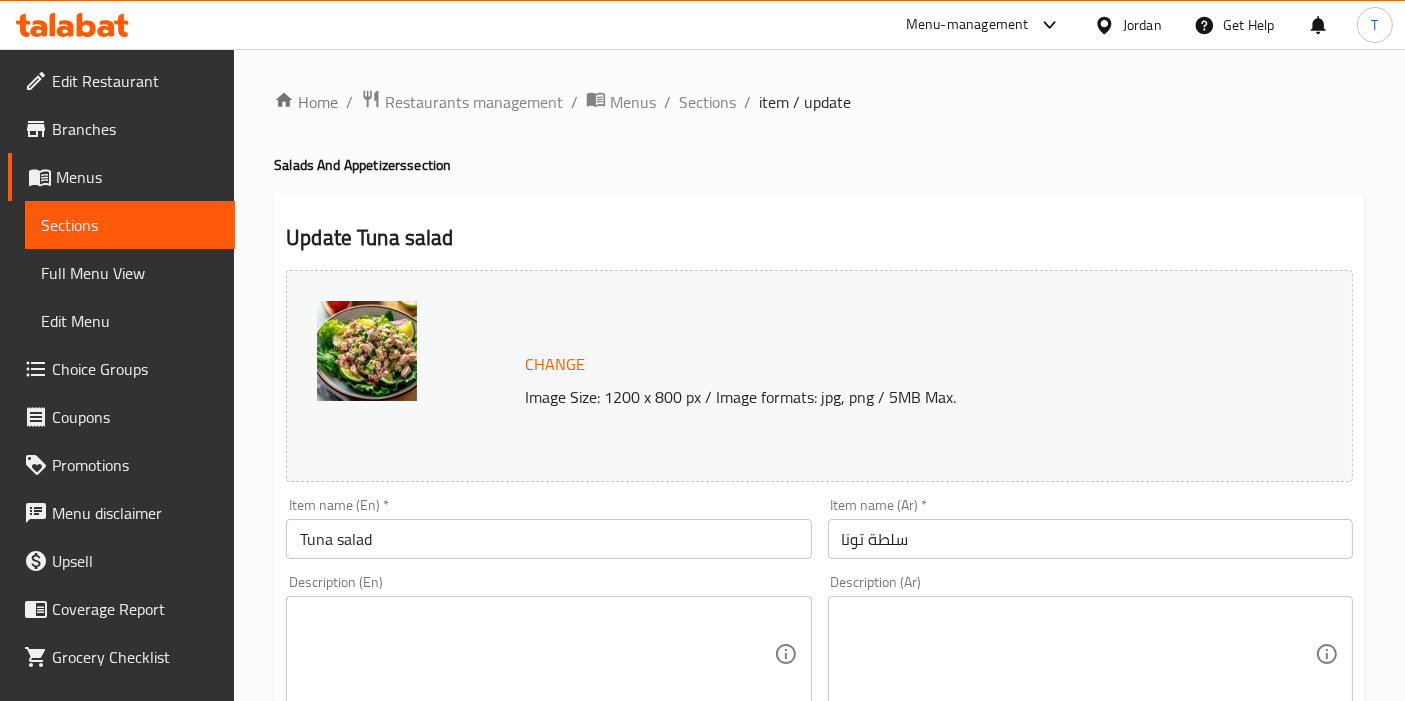 drag, startPoint x: 544, startPoint y: 572, endPoint x: 557, endPoint y: 612, distance: 42.059483 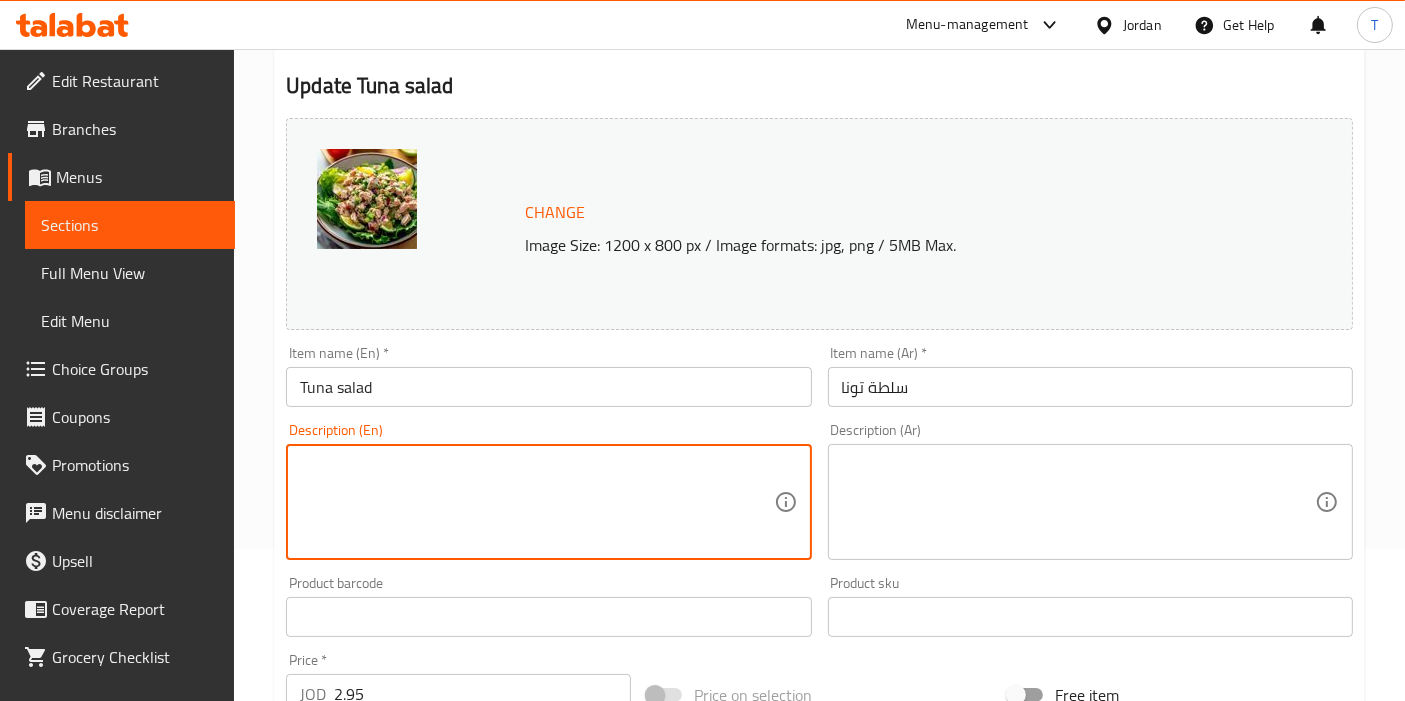scroll, scrollTop: 222, scrollLeft: 0, axis: vertical 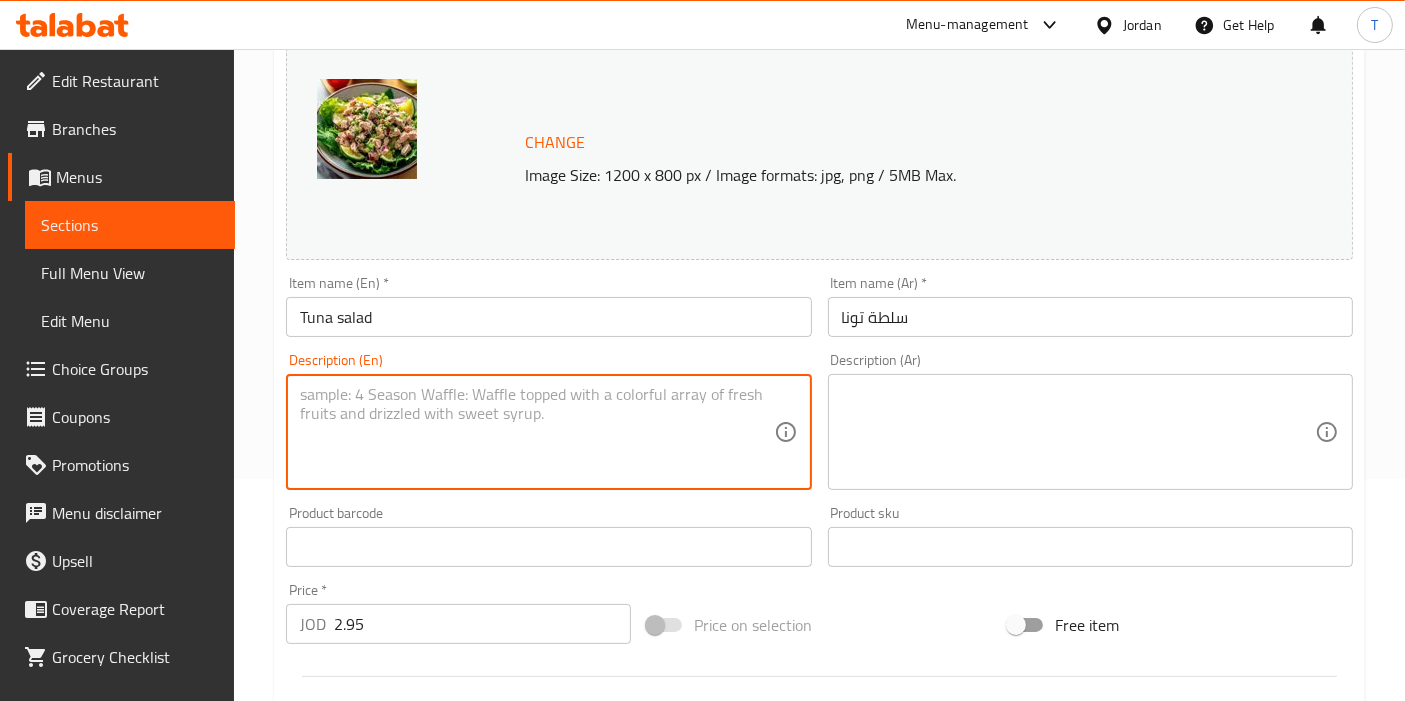 click at bounding box center [1078, 432] 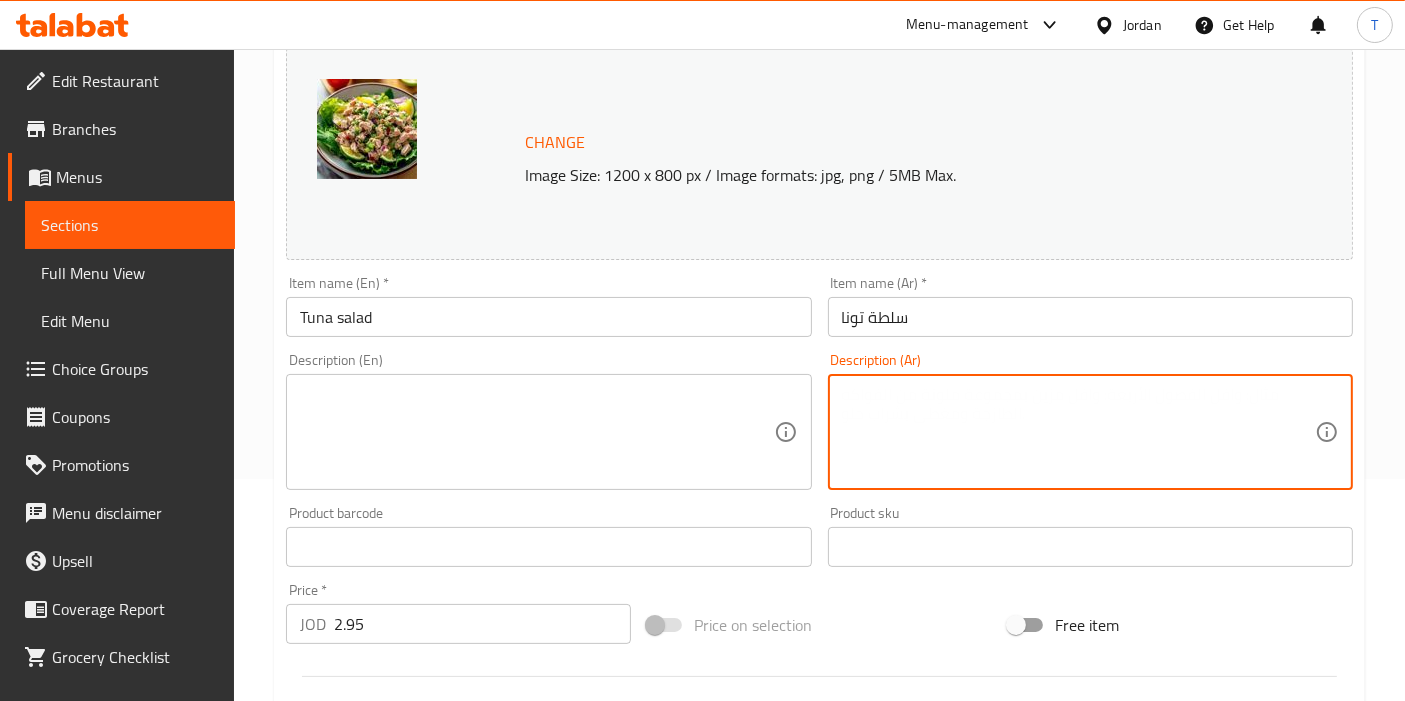 click at bounding box center [1078, 432] 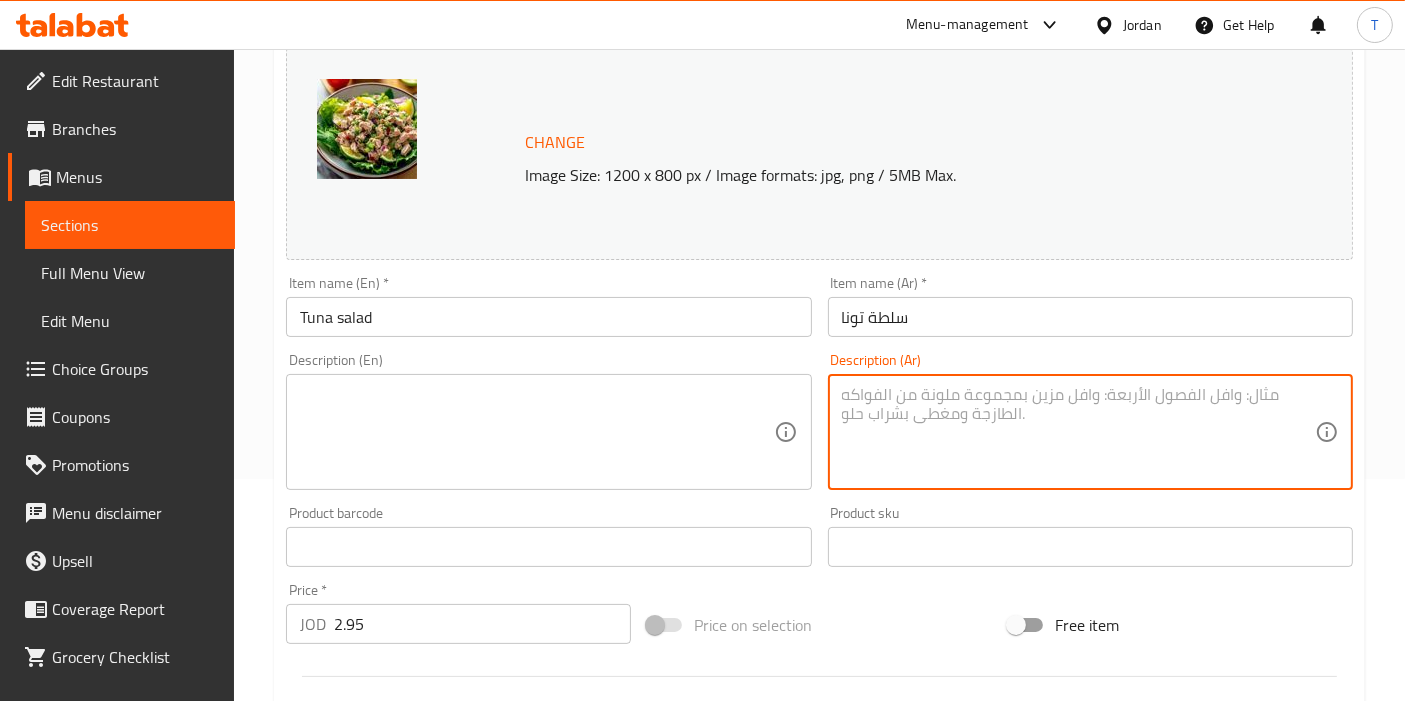 paste on "خس ، جرجير ، تونا ، ذرة ، زيتون اسود ، فلفل الوان" 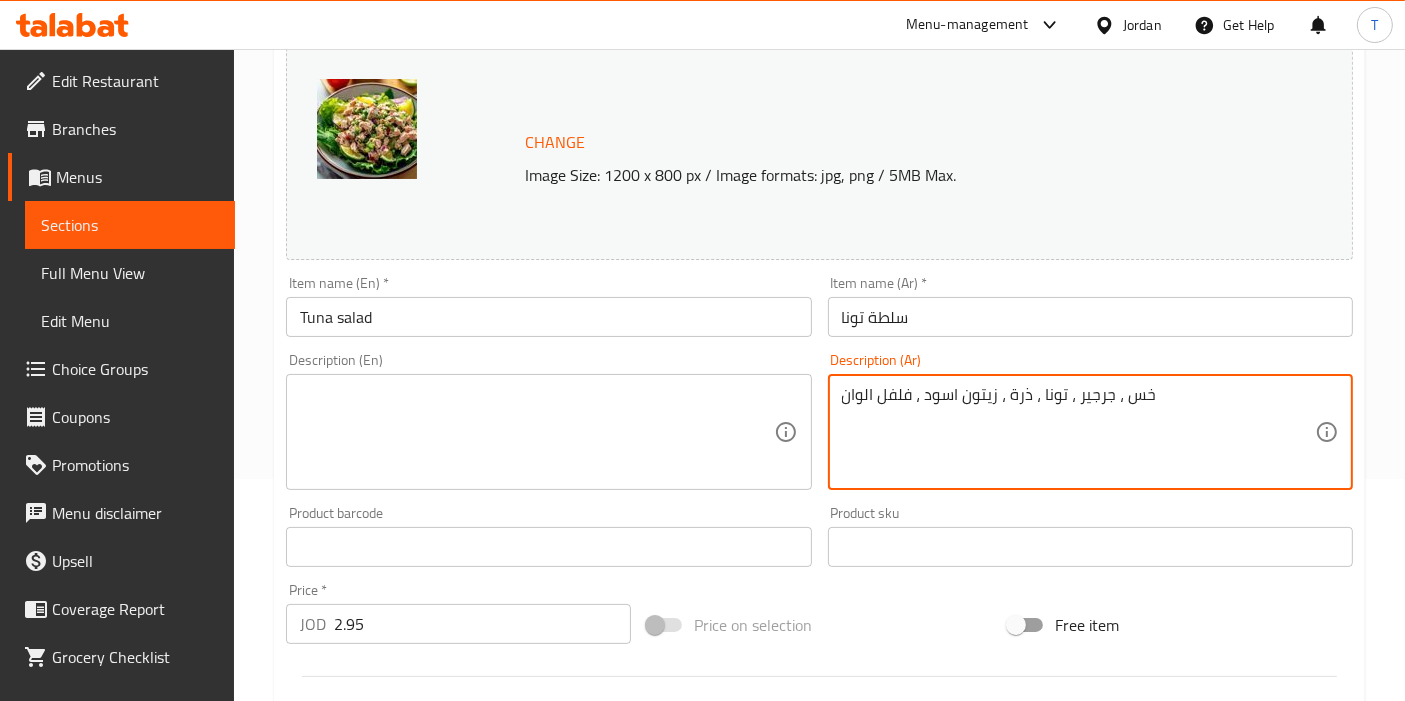 type on "خس ، جرجير ، تونا ، ذرة ، زيتون اسود ، فلفل الوان" 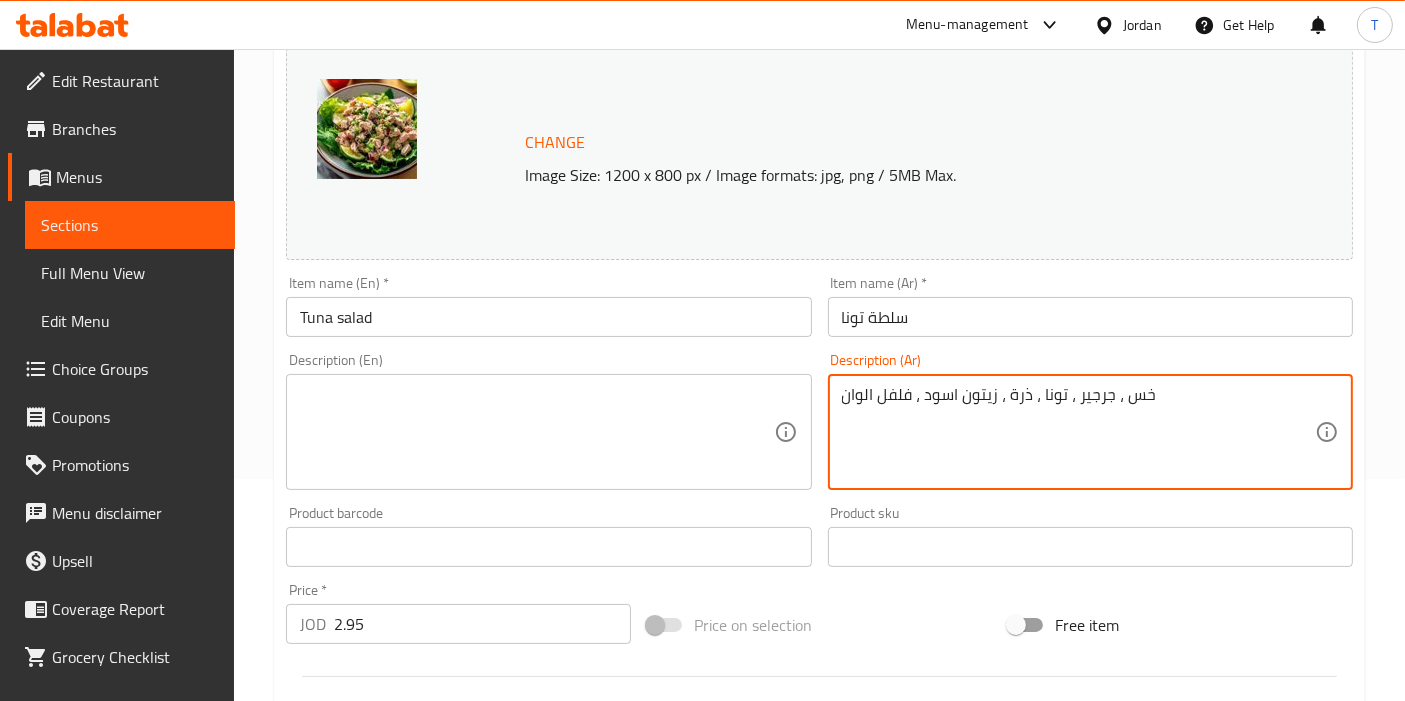 click at bounding box center [536, 432] 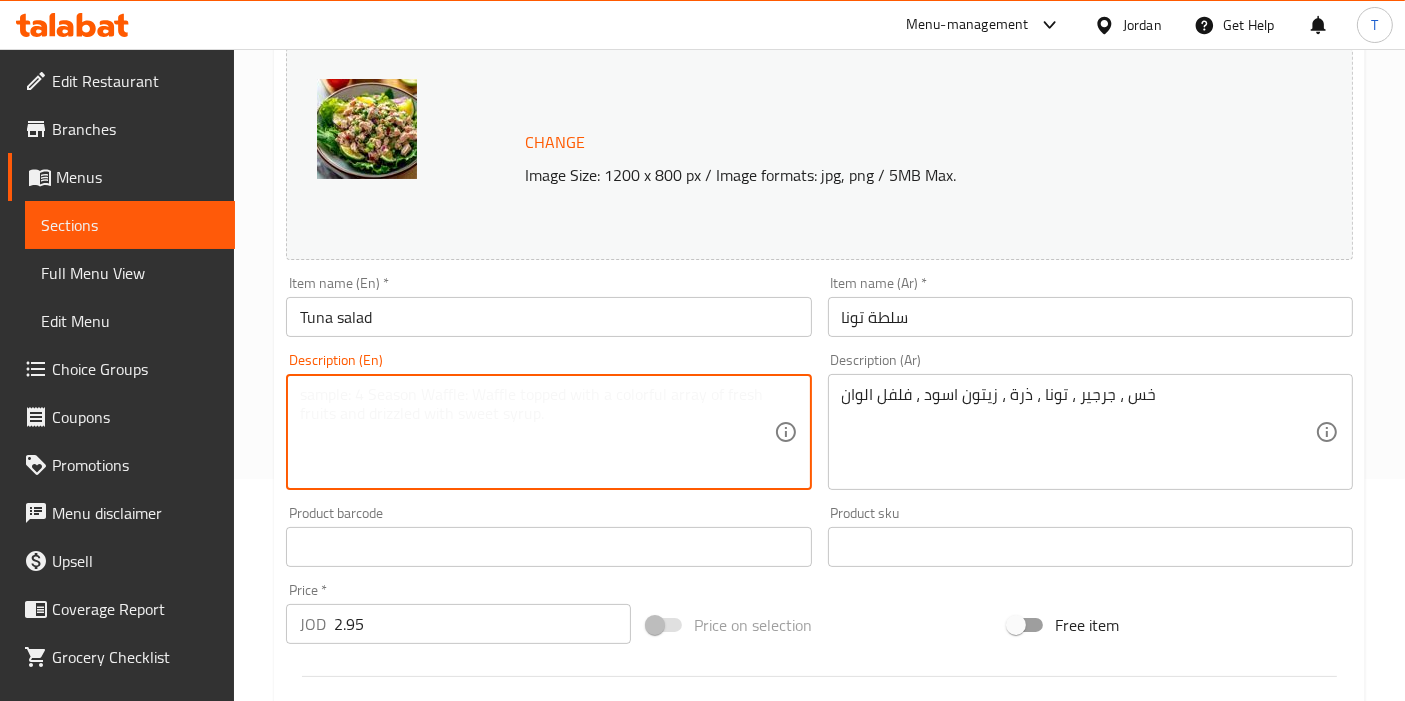 paste on "Lettuce, arugula, tuna, corn, black olives, colored peppers" 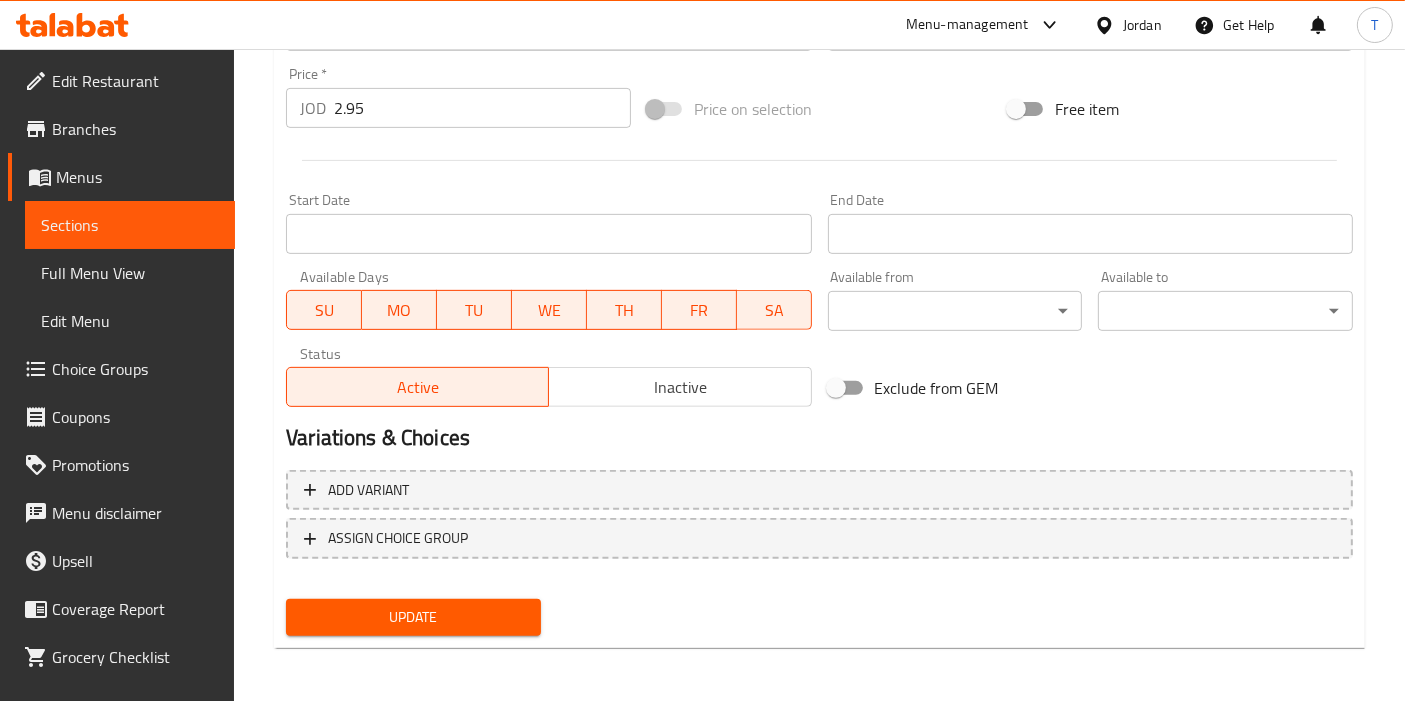 type on "Lettuce, arugula, tuna, corn, black olives, colored peppers" 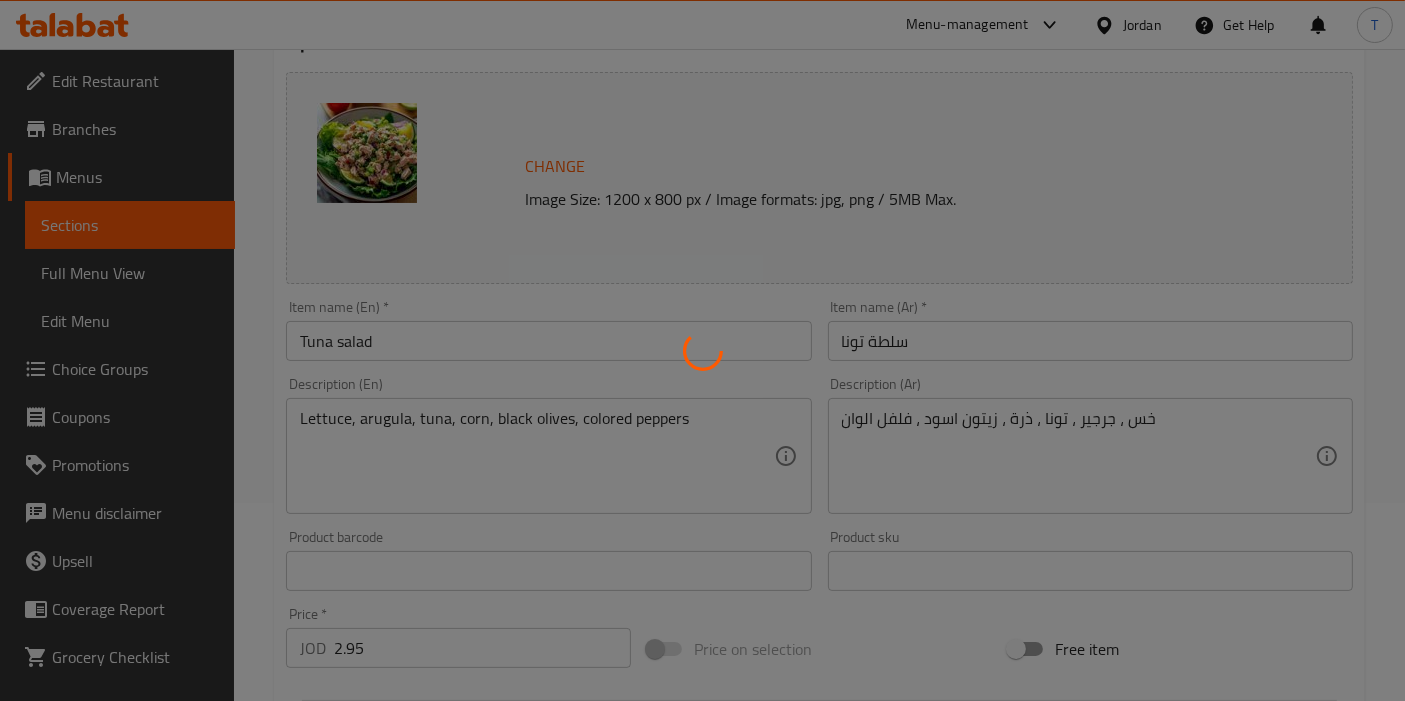 scroll, scrollTop: 0, scrollLeft: 0, axis: both 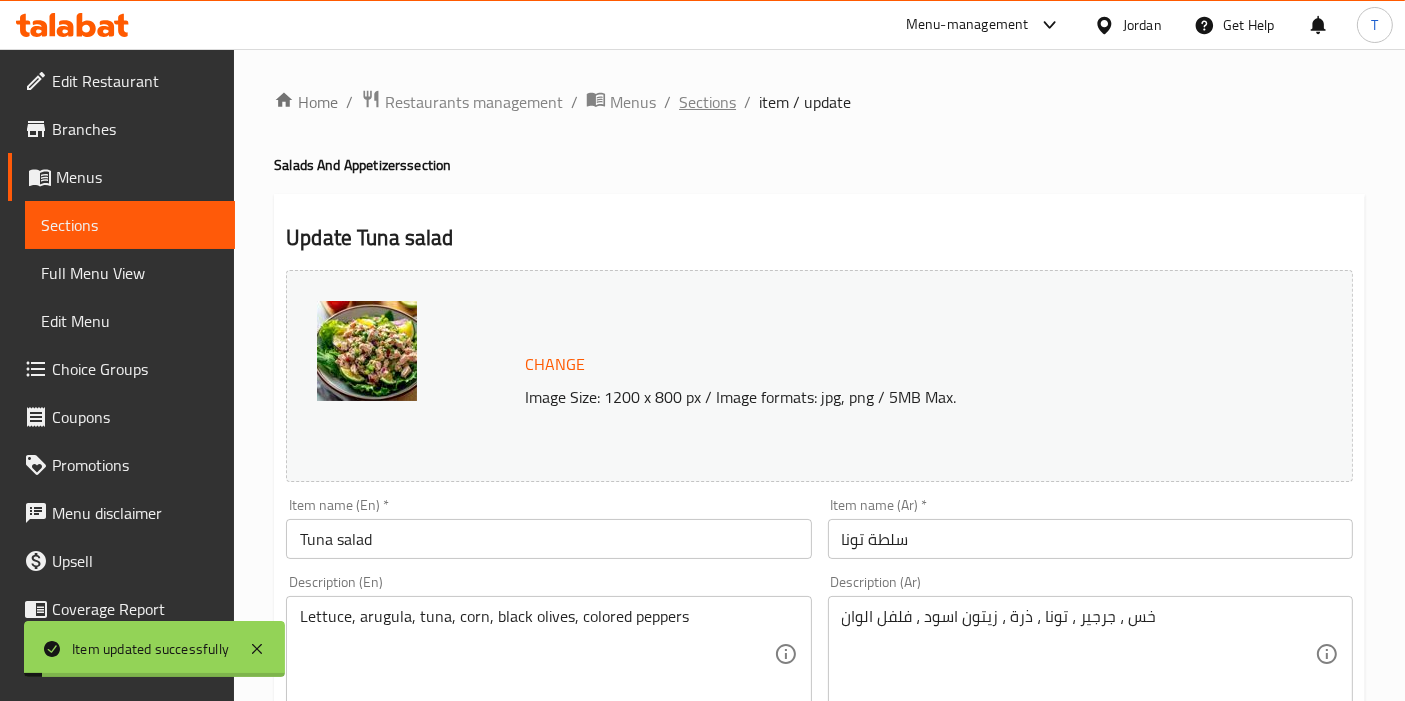 click on "Sections" at bounding box center [707, 102] 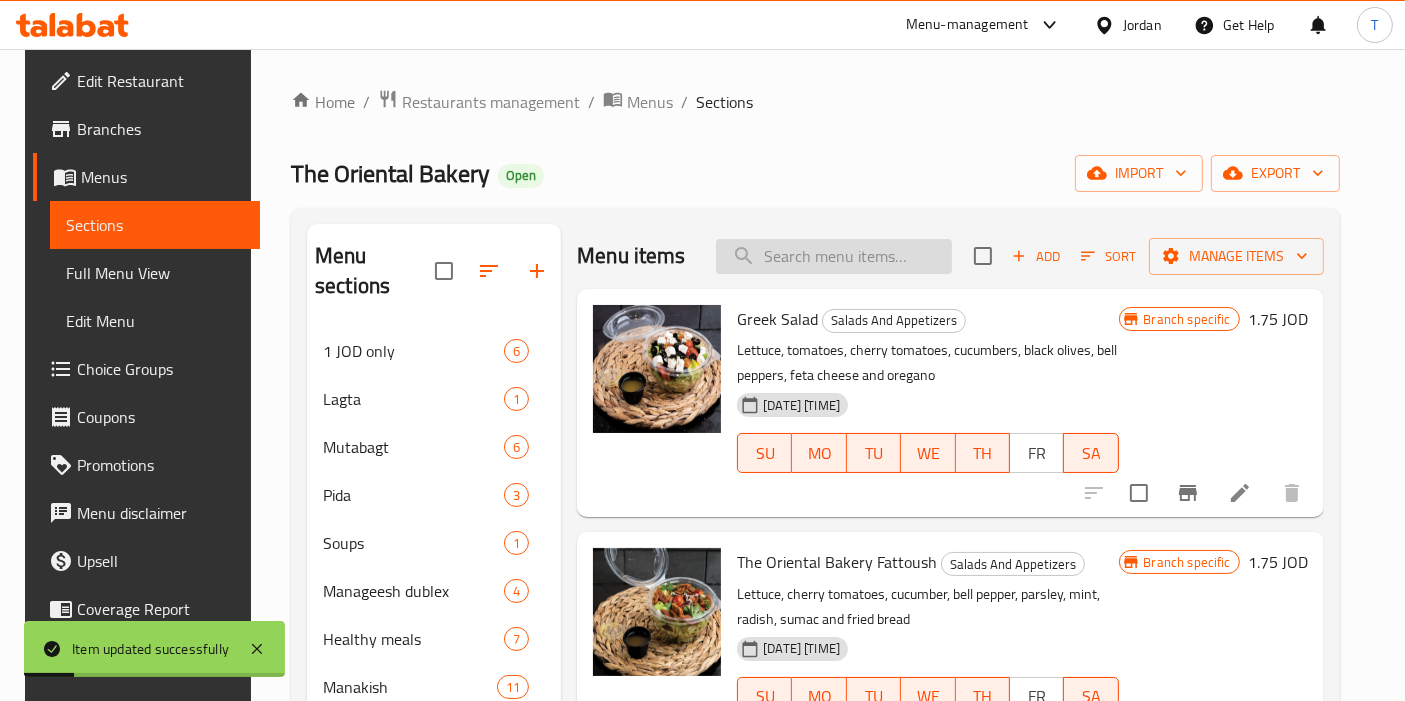 click at bounding box center [834, 256] 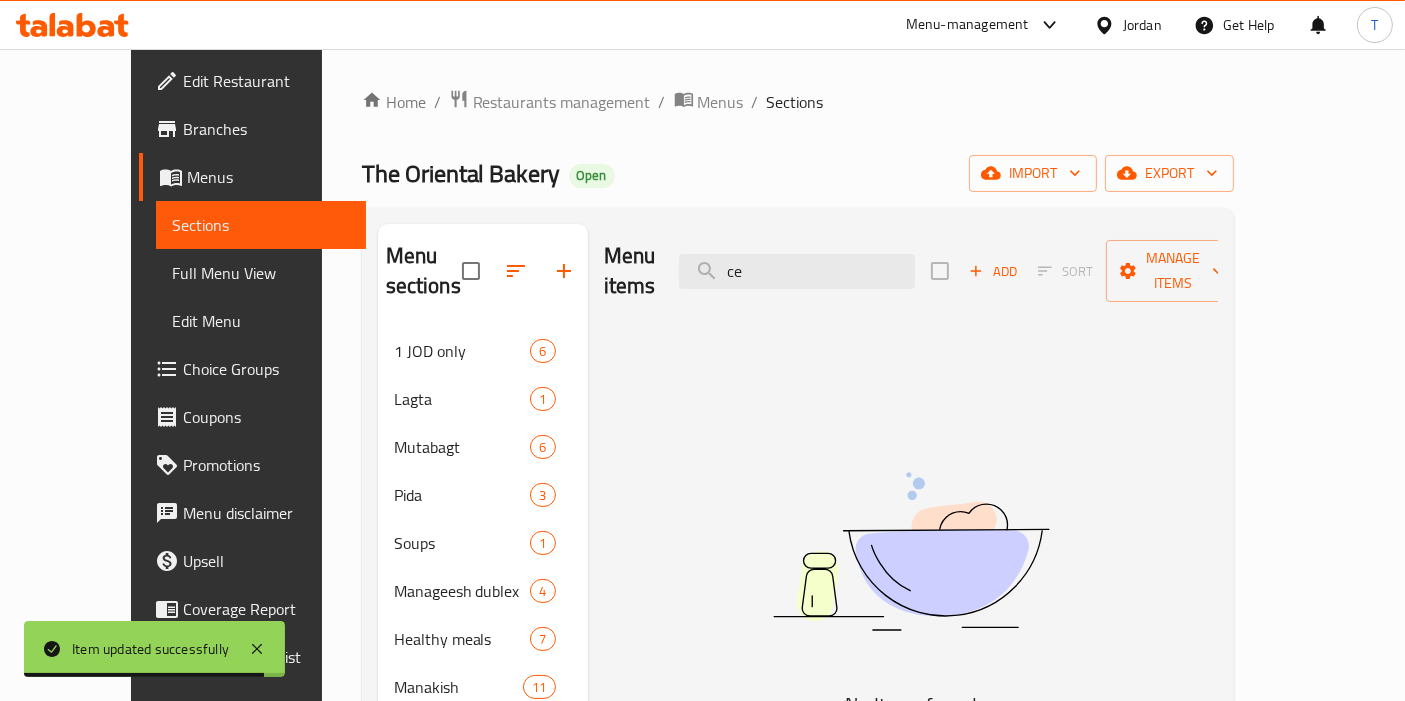 type on "c" 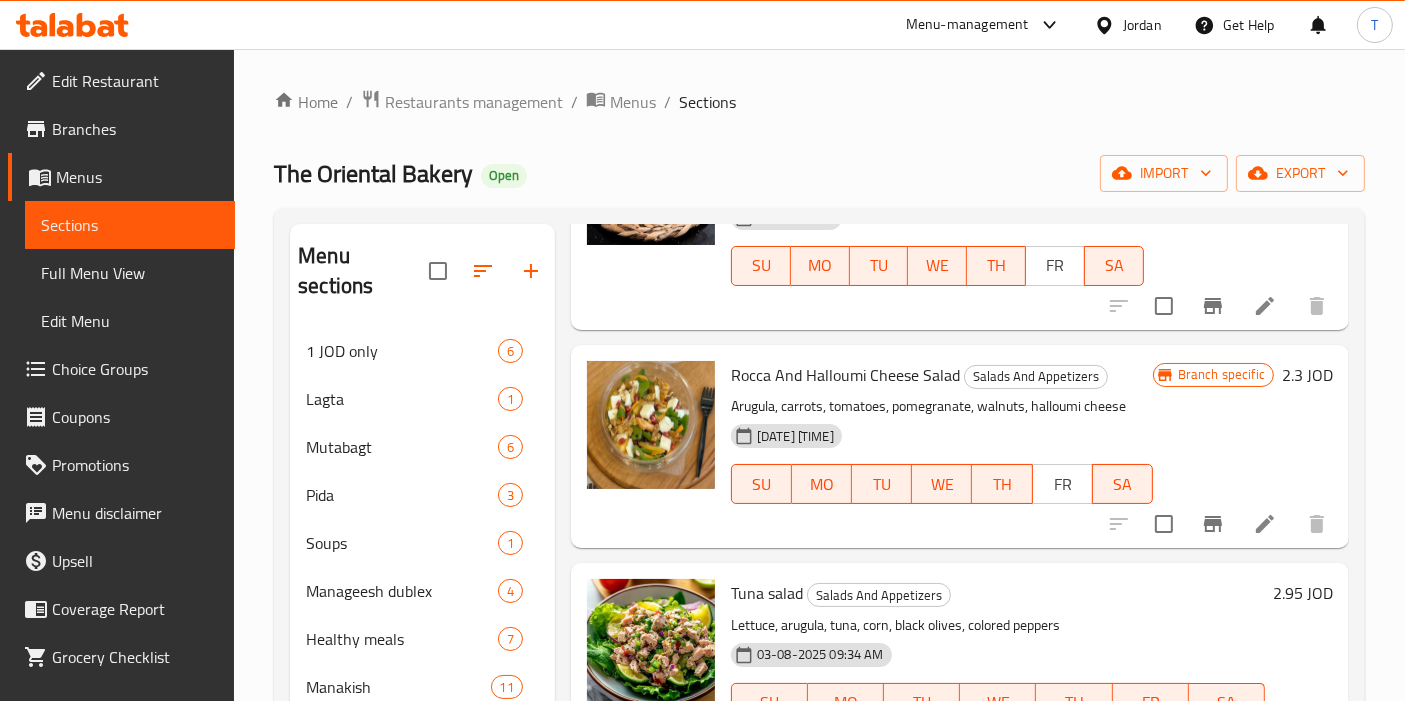 scroll, scrollTop: 897, scrollLeft: 0, axis: vertical 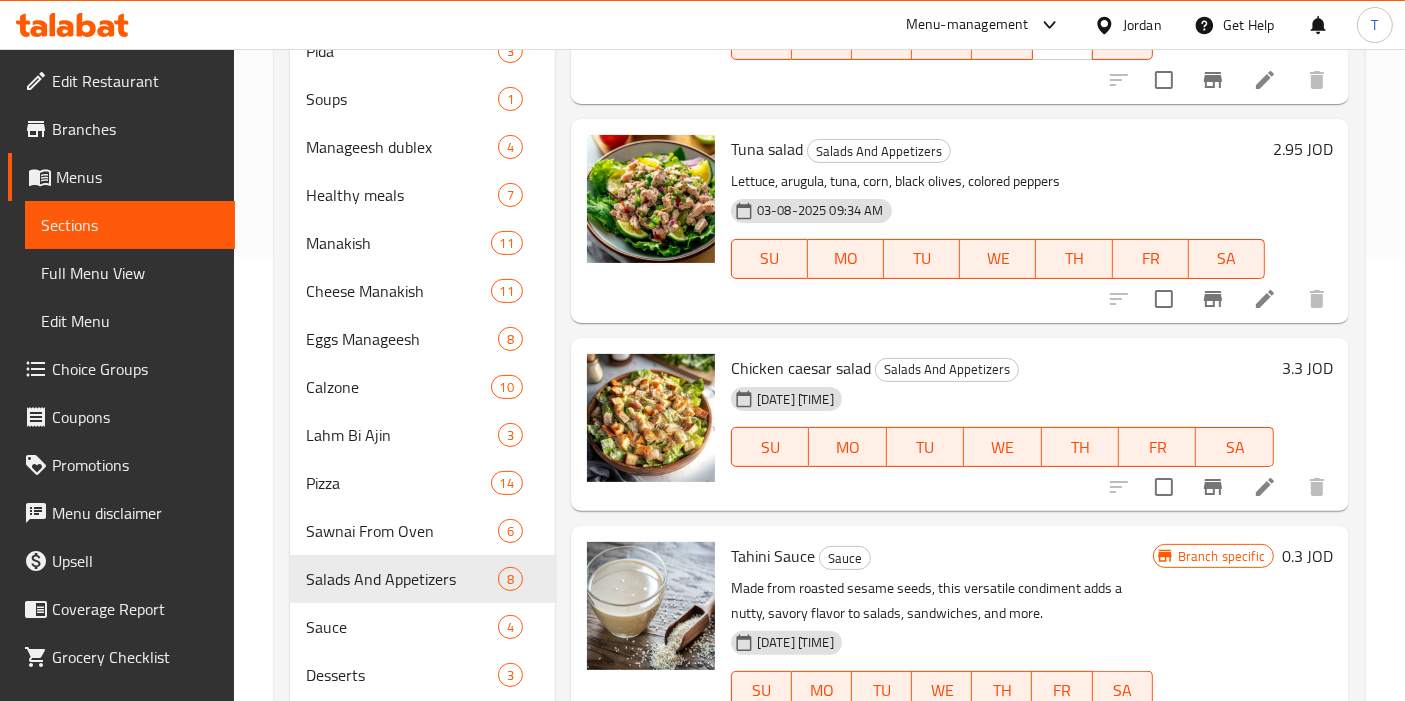 type on "salad" 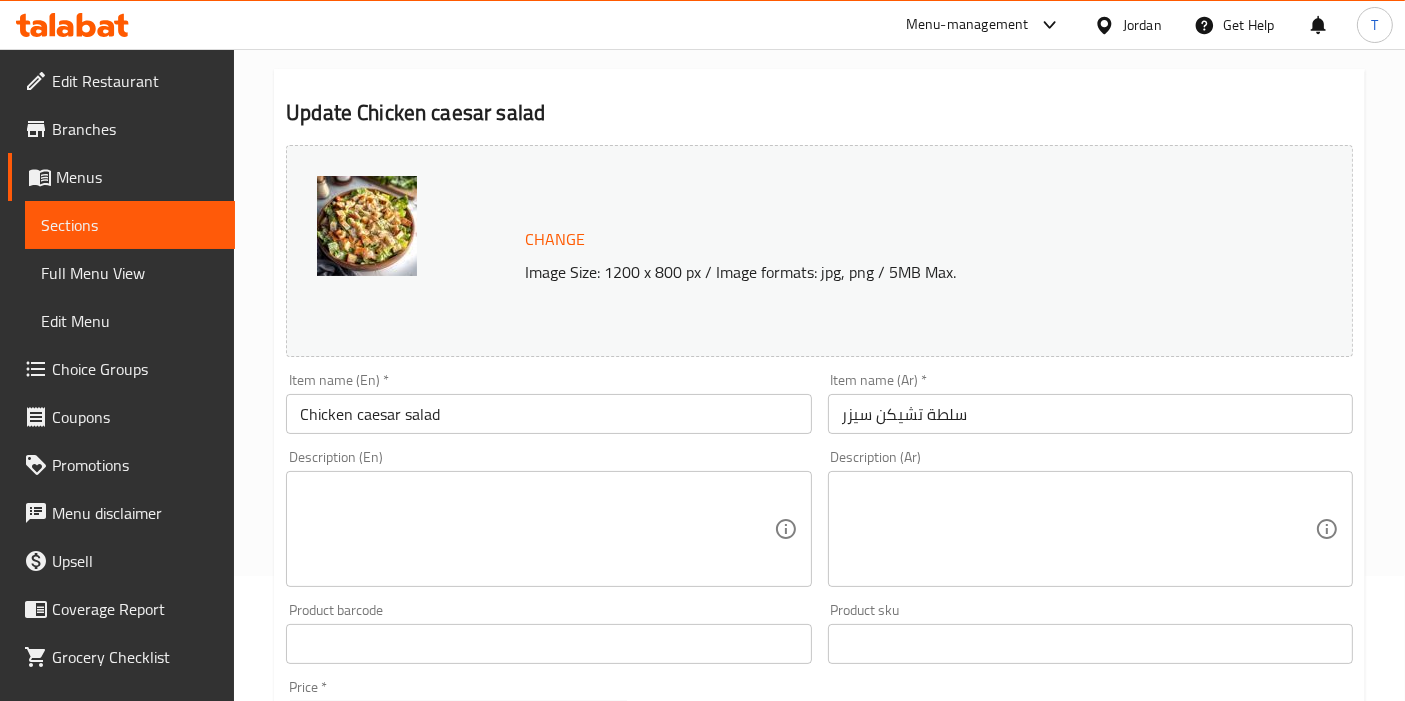 scroll, scrollTop: 333, scrollLeft: 0, axis: vertical 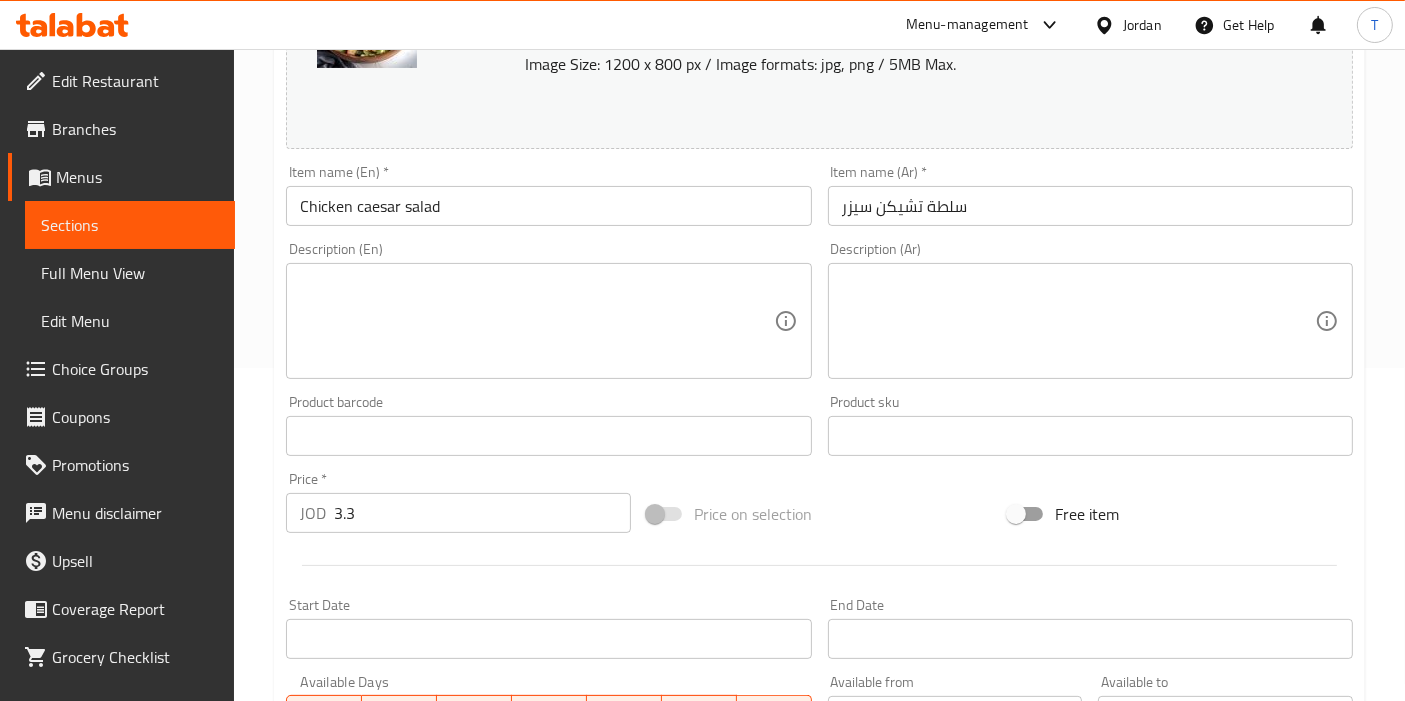 click at bounding box center (1078, 321) 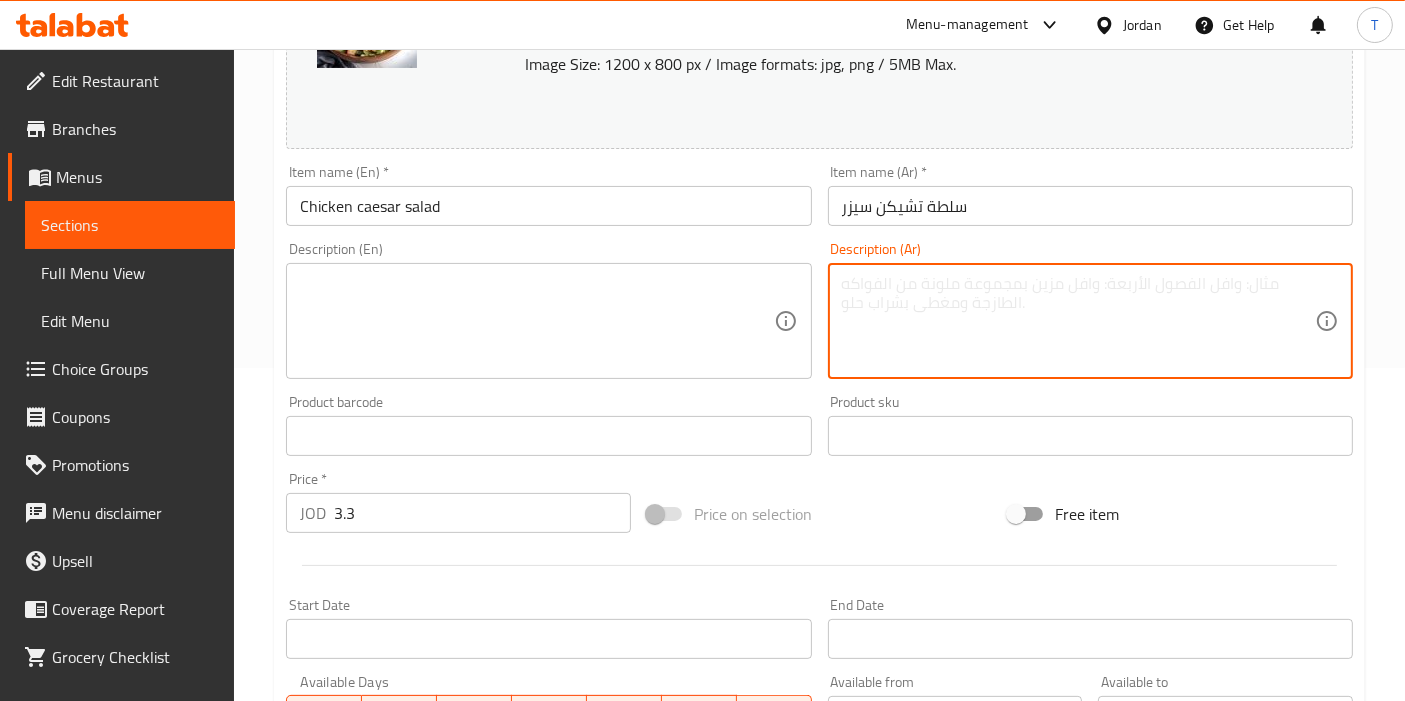 paste on "خس ، خبز محمص ، دجاج مشوي ، موزاريلا" 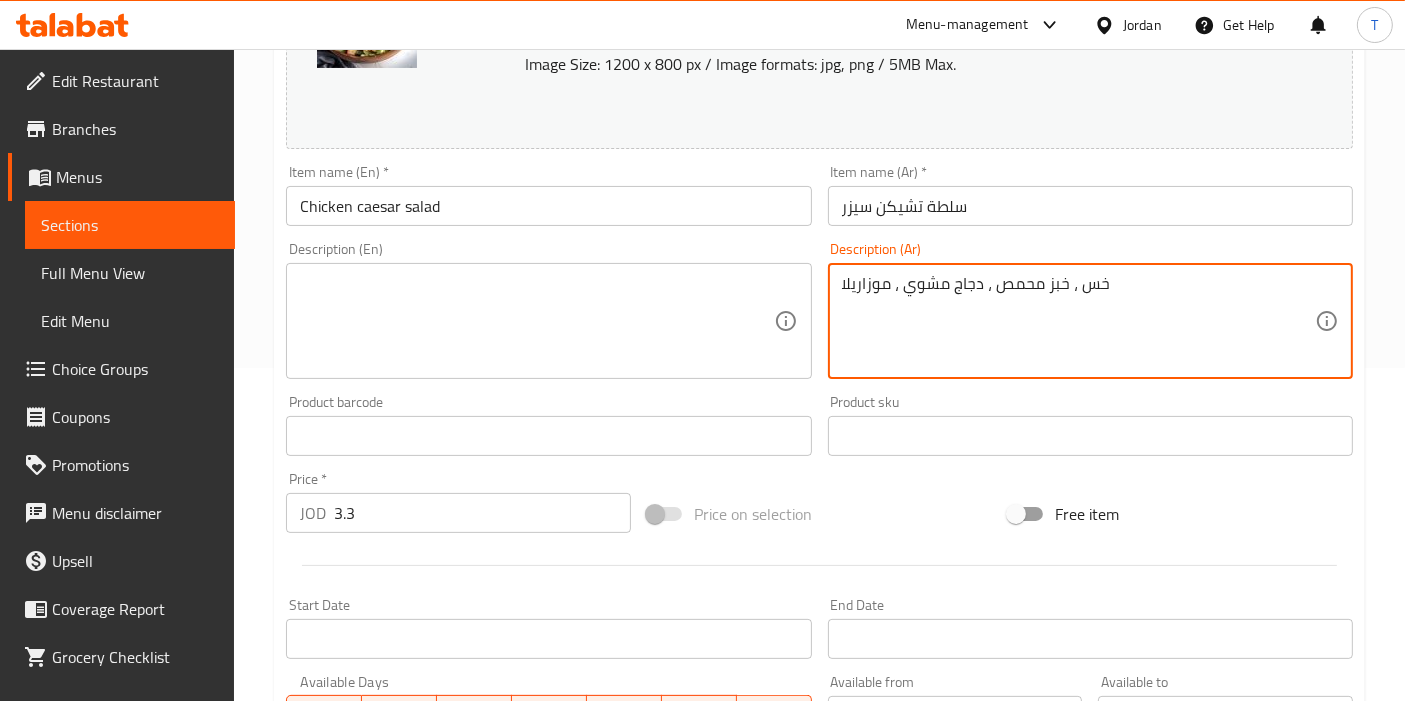 type on "خس ، خبز محمص ، دجاج مشوي ، موزاريلا" 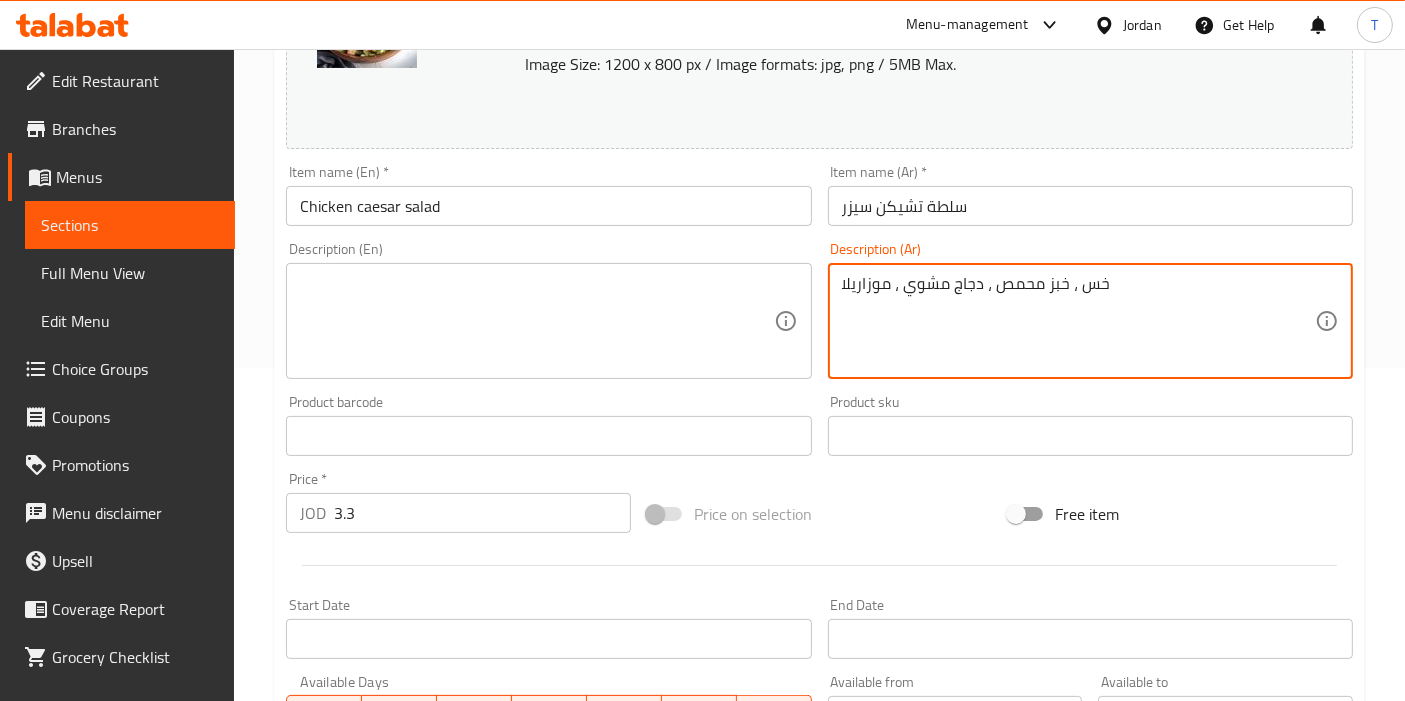 click at bounding box center [536, 321] 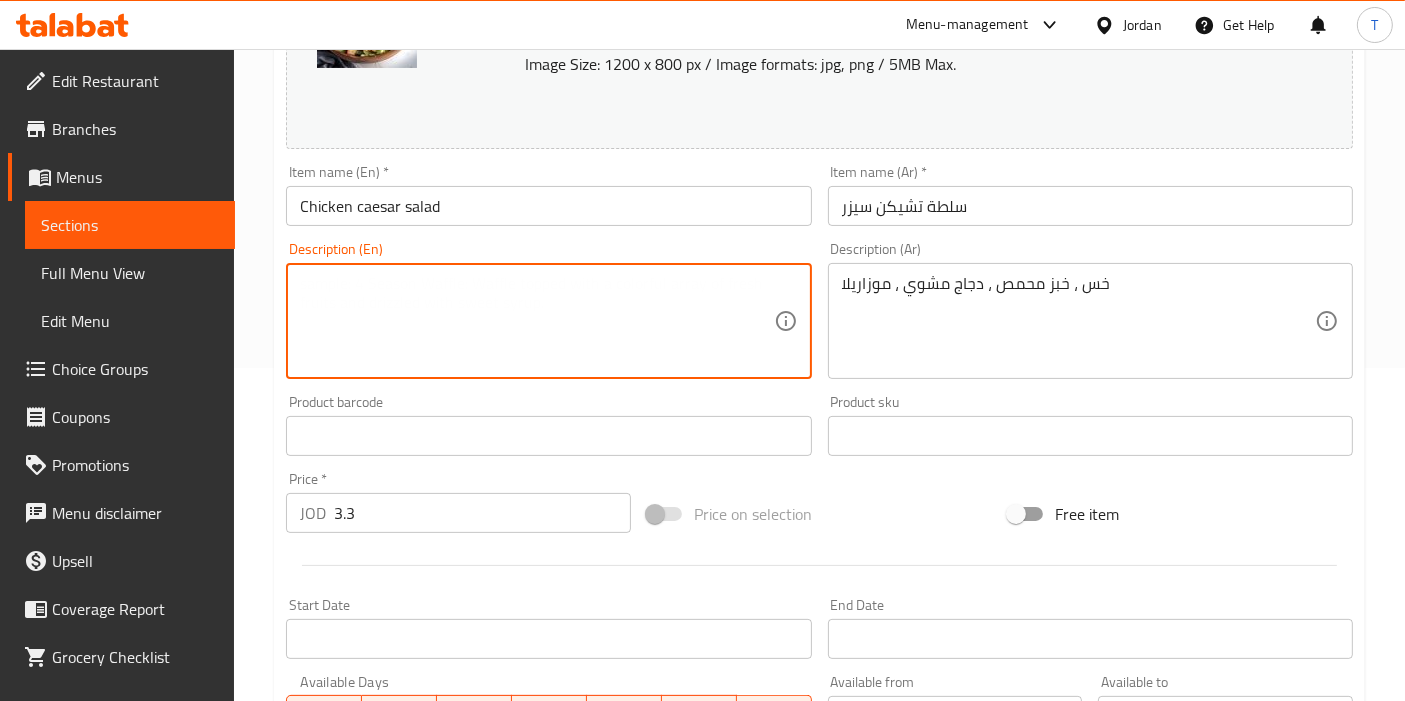 paste on "Lettuce, croutons, grilled chicken, mozzarella" 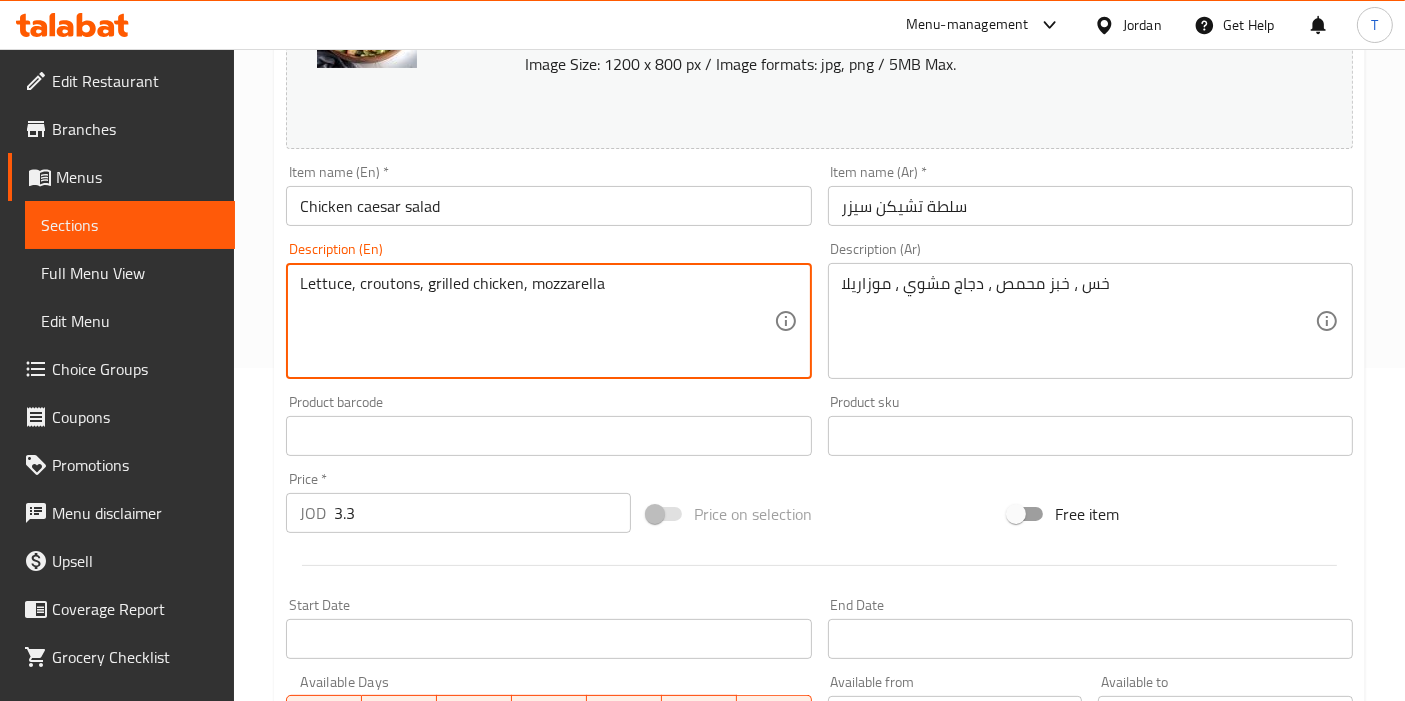 type on "Lettuce, croutons, grilled chicken, mozzarella" 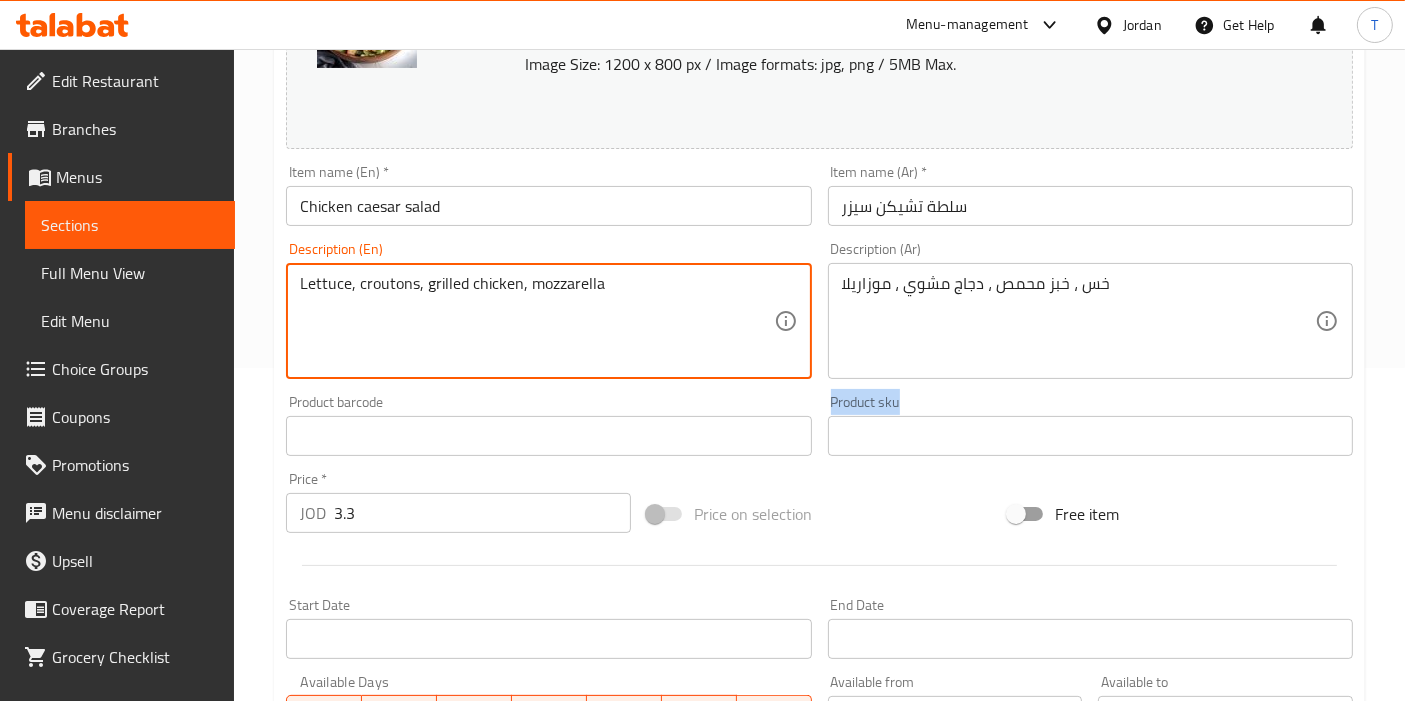 click on "Product sku Product sku" at bounding box center (1090, 425) 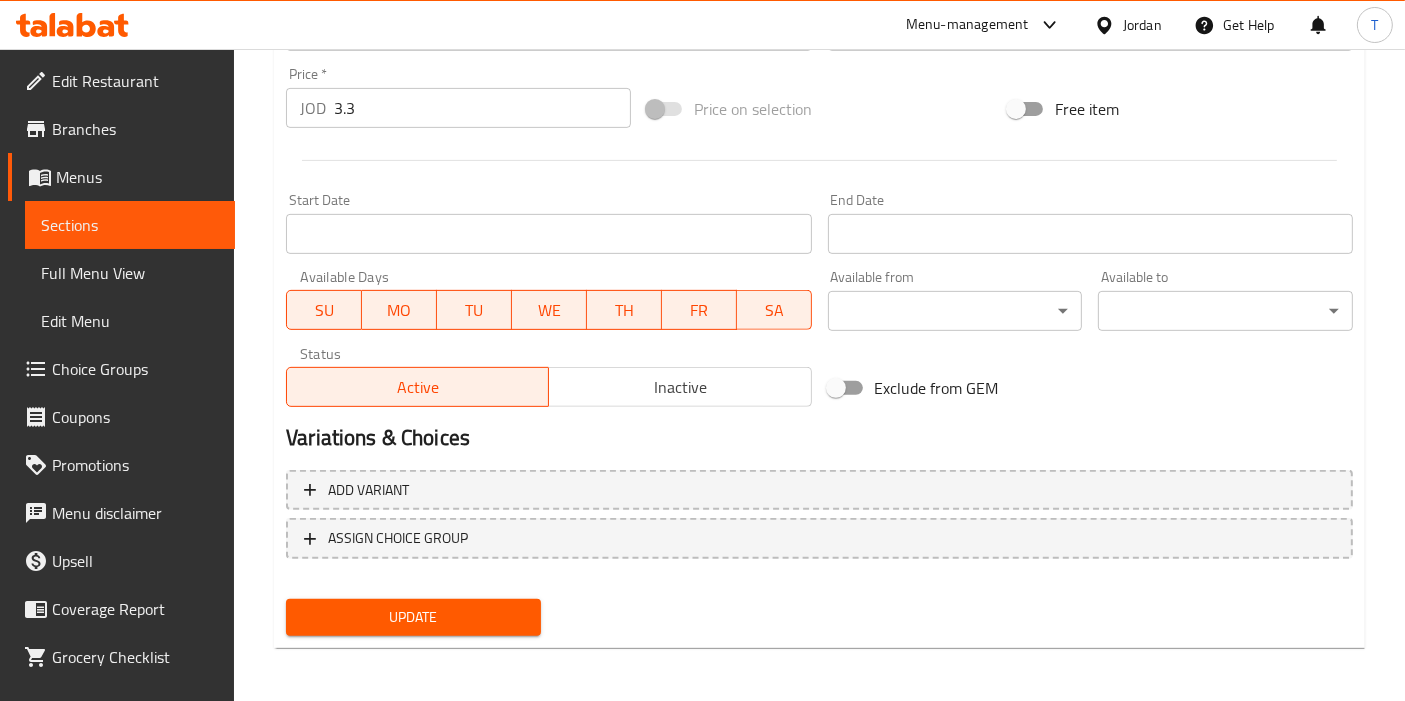 click on "Update" at bounding box center (413, 617) 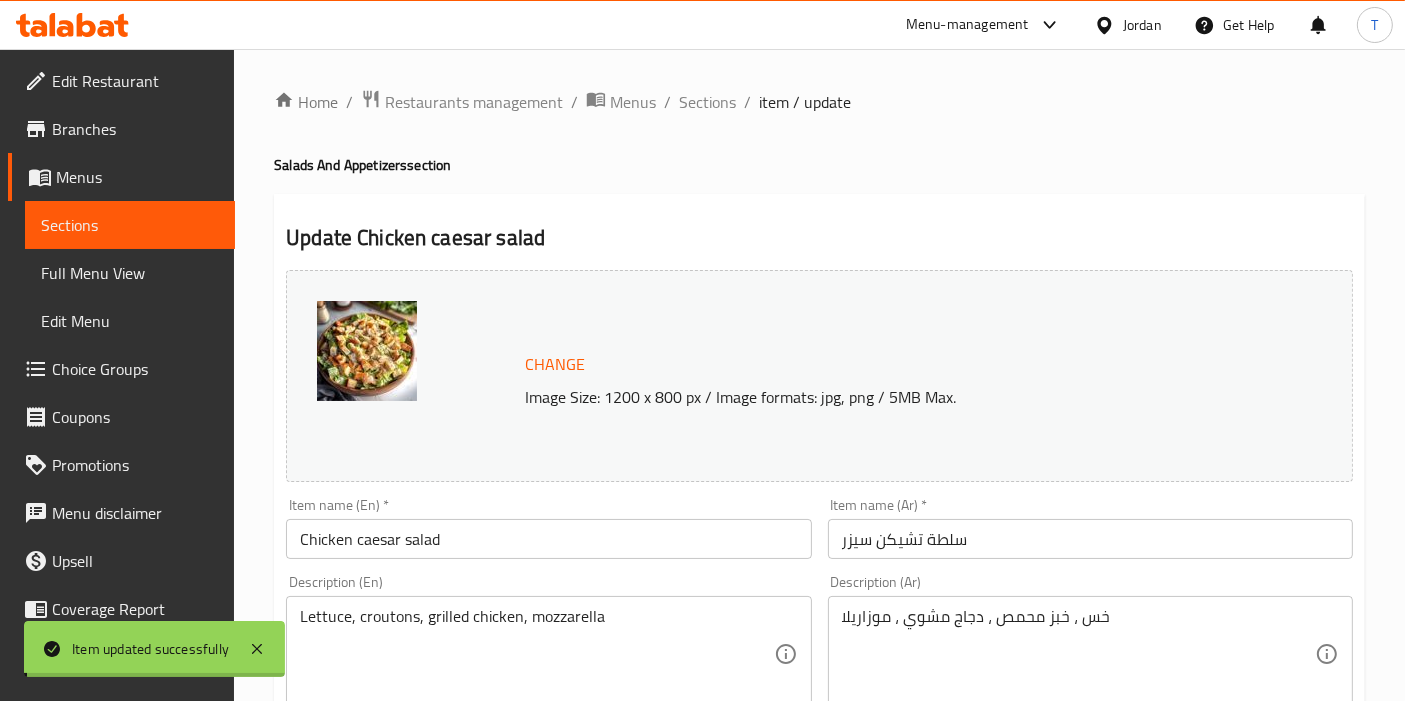 scroll, scrollTop: 0, scrollLeft: 0, axis: both 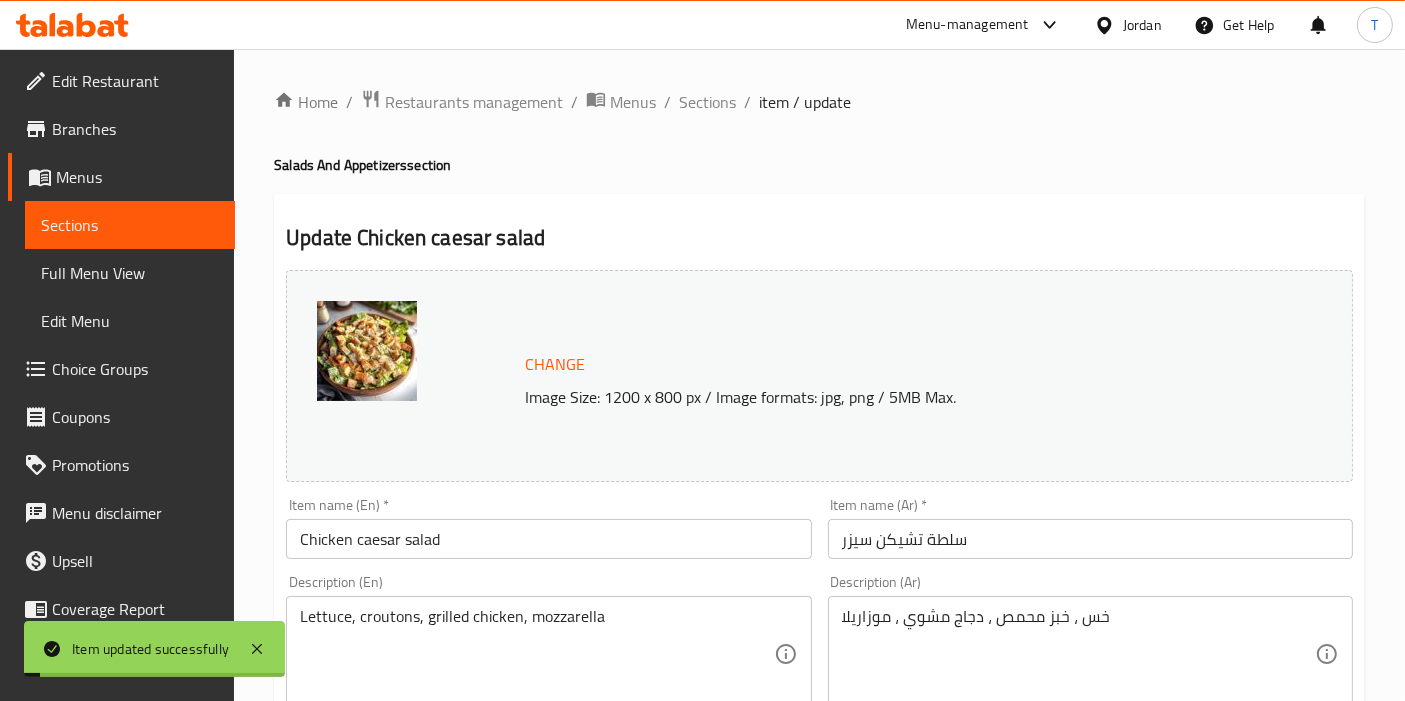 drag, startPoint x: 710, startPoint y: 103, endPoint x: 565, endPoint y: 139, distance: 149.40215 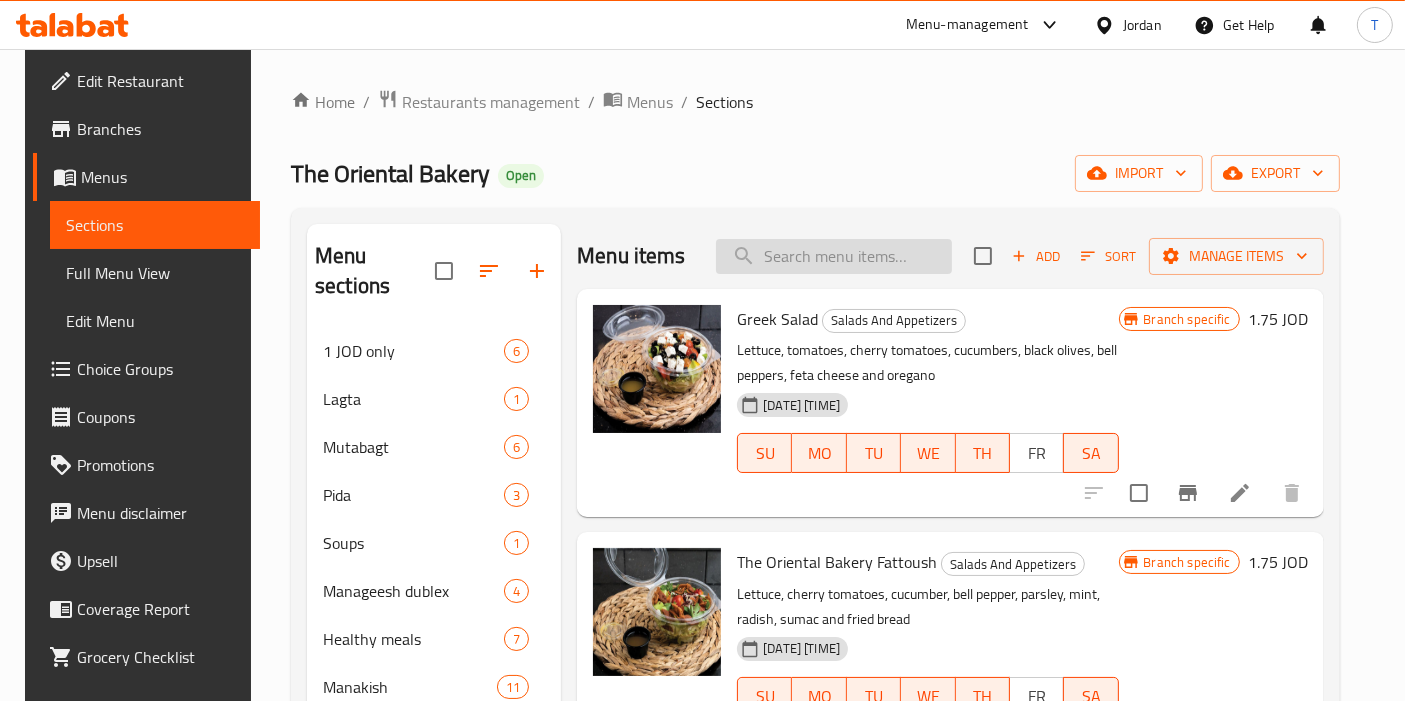 click at bounding box center (834, 256) 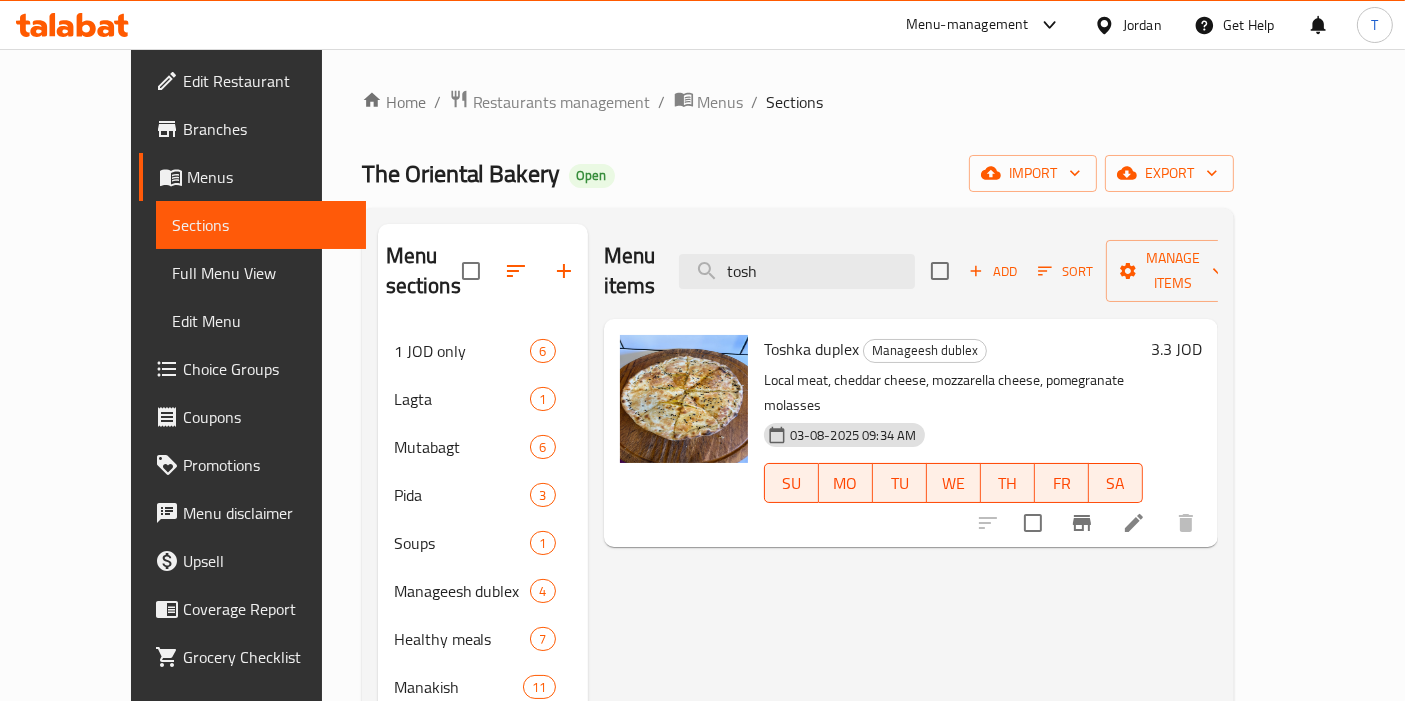 type on "tosh" 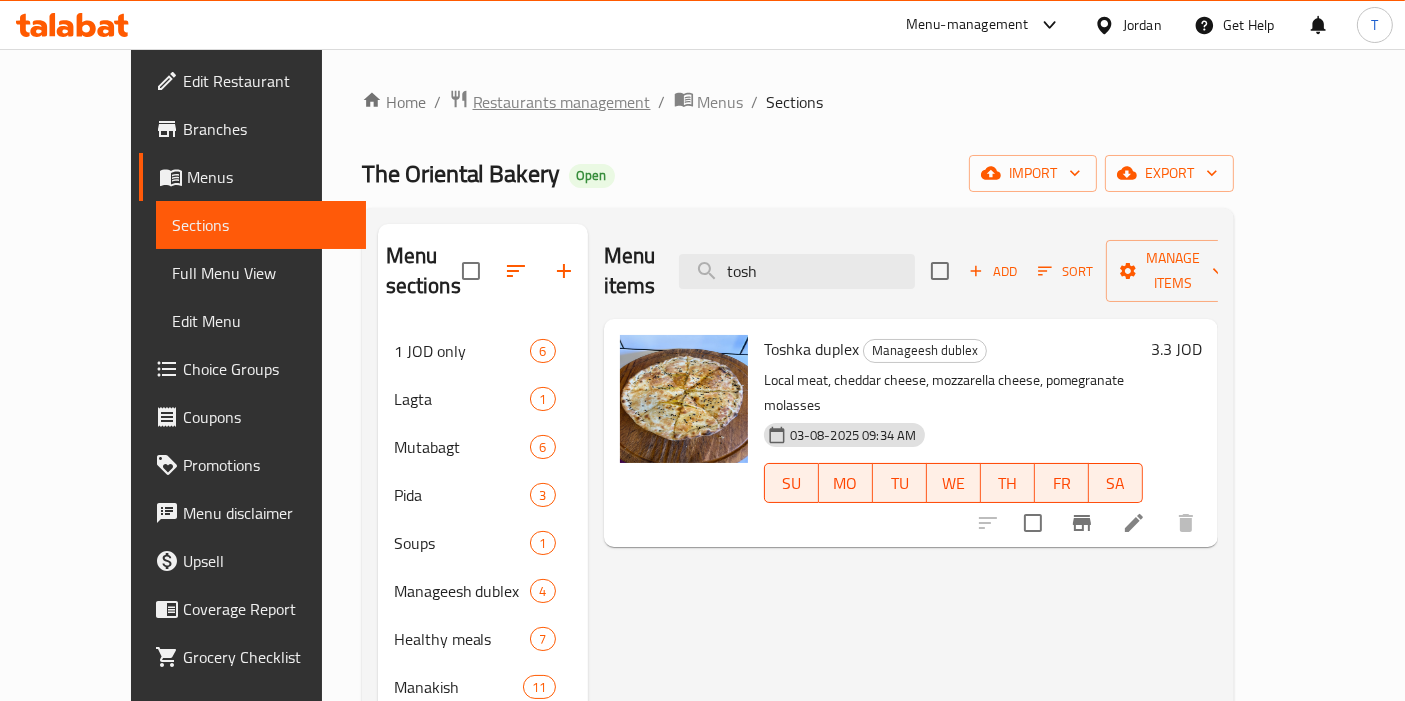 click on "Restaurants management" at bounding box center [562, 102] 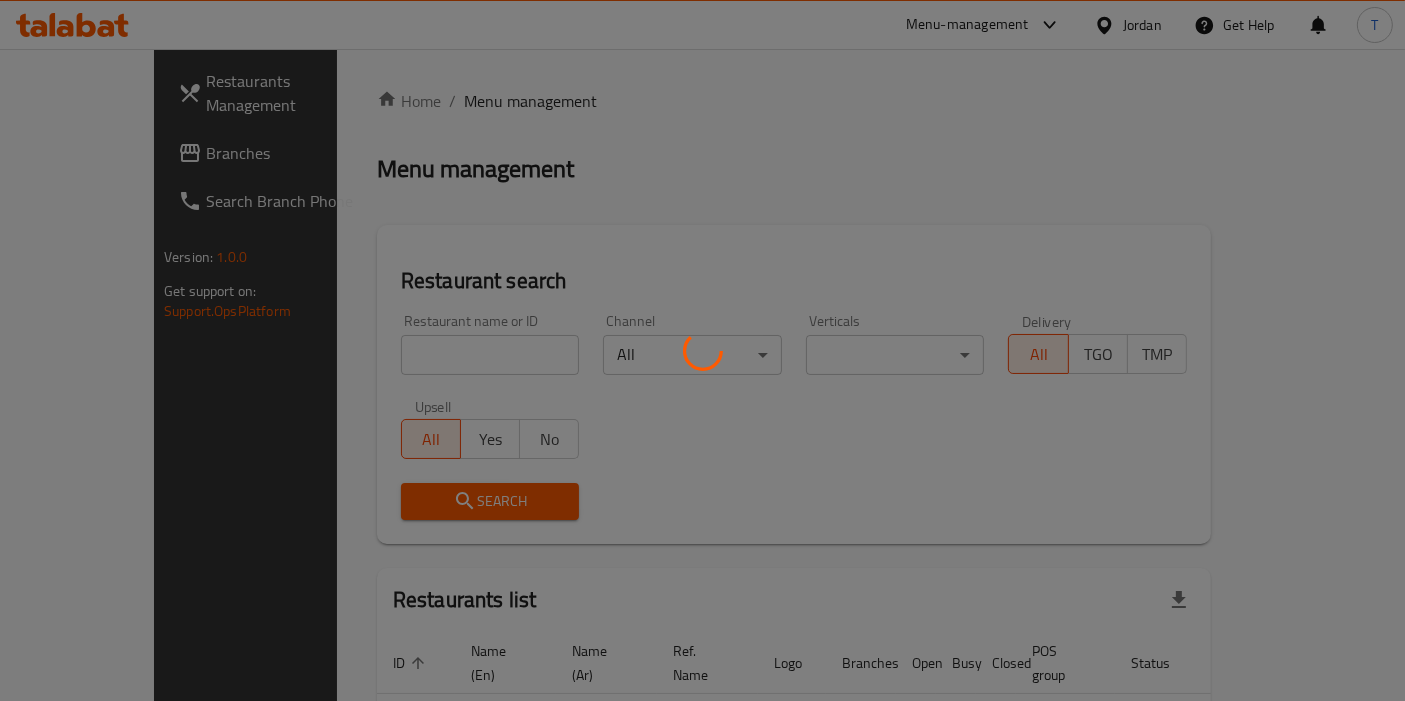 click at bounding box center (702, 350) 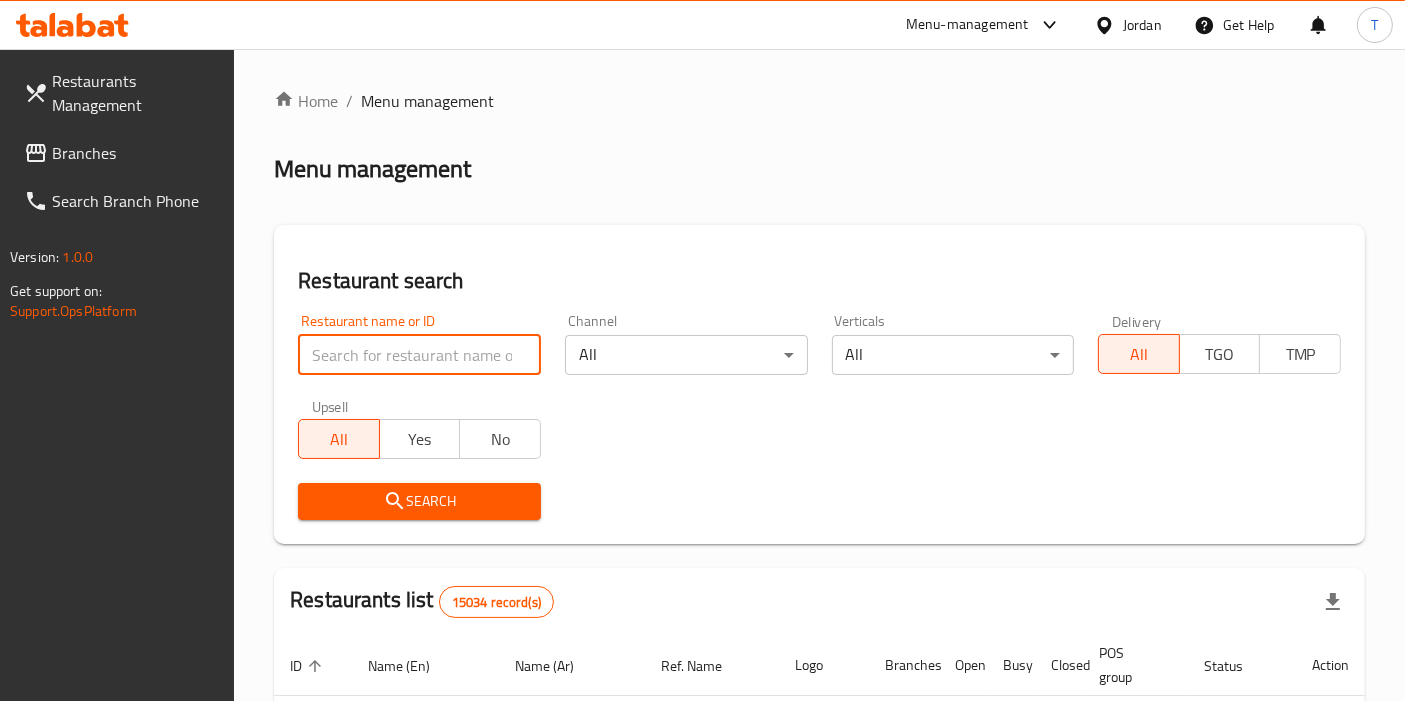 click at bounding box center [419, 355] 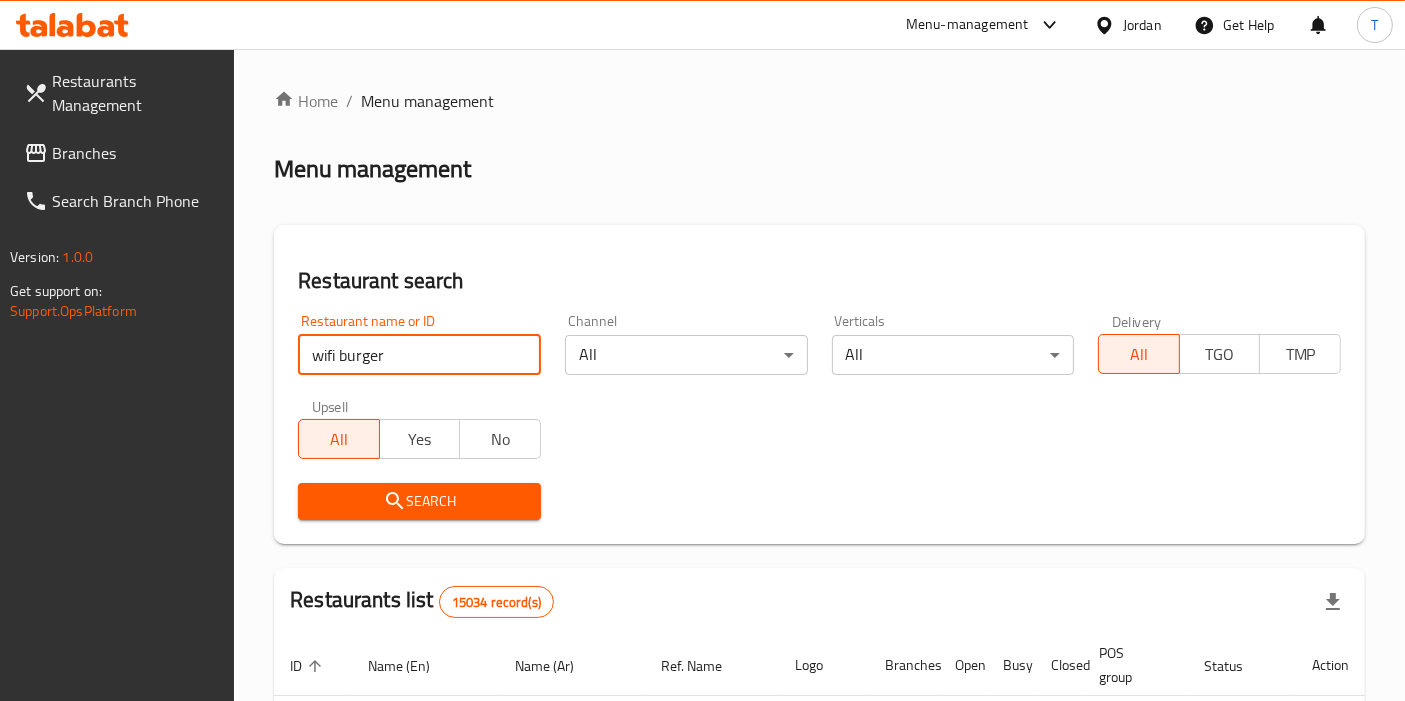 type on "wifi burger" 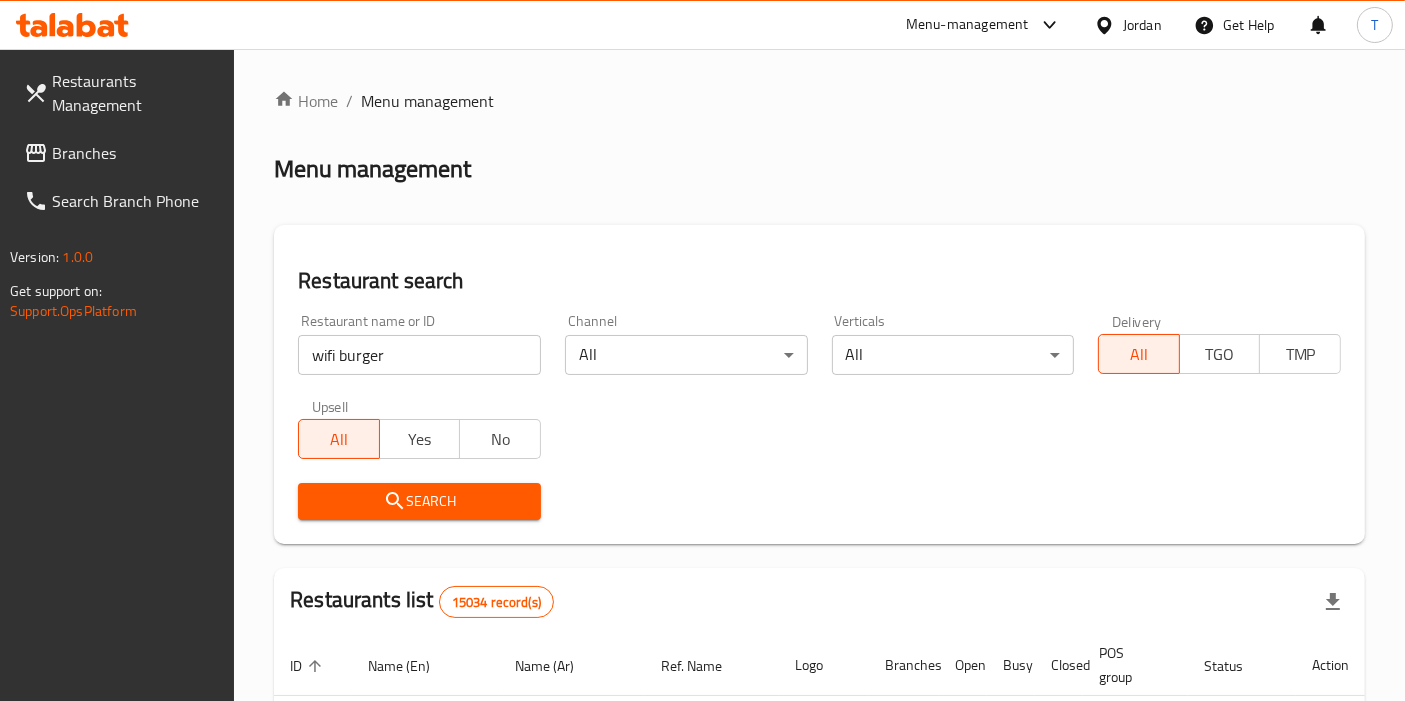drag, startPoint x: 537, startPoint y: 498, endPoint x: 511, endPoint y: 506, distance: 27.202942 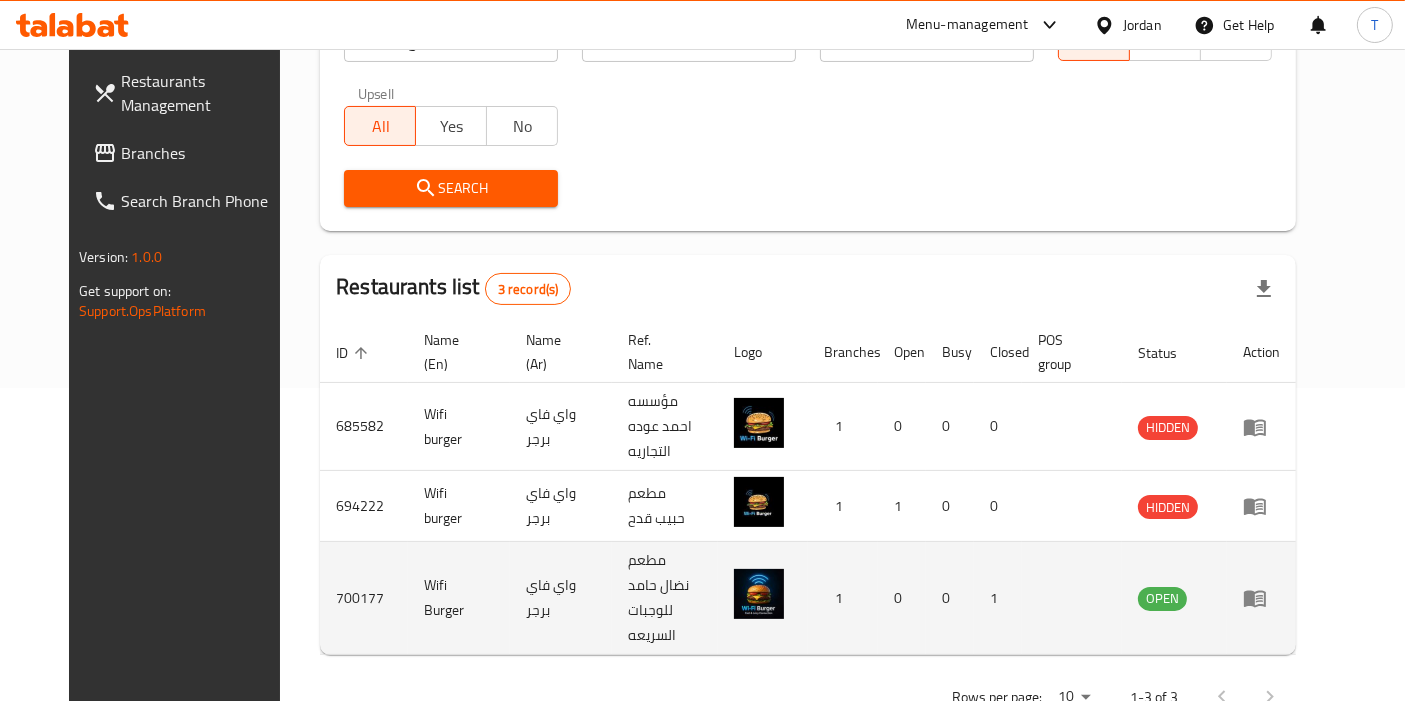 scroll, scrollTop: 314, scrollLeft: 0, axis: vertical 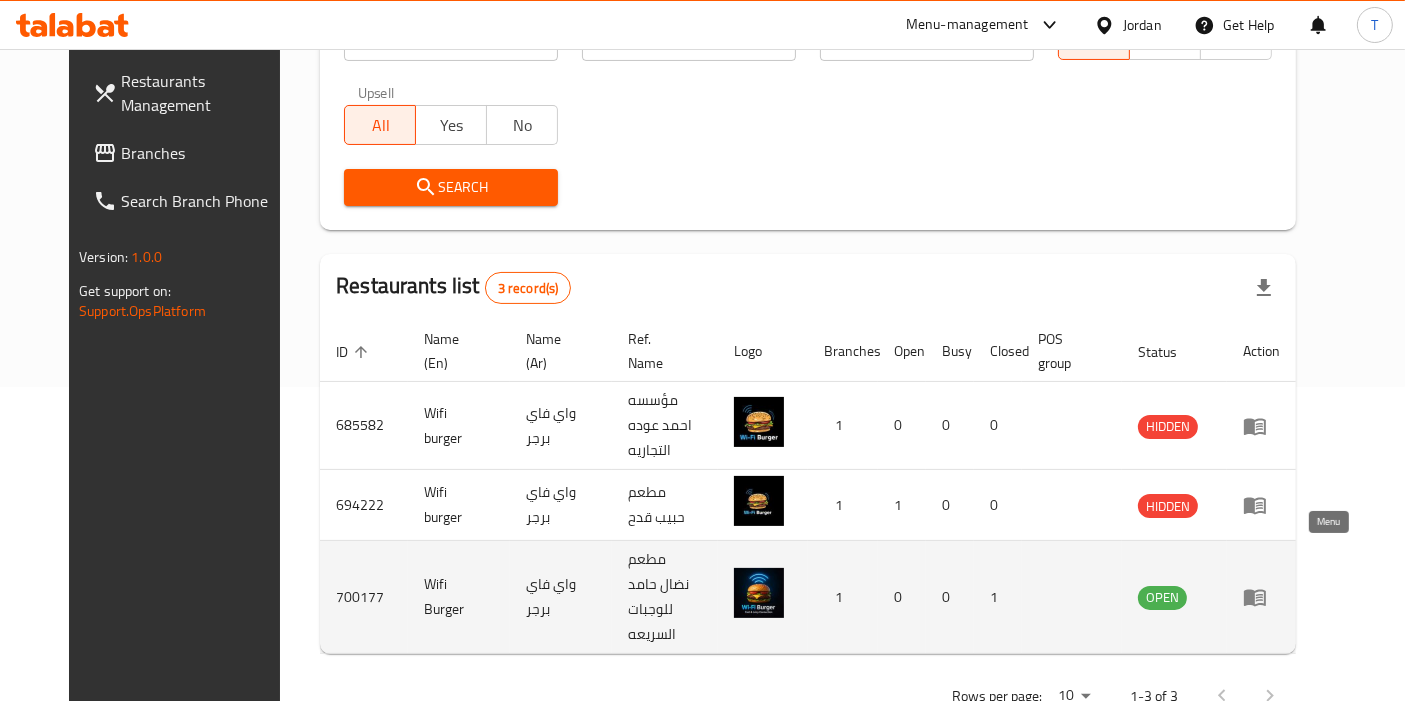 click 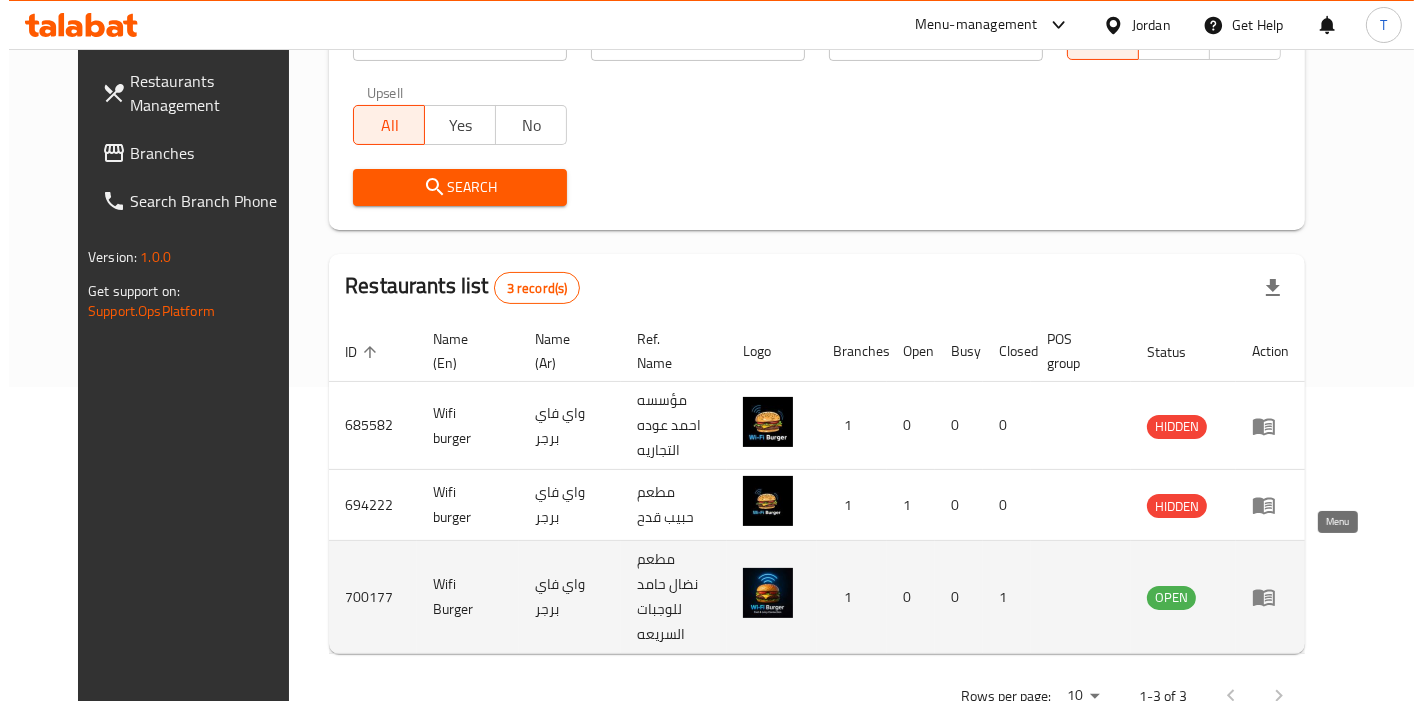 scroll, scrollTop: 0, scrollLeft: 0, axis: both 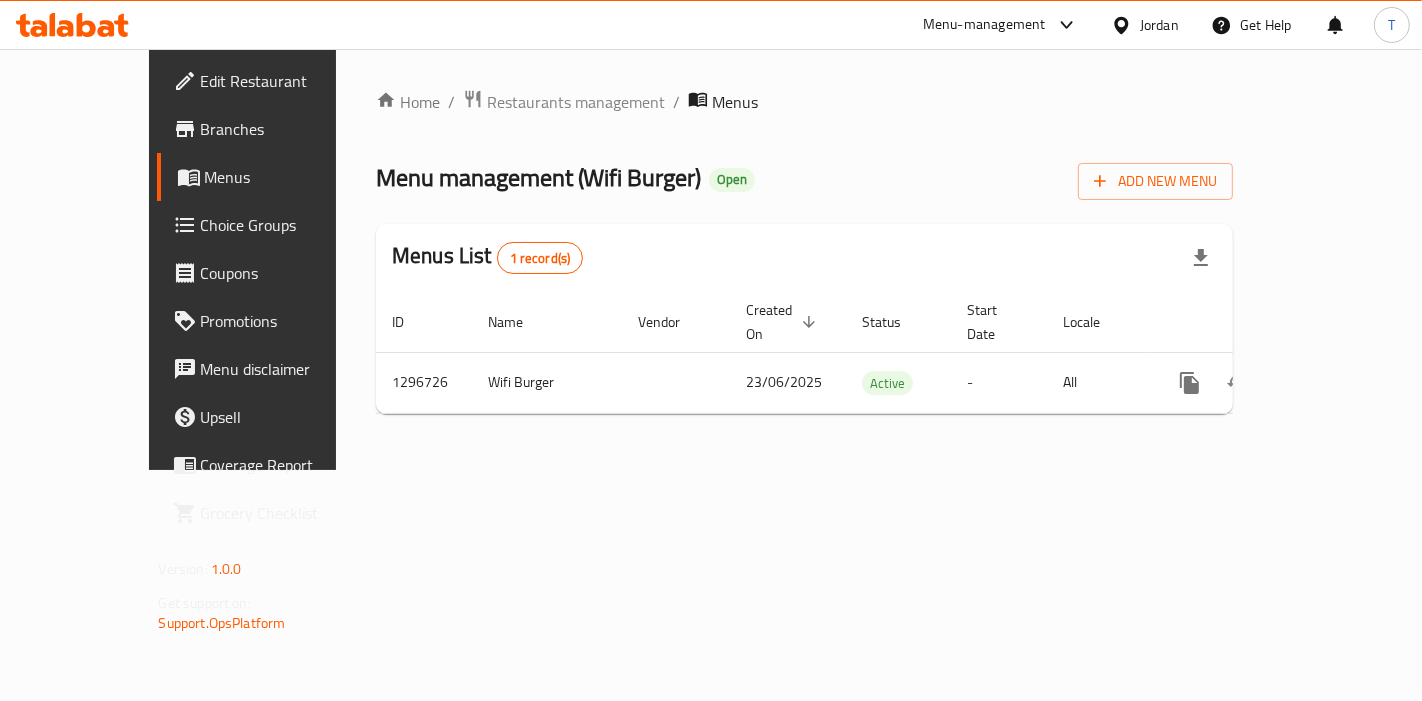 click on "Branches" at bounding box center [285, 129] 